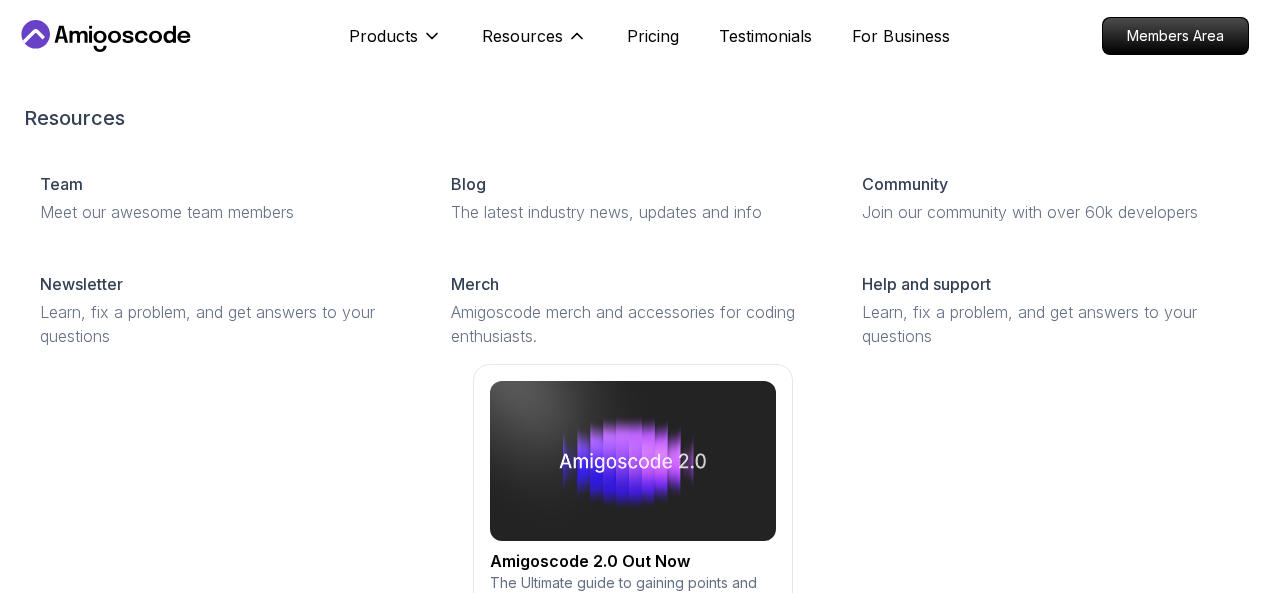 scroll, scrollTop: 0, scrollLeft: 0, axis: both 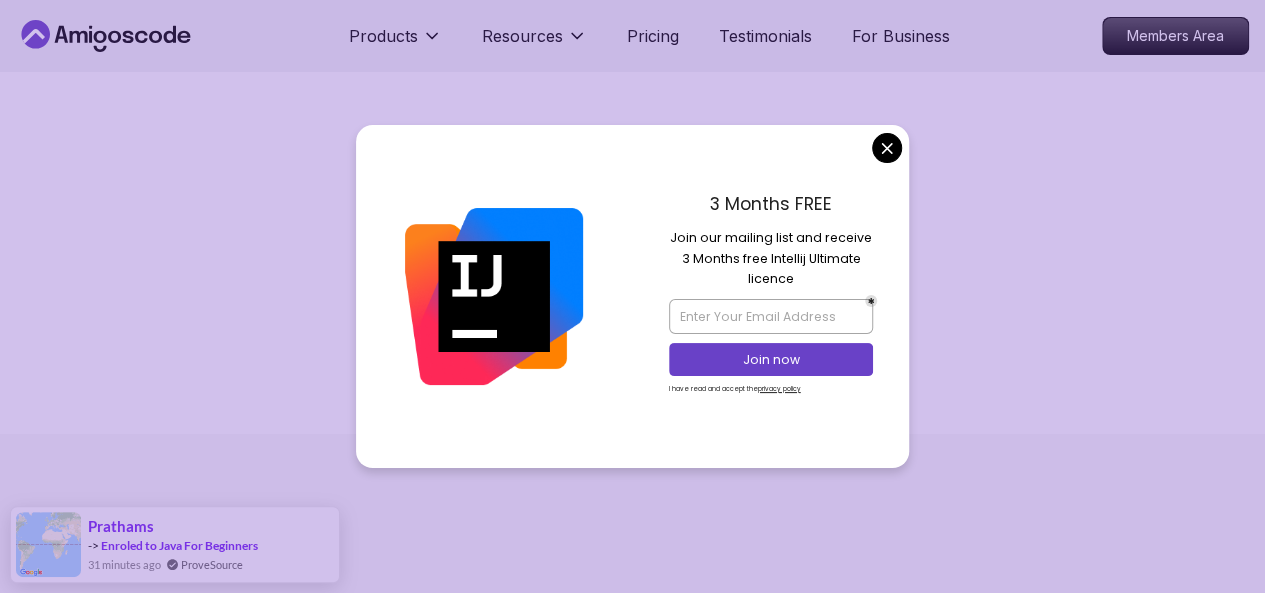 click on "Products Resources Pricing Testimonials For Business Members Area  404 error We can’t find this page   The page you are looking for doesn't exist or has been moved. Go home PRODUCTS Portfolly Courses Builds soon Bootcamp Roadmaps Textbook RESOURCES Team Blogs Newsletter Community QUICK LINKS Pricing Testimonials Merch Support Legal Terms Privacy Assalamualaikum 👋 © 2025 Amigoscode. All rights reserved. hello@amigoscode.com © 2025 Amigoscode. All rights reserved.
prathams ->   Enroled to Java For Beginners 31 minutes ago    ProveSource" at bounding box center [632, 296] 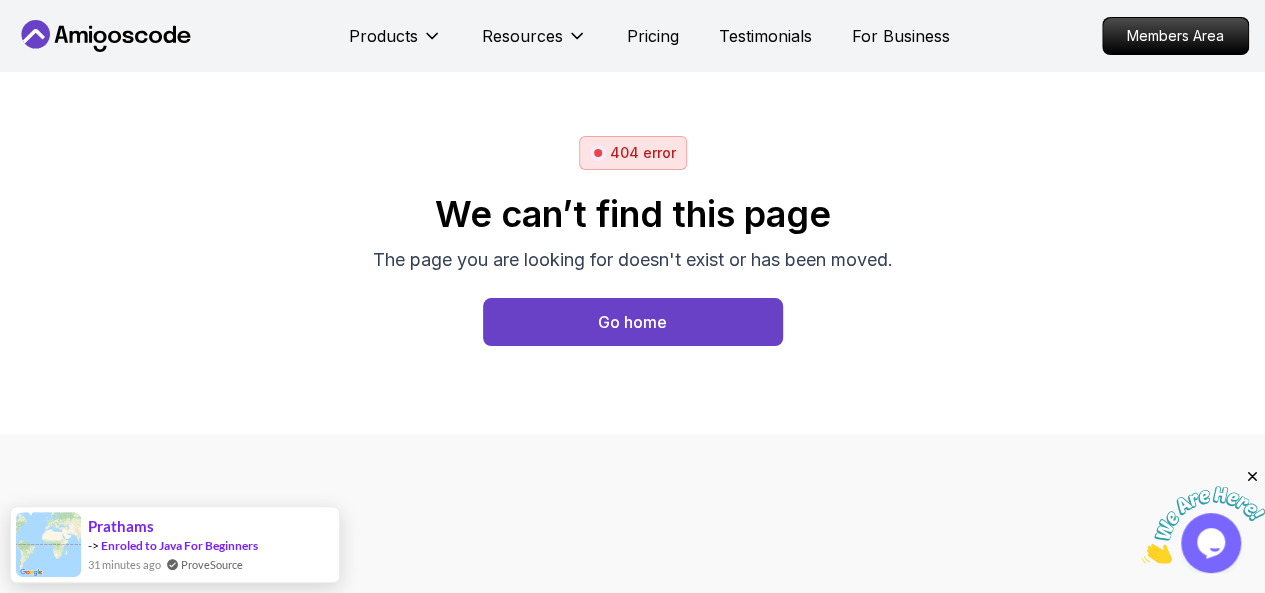 scroll, scrollTop: 0, scrollLeft: 0, axis: both 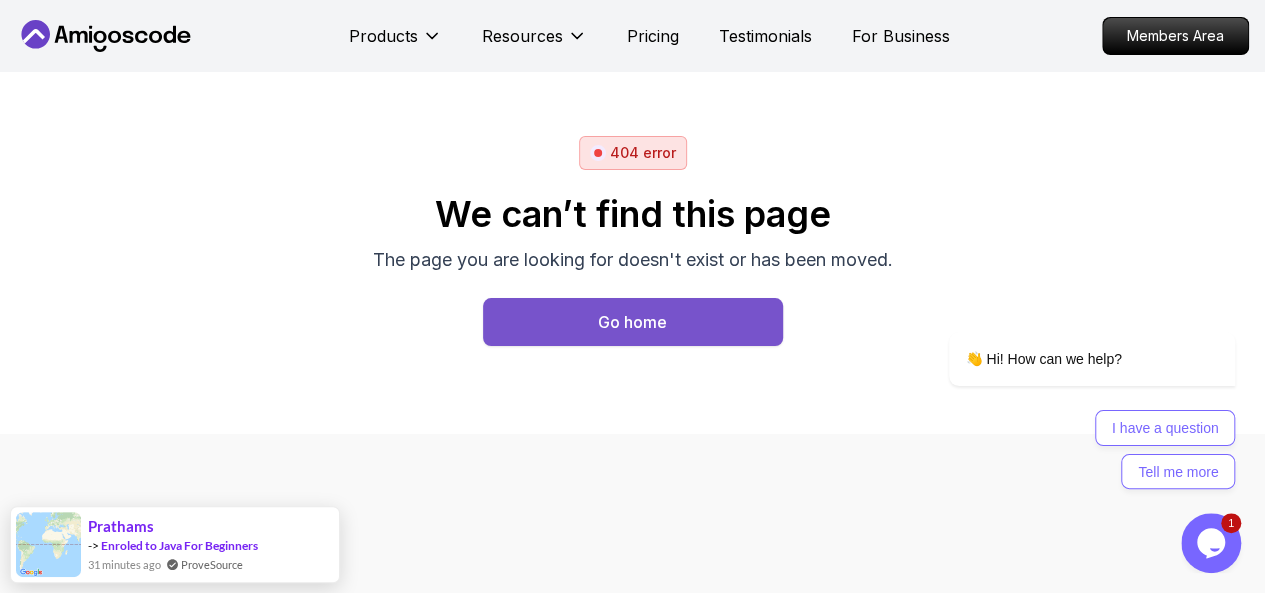 click on "Go home" at bounding box center [633, 322] 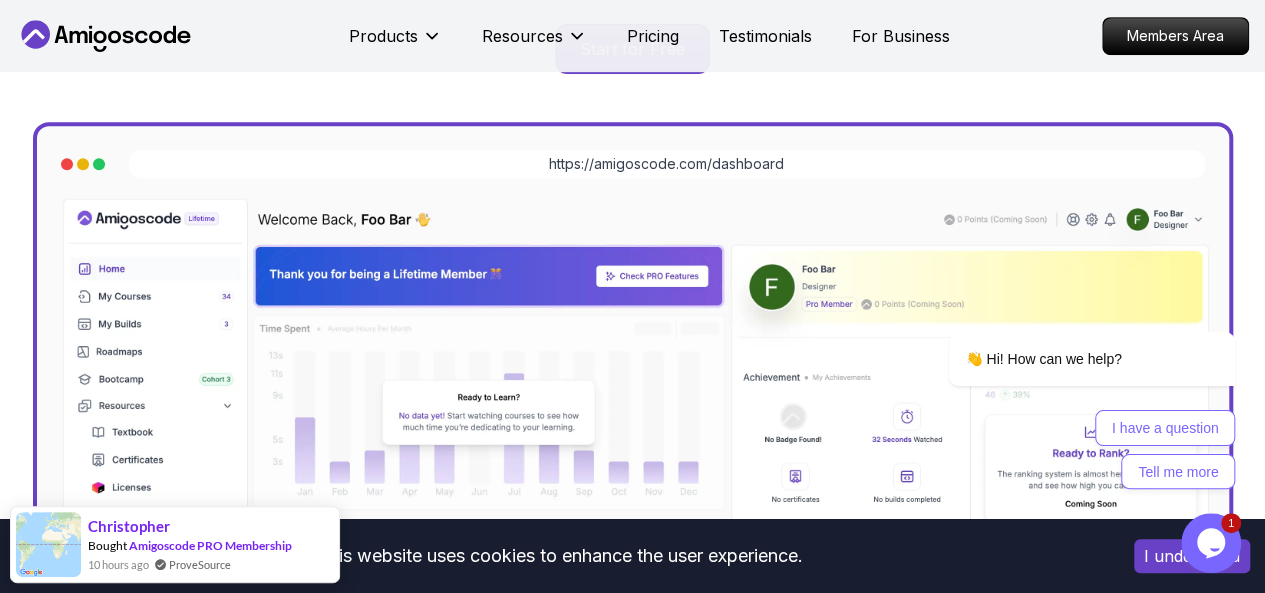 scroll, scrollTop: 0, scrollLeft: 0, axis: both 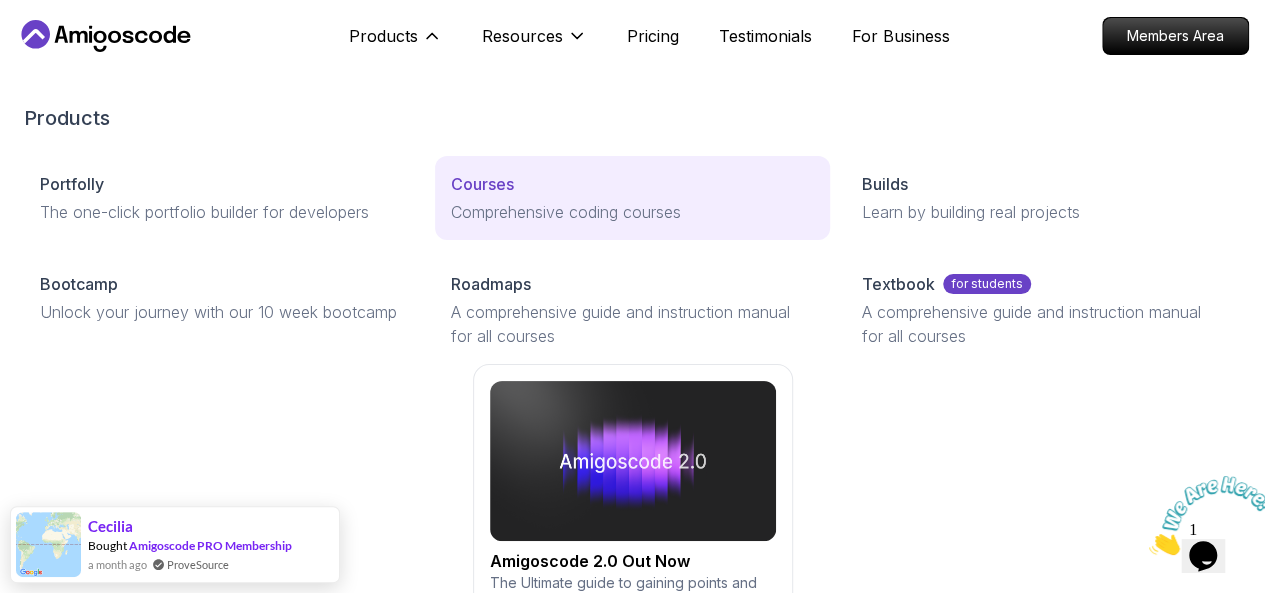 click on "Courses" at bounding box center (482, 184) 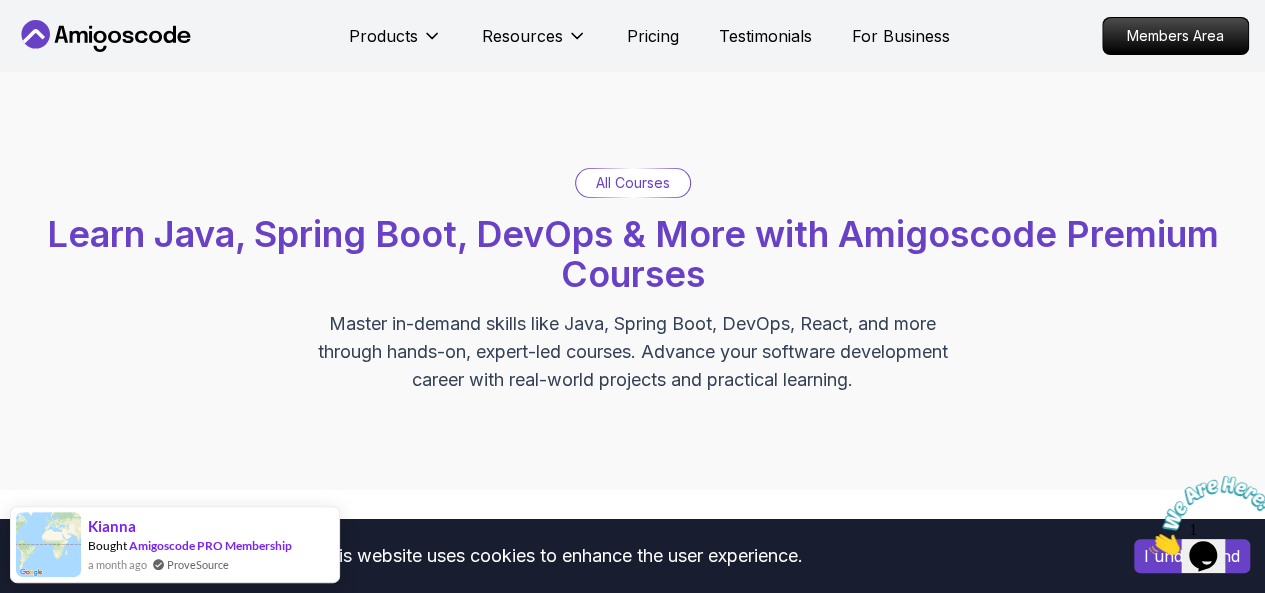click on "Learn Java, Spring Boot, DevOps & More with Amigoscode Premium Courses" at bounding box center (633, 254) 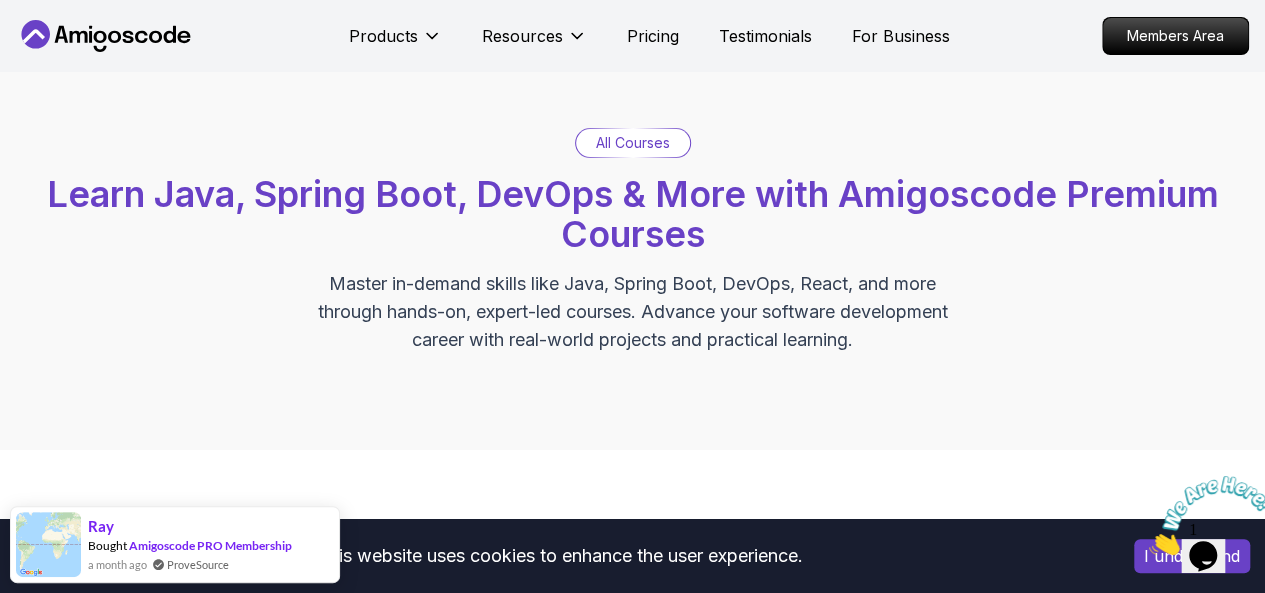 scroll, scrollTop: 558, scrollLeft: 0, axis: vertical 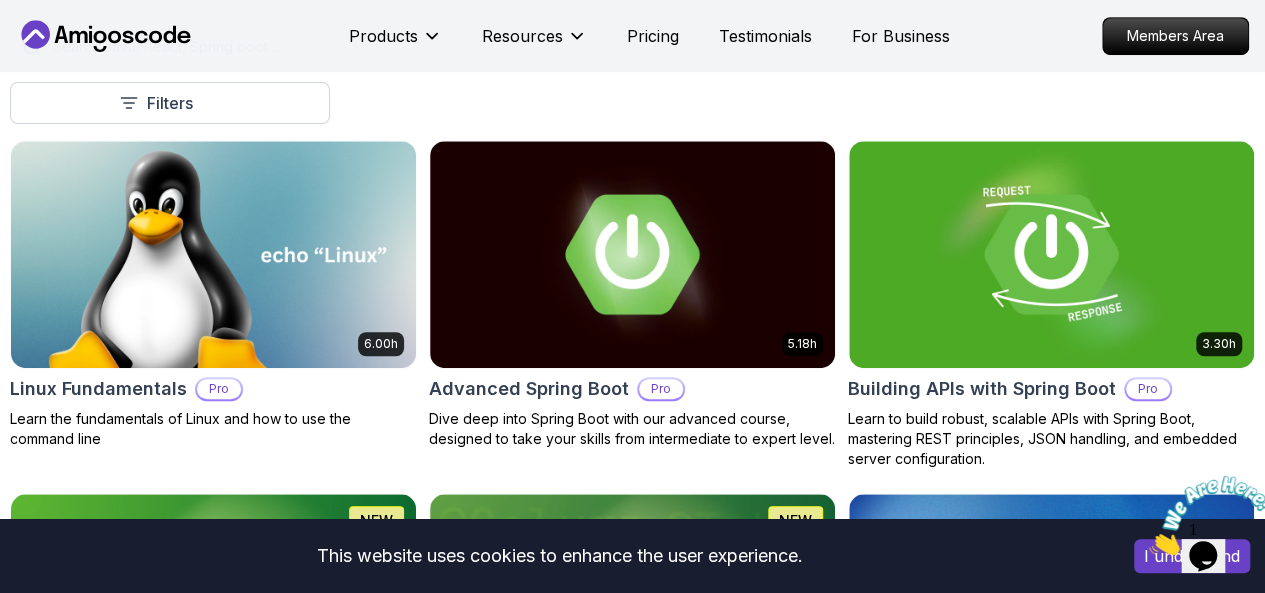 click at bounding box center (1149, 549) 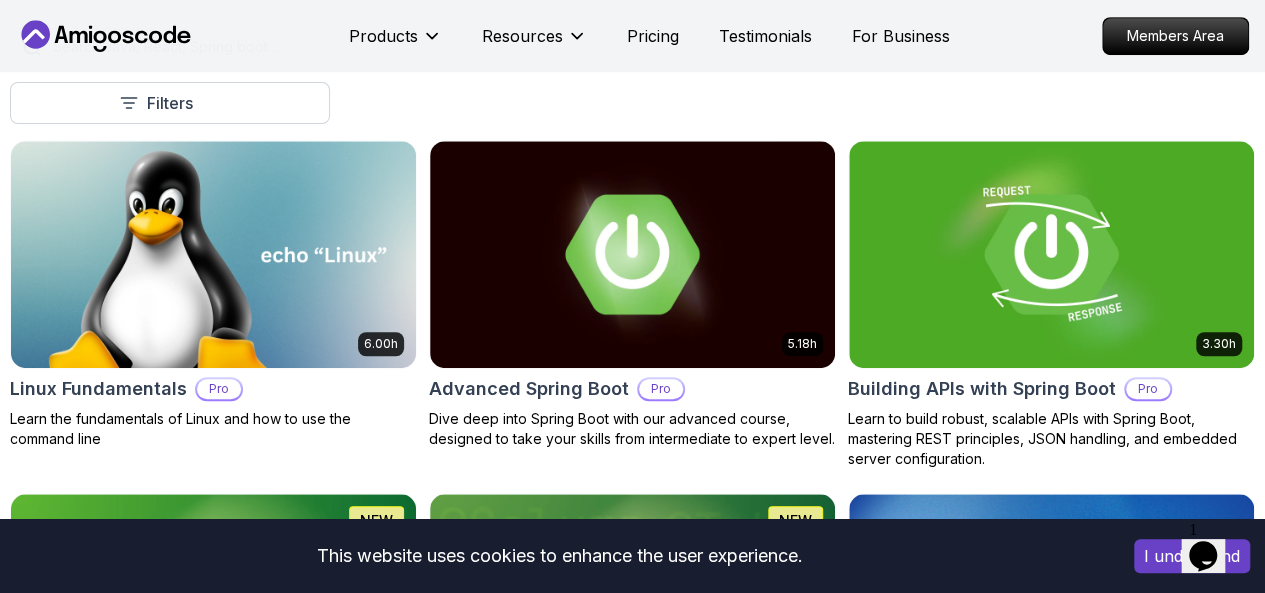 click on "I understand" at bounding box center [1192, 556] 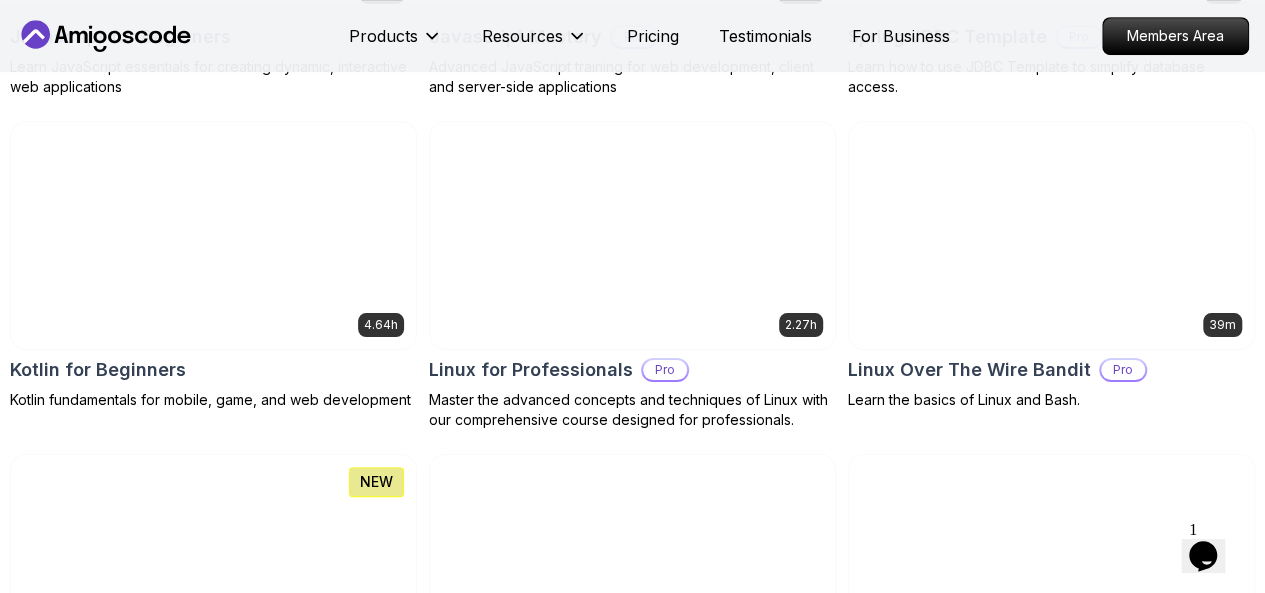 scroll, scrollTop: 4112, scrollLeft: 0, axis: vertical 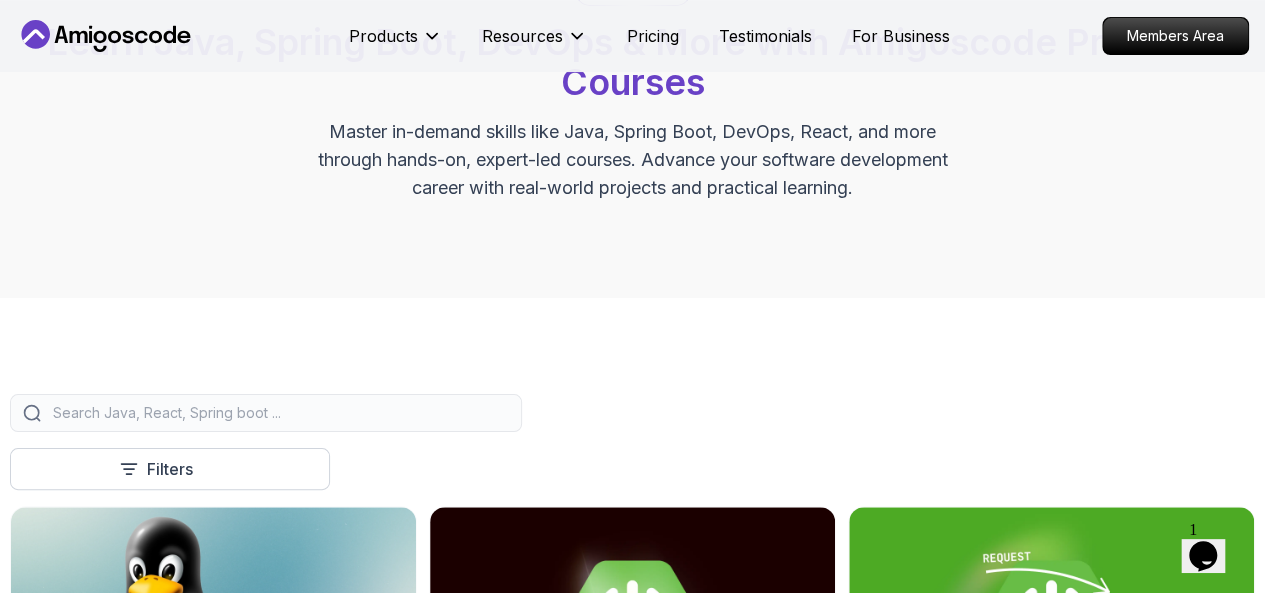 click at bounding box center [279, 413] 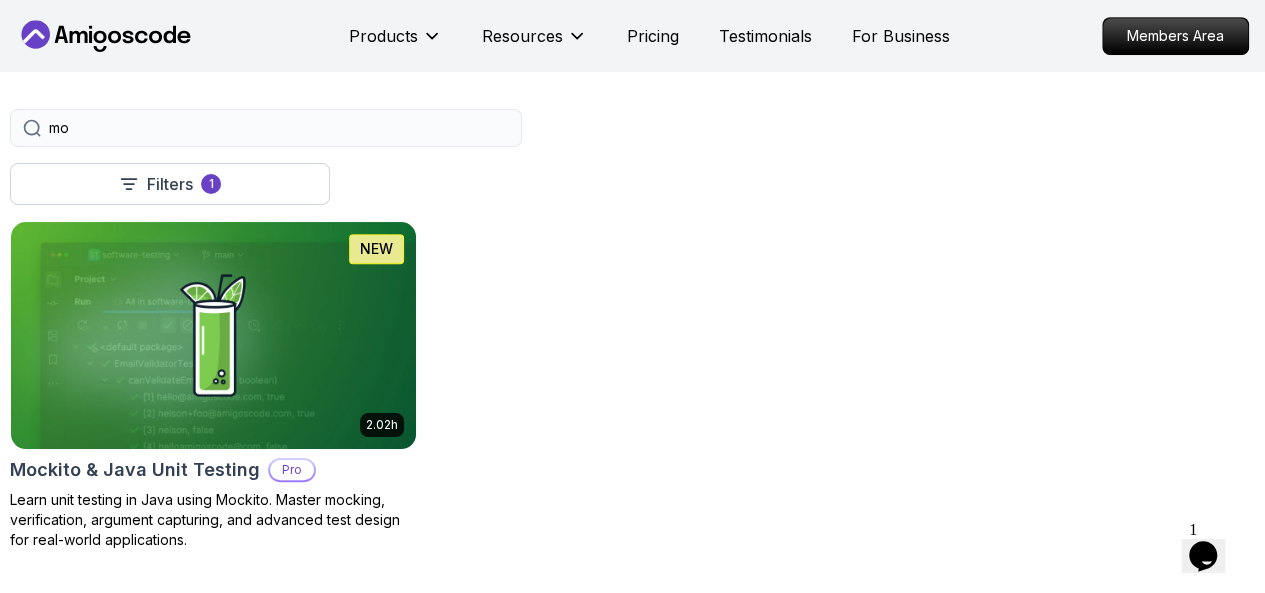 scroll, scrollTop: 525, scrollLeft: 0, axis: vertical 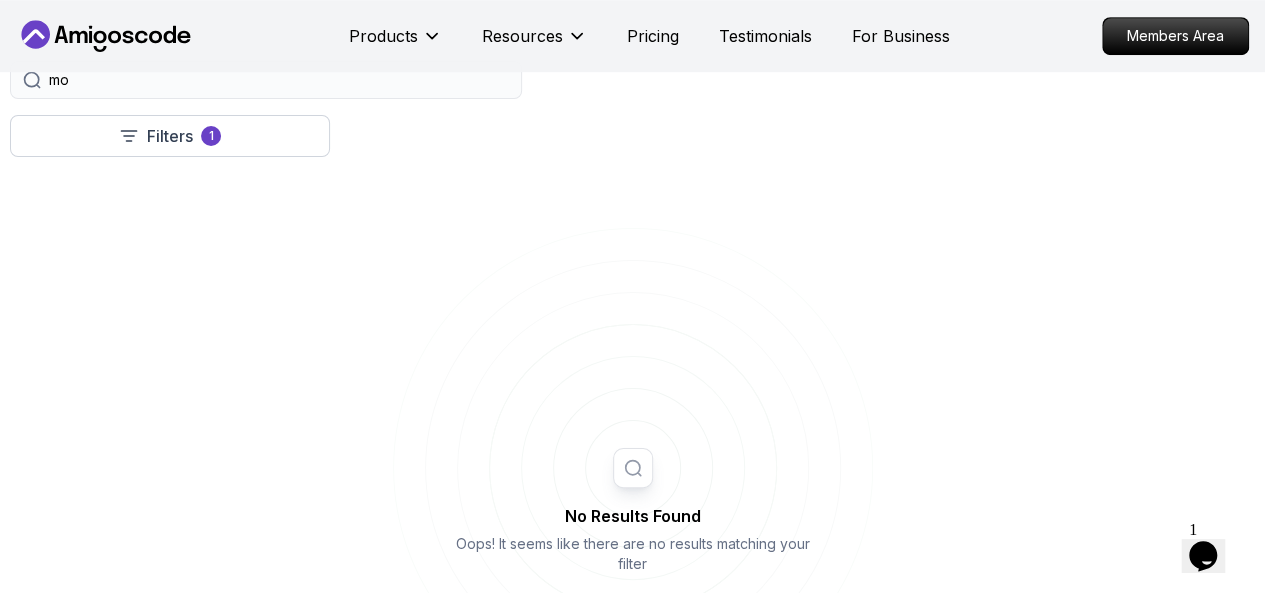 type on "m" 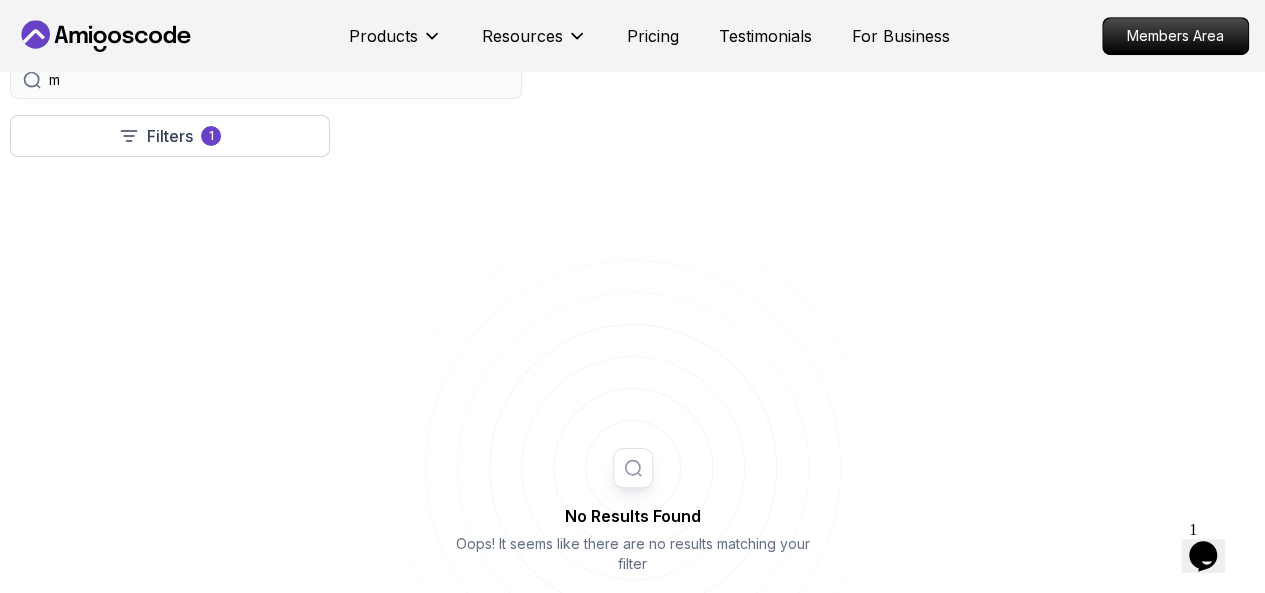 type 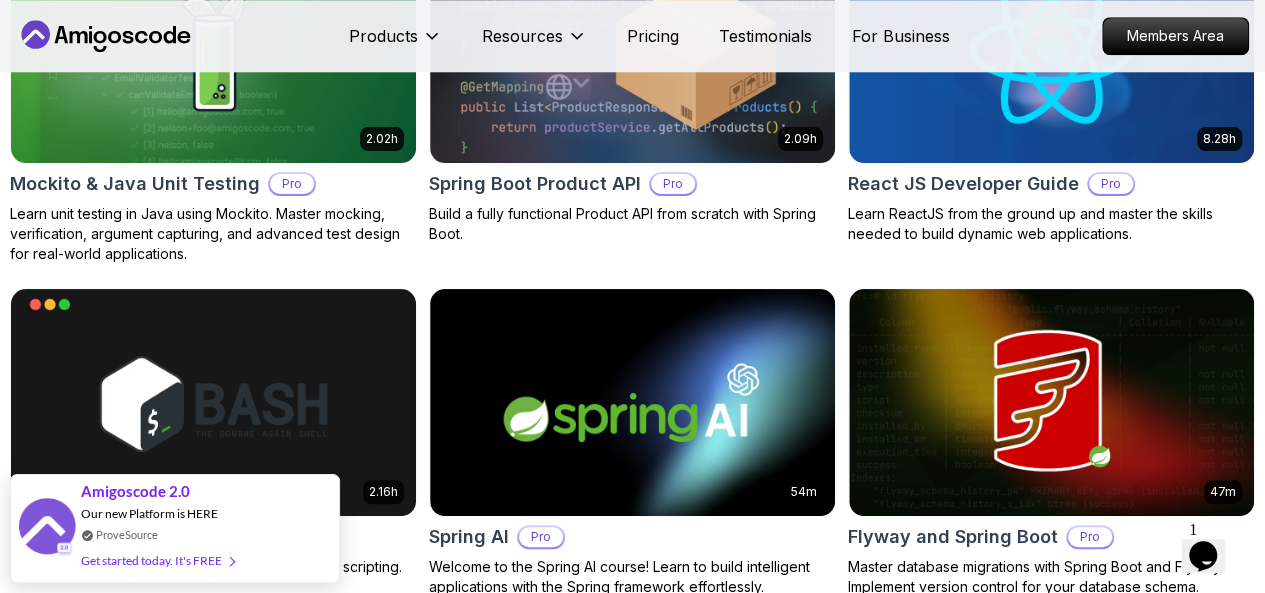 scroll, scrollTop: 4931, scrollLeft: 0, axis: vertical 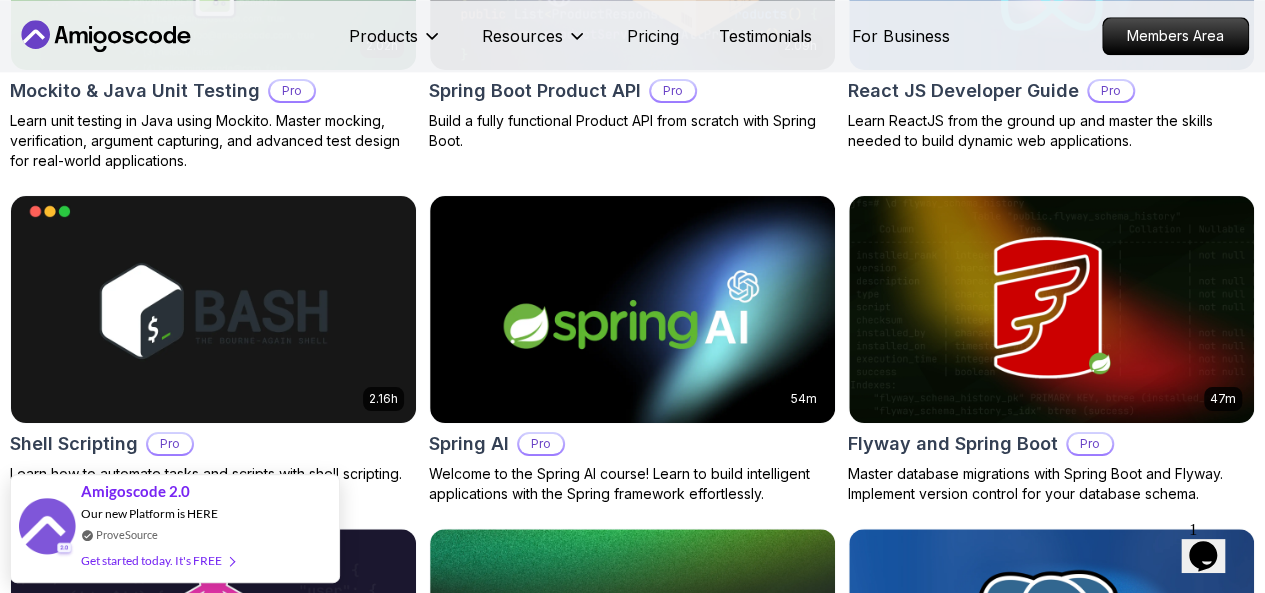 click on "Front End" at bounding box center (0, 0) 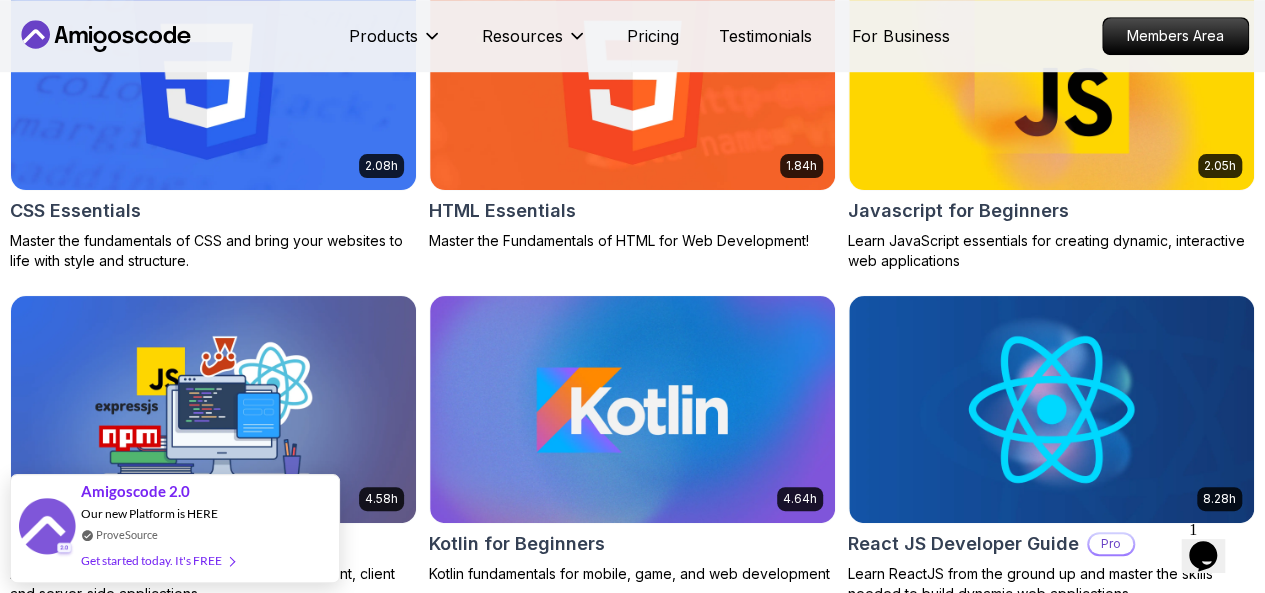 scroll, scrollTop: 742, scrollLeft: 0, axis: vertical 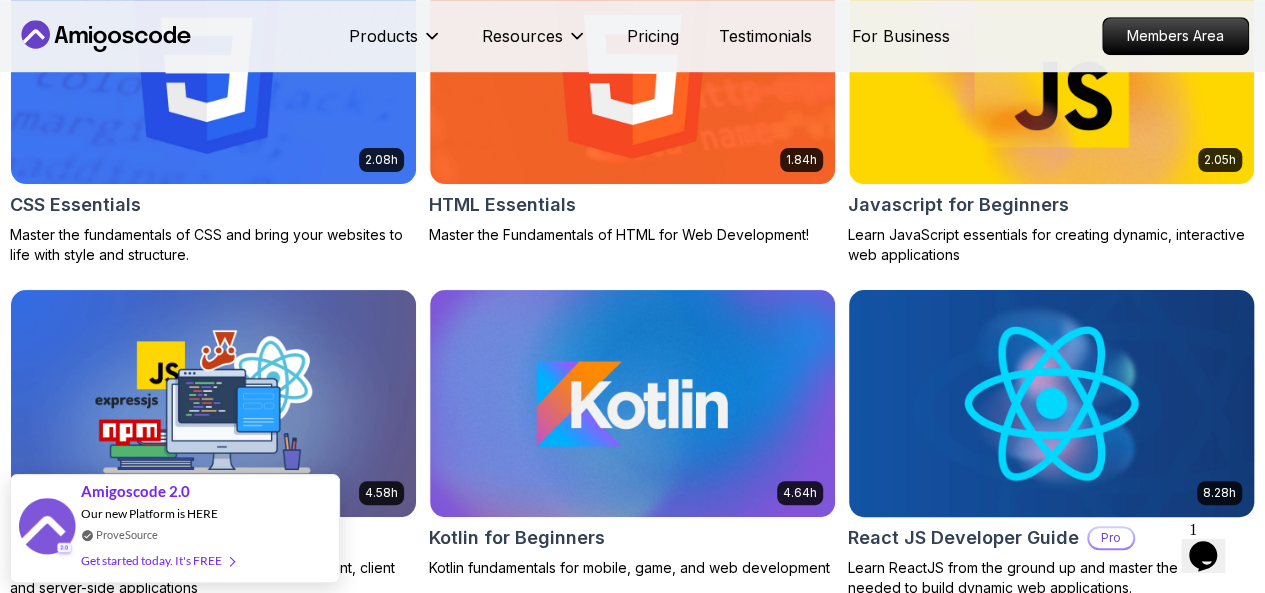click at bounding box center (1051, 403) 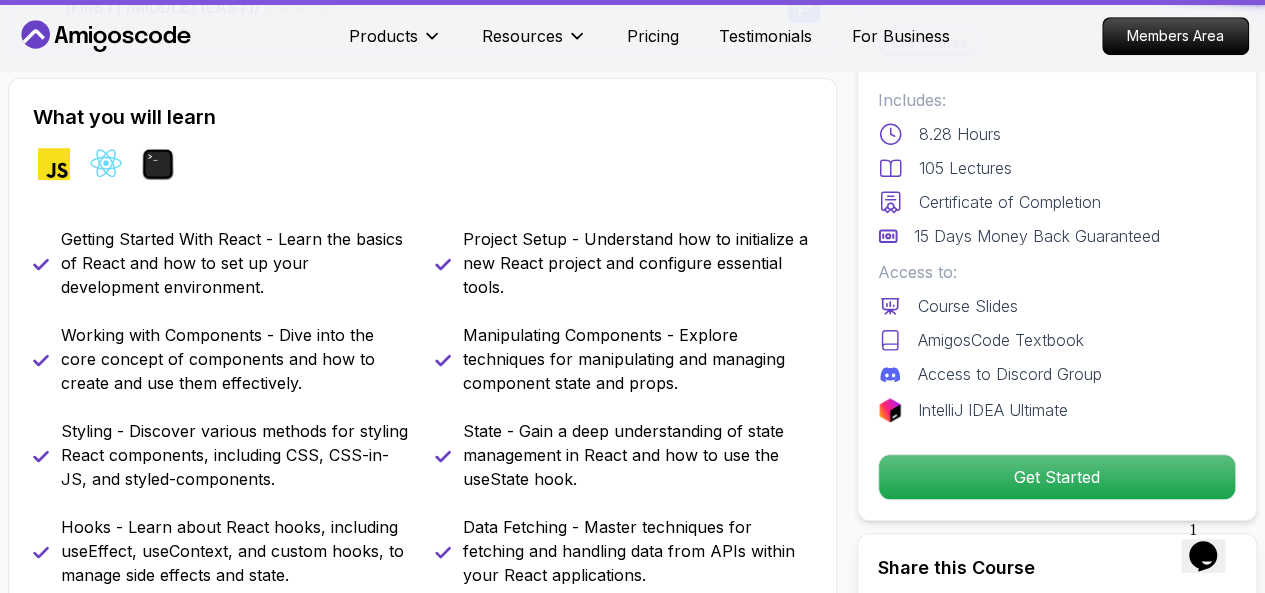 scroll, scrollTop: 0, scrollLeft: 0, axis: both 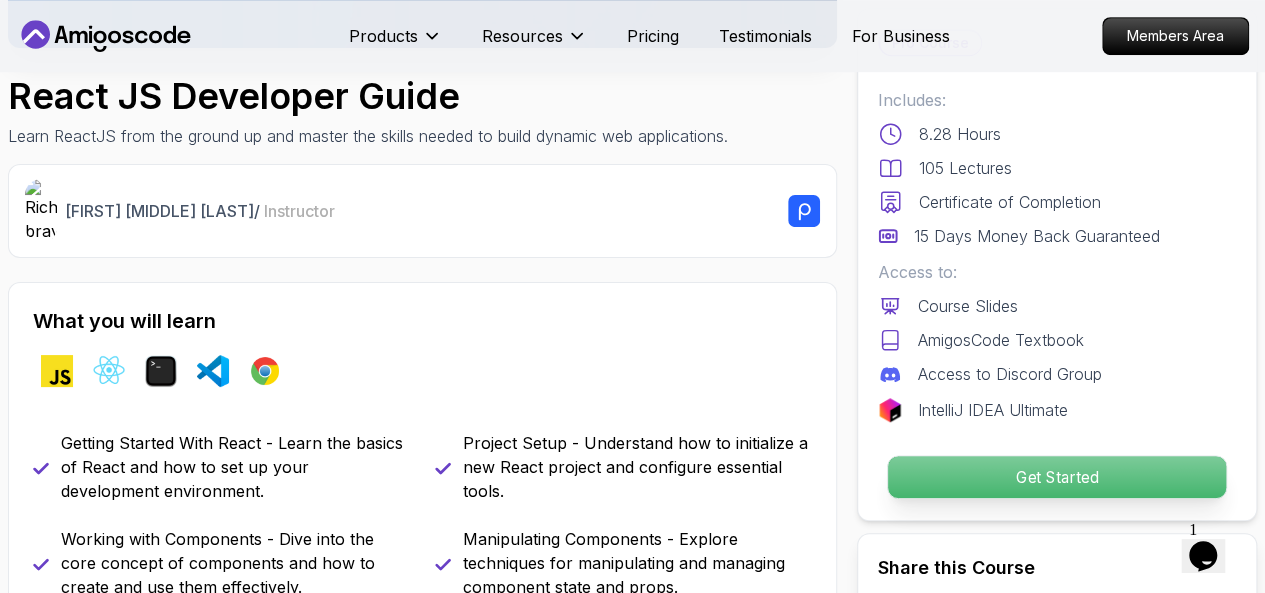 click on "Get Started" at bounding box center [1057, 477] 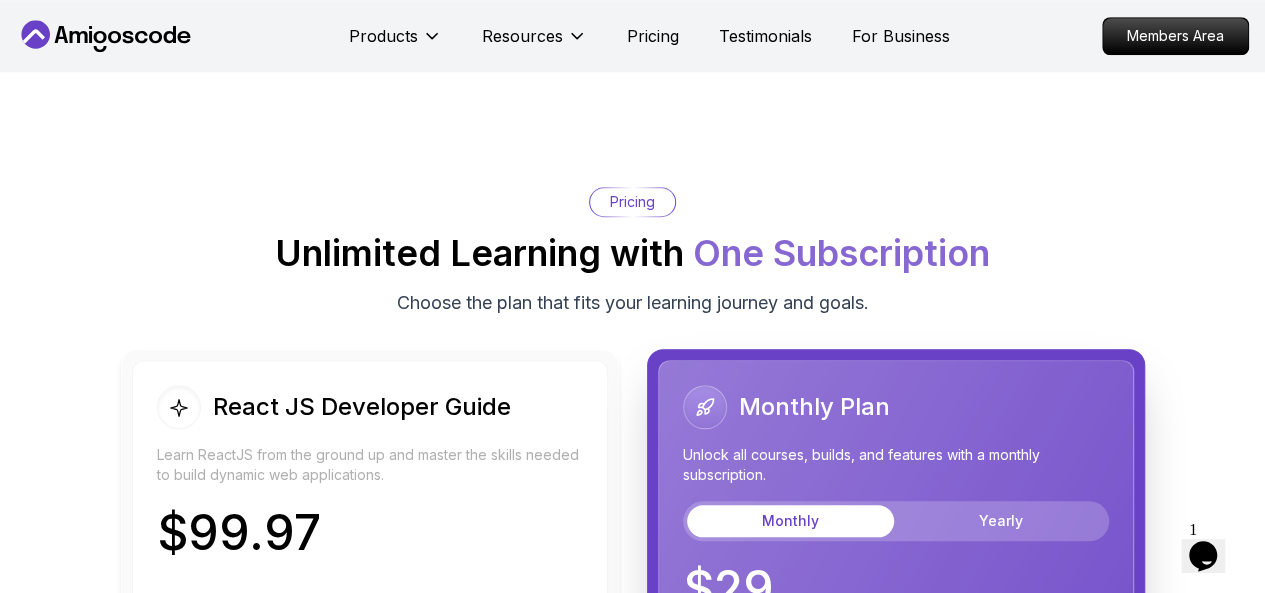 scroll, scrollTop: 4607, scrollLeft: 0, axis: vertical 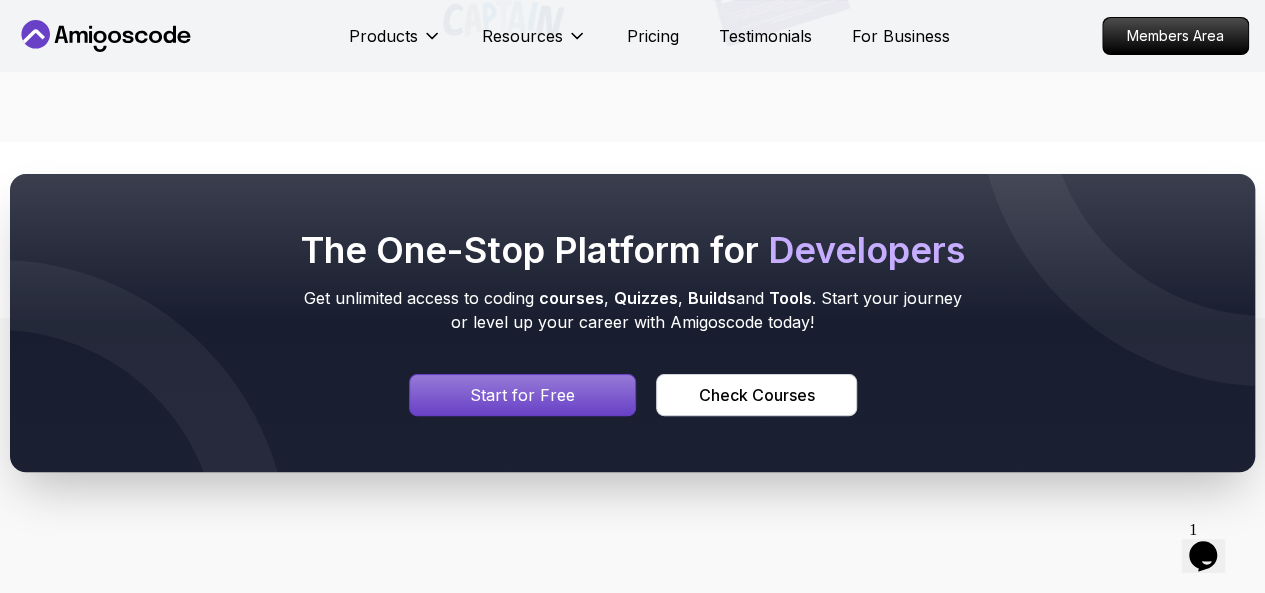 click on "Start for Free" at bounding box center (522, 395) 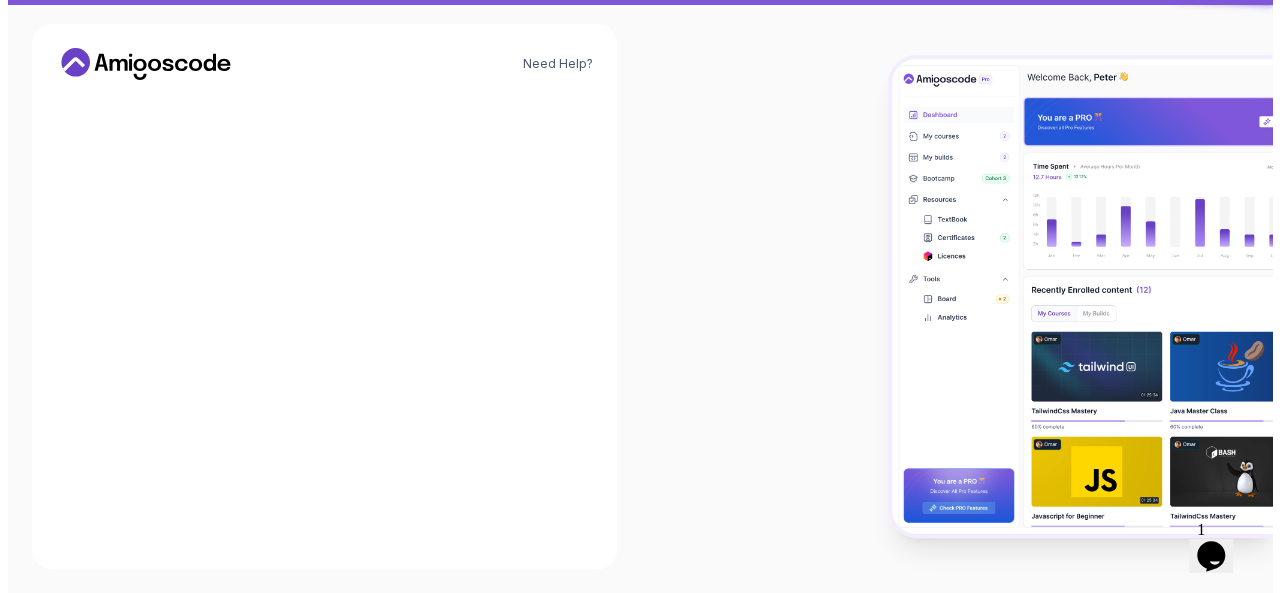 scroll, scrollTop: 0, scrollLeft: 0, axis: both 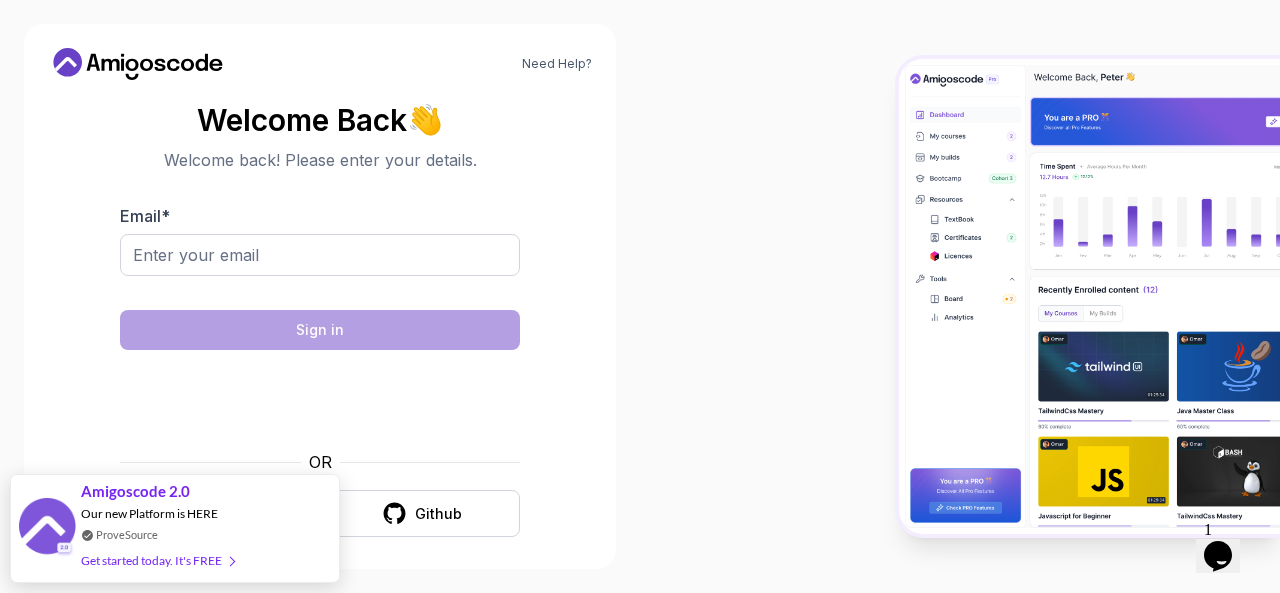 click at bounding box center (320, 289) 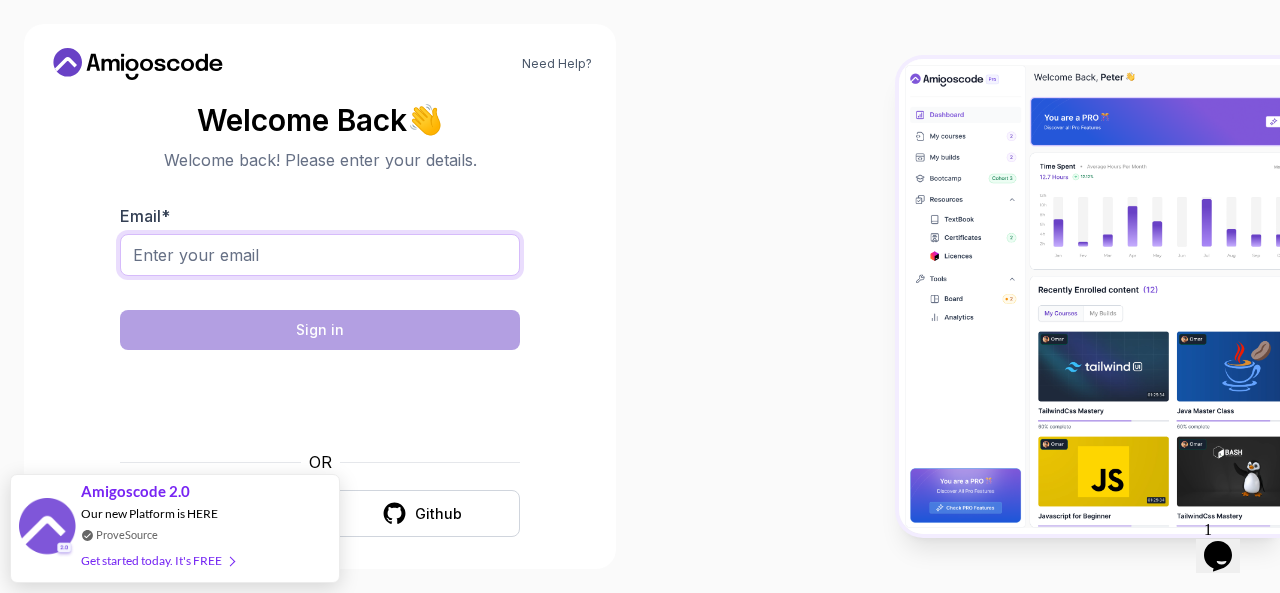 click on "Email *" at bounding box center (320, 255) 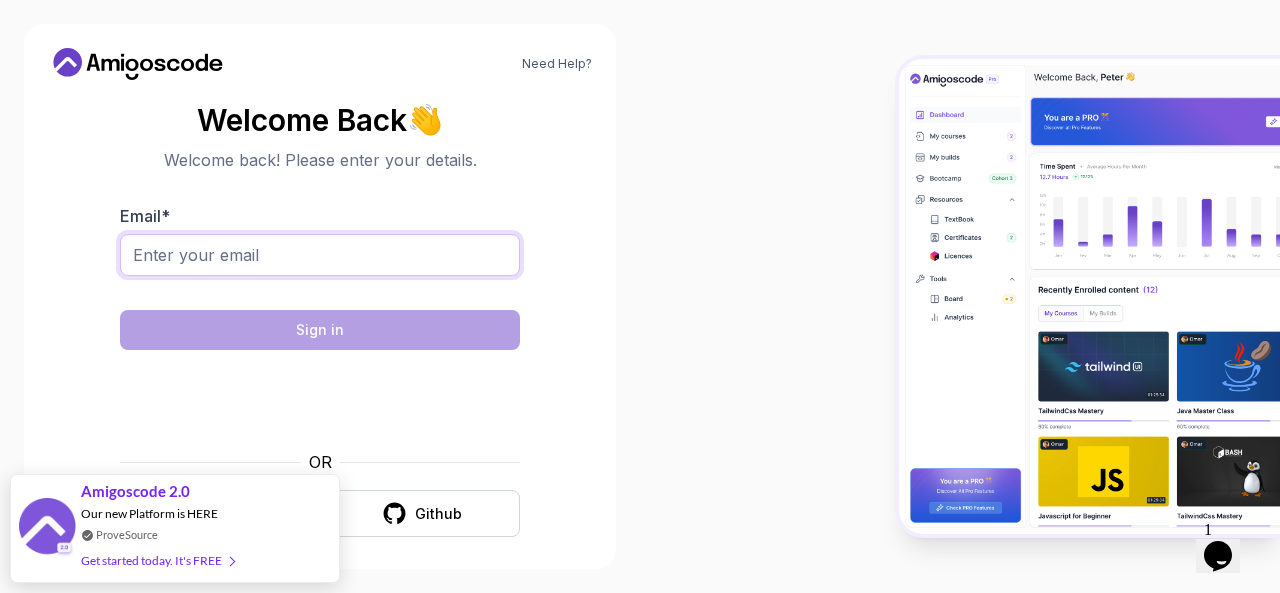 type on "sidanimariam6@gmail.com" 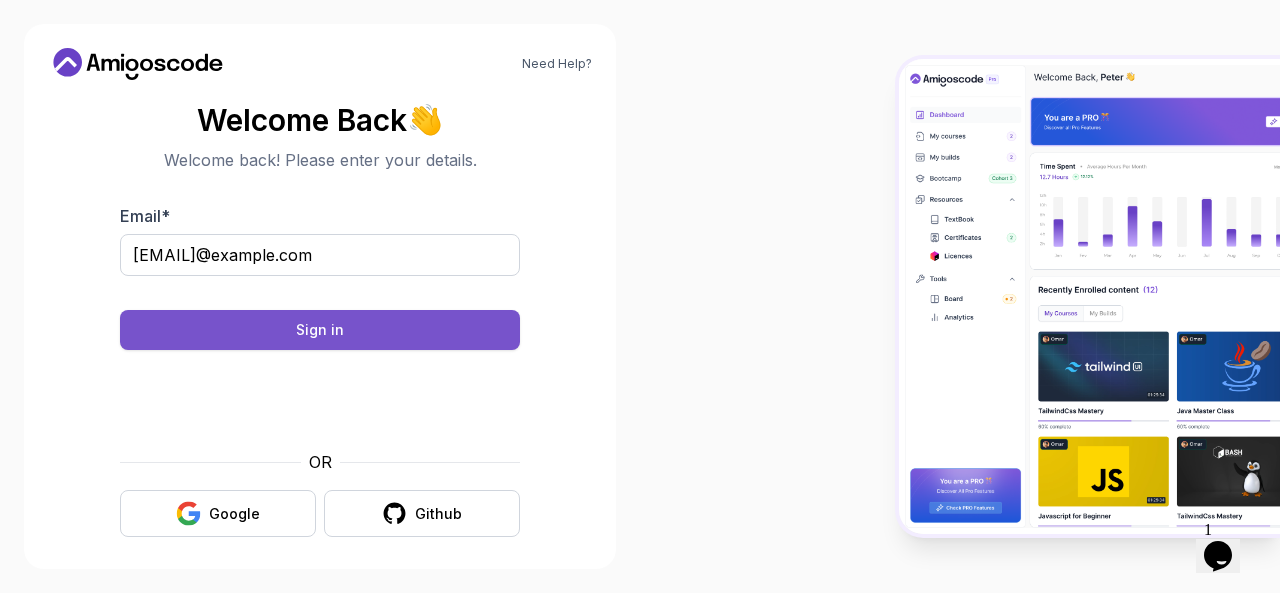 click on "Sign in" at bounding box center [320, 330] 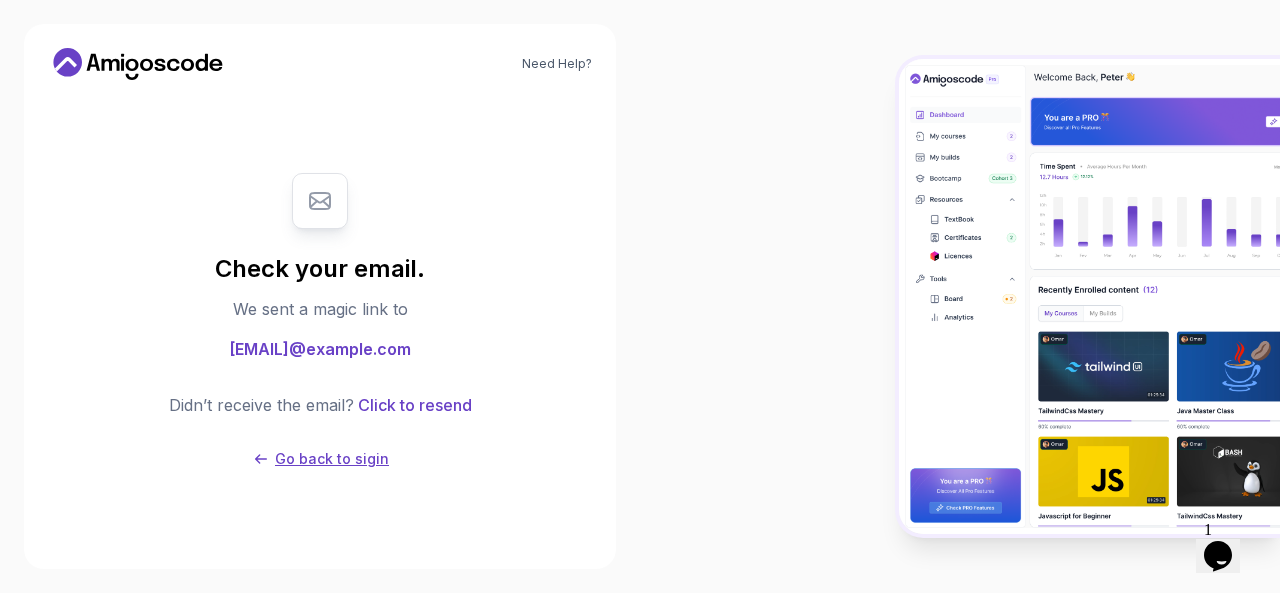 click on "Go back to sigin" at bounding box center (332, 459) 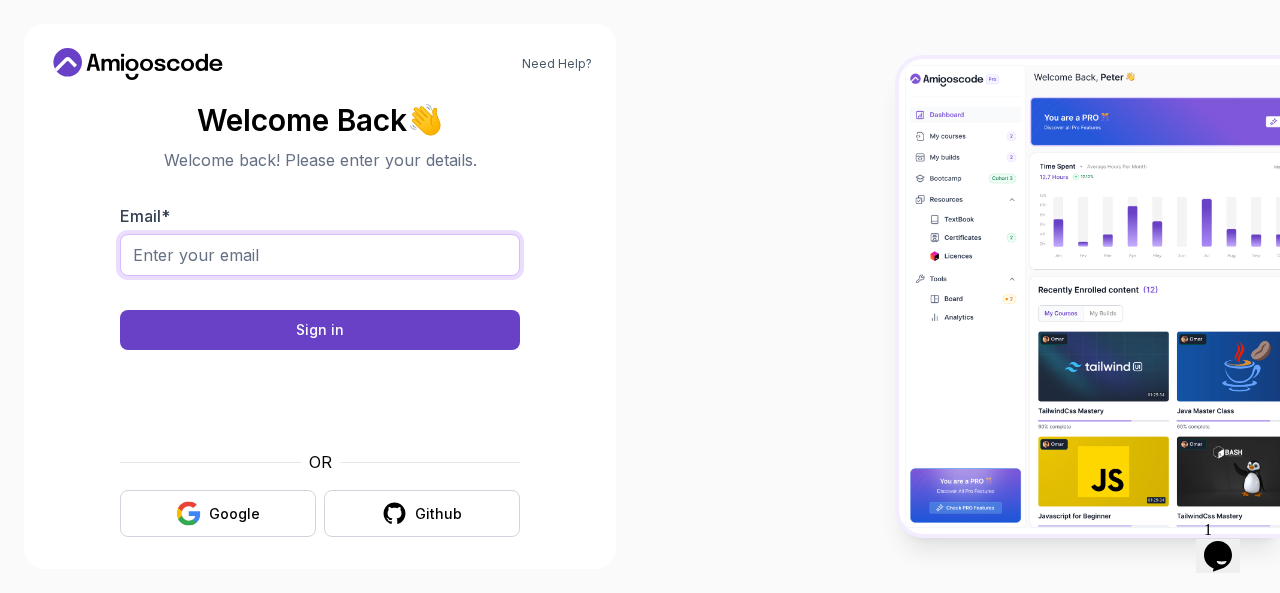 click on "Email *" at bounding box center (320, 255) 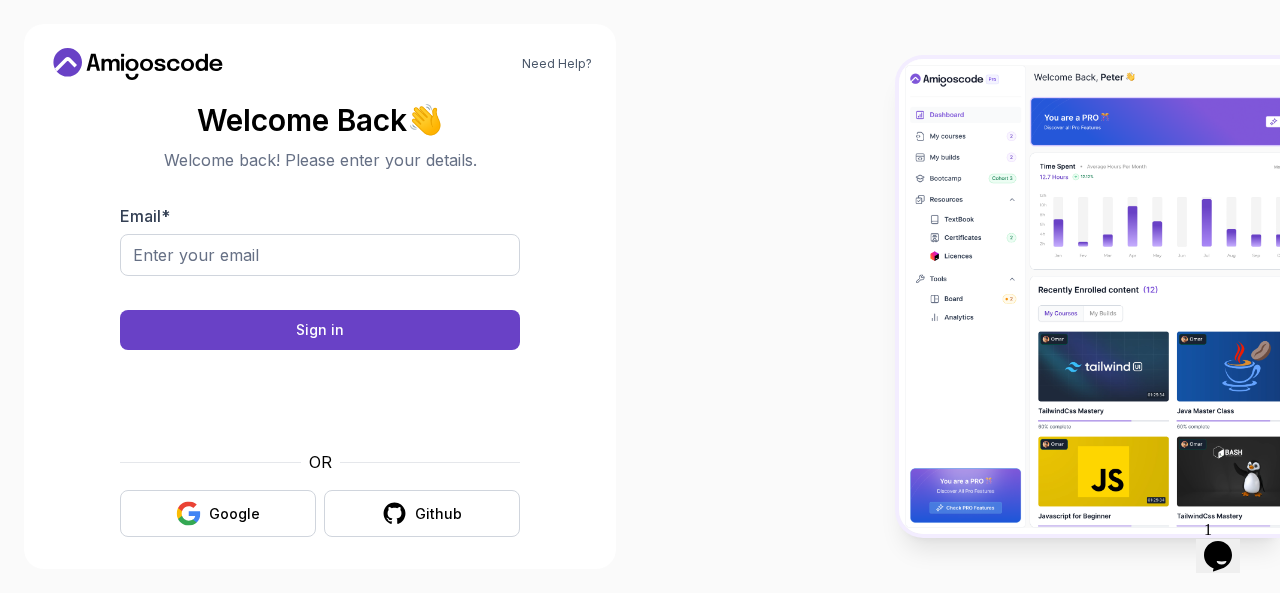 click on "Welcome Back 👋 Welcome back! Please enter your details. Email * Sign in OR Google Github" at bounding box center (320, 320) 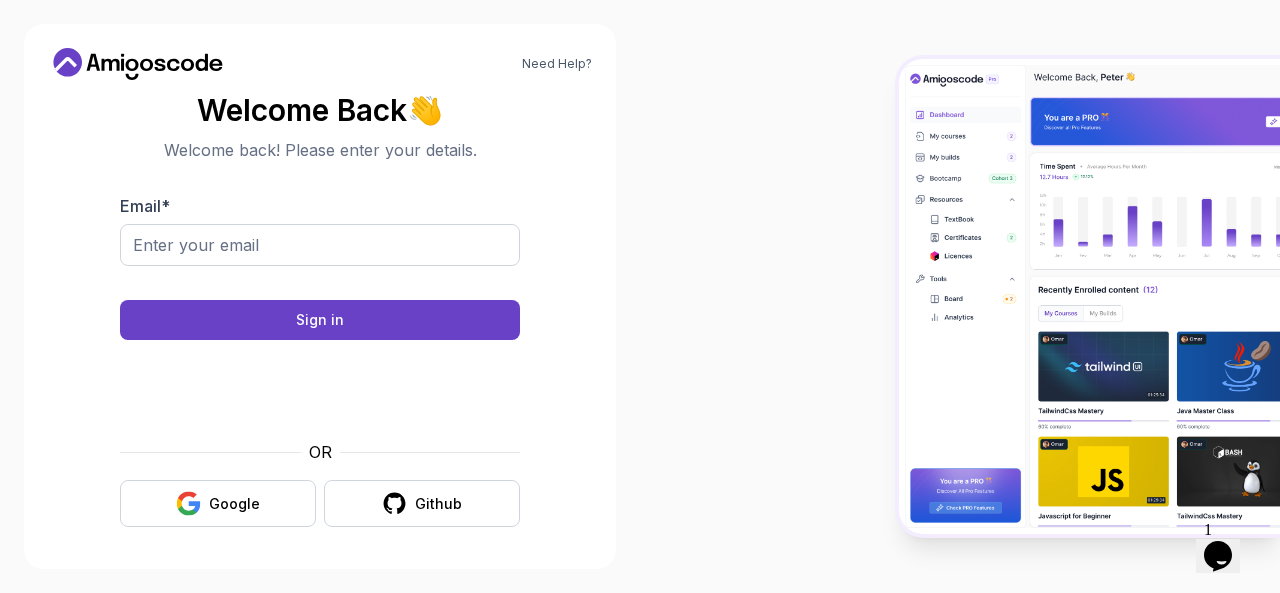 scroll, scrollTop: 11, scrollLeft: 0, axis: vertical 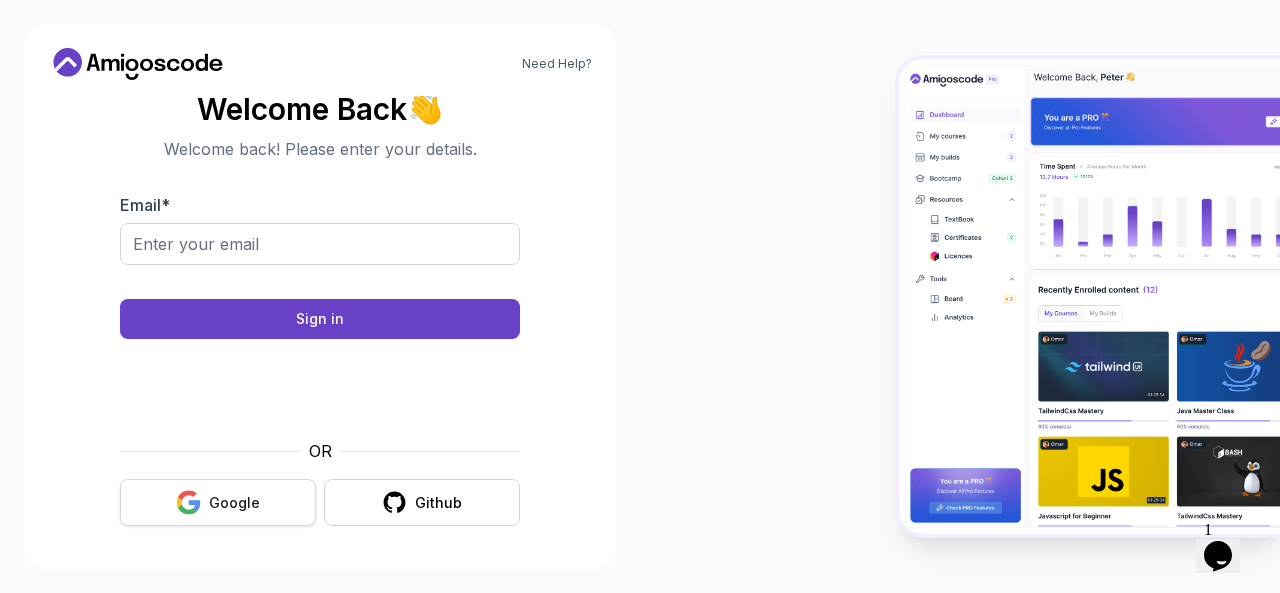 click 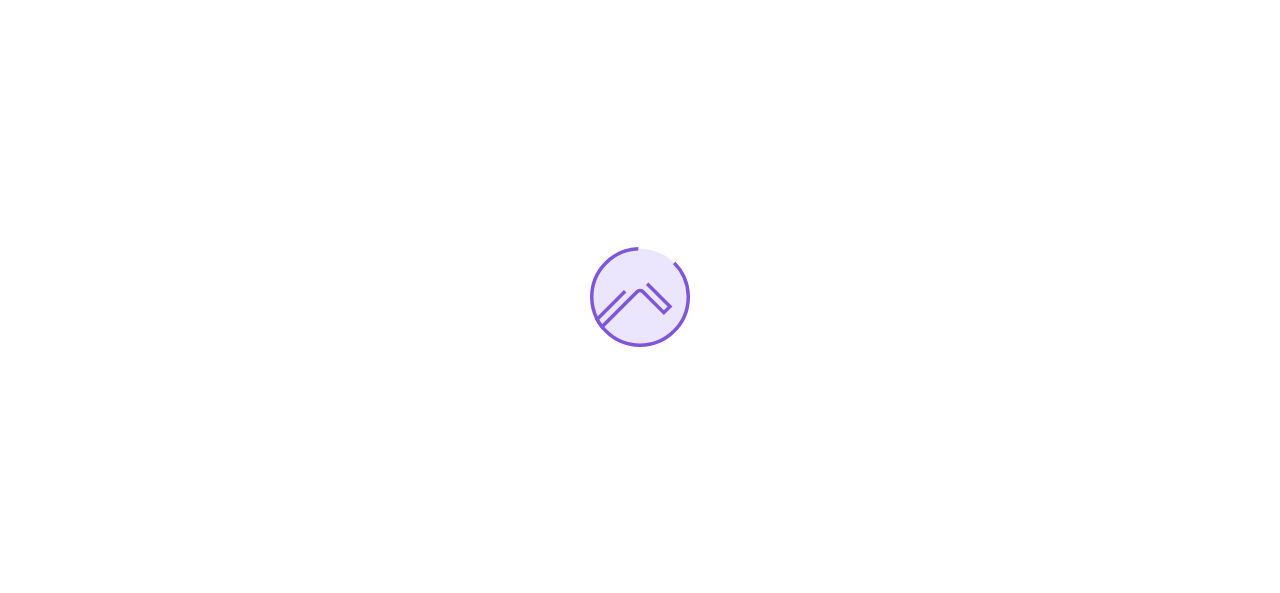 scroll, scrollTop: 0, scrollLeft: 0, axis: both 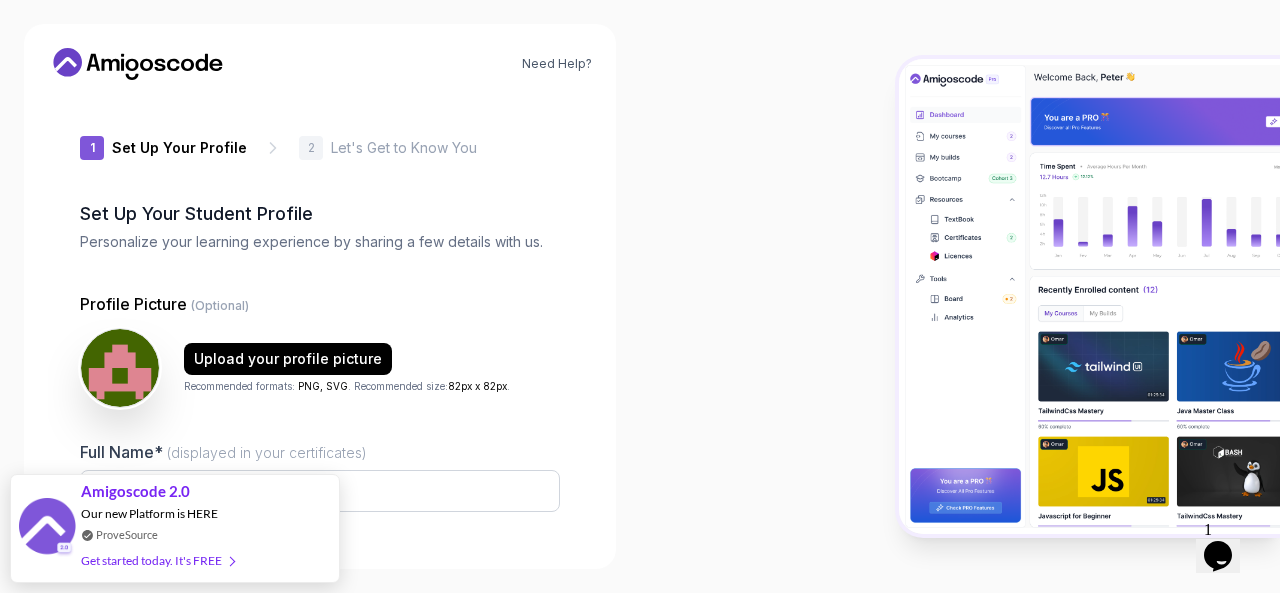 type on "brightrabbit52822" 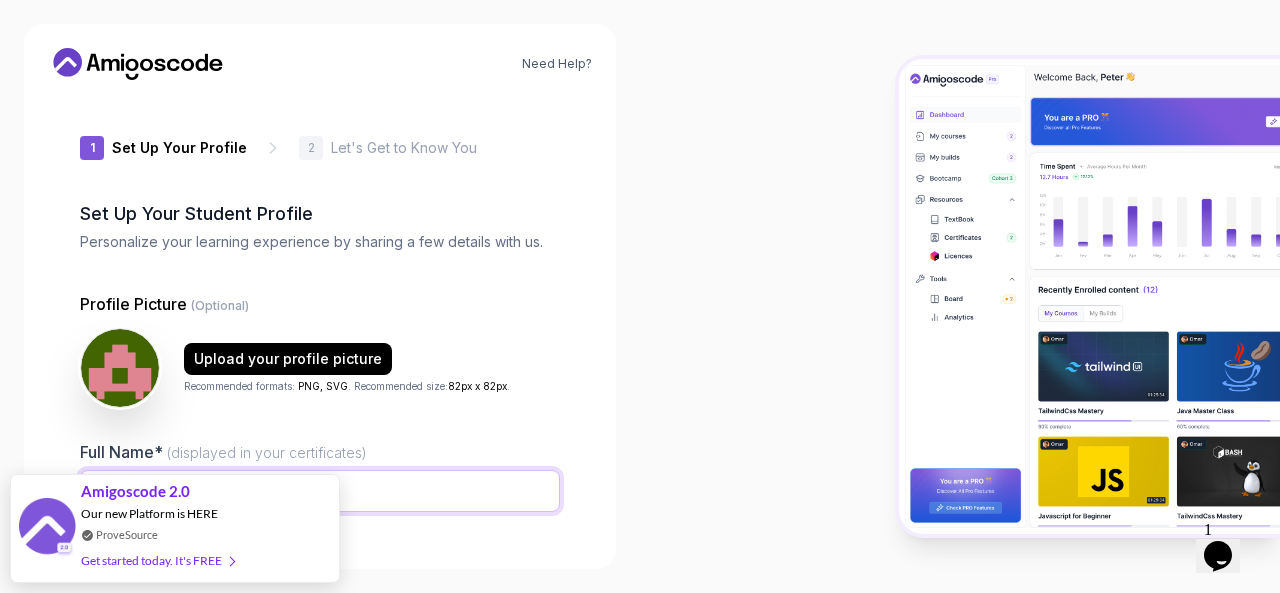 click on "Full Name*   (displayed in your certificates)" at bounding box center (320, 491) 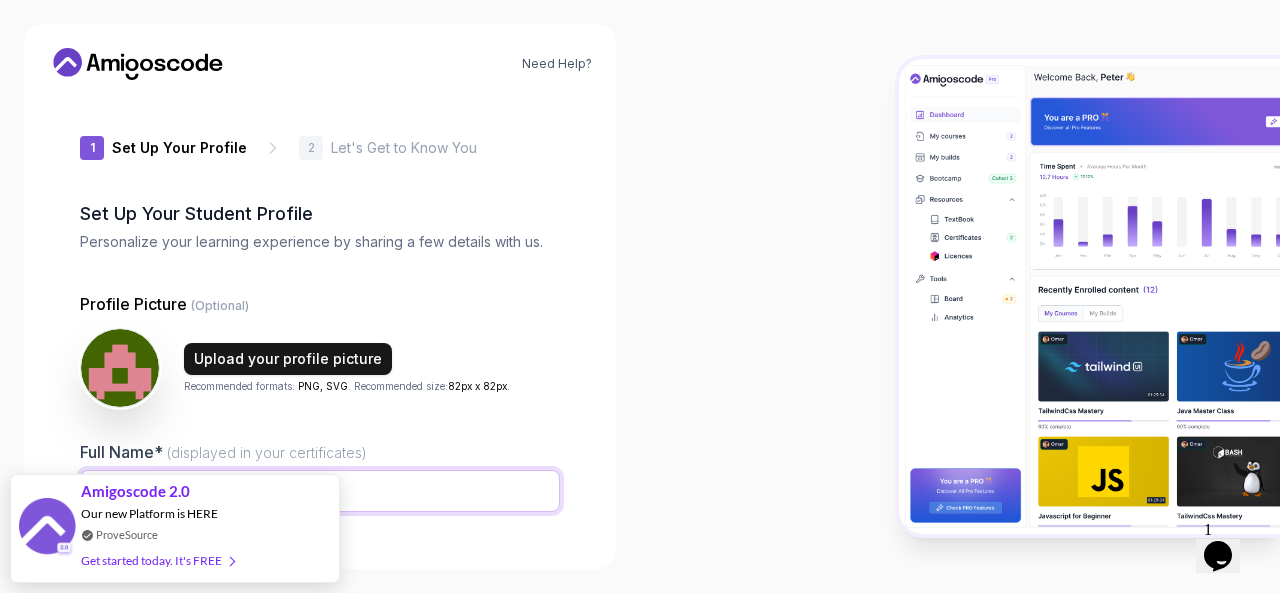 type on "[NAME]" 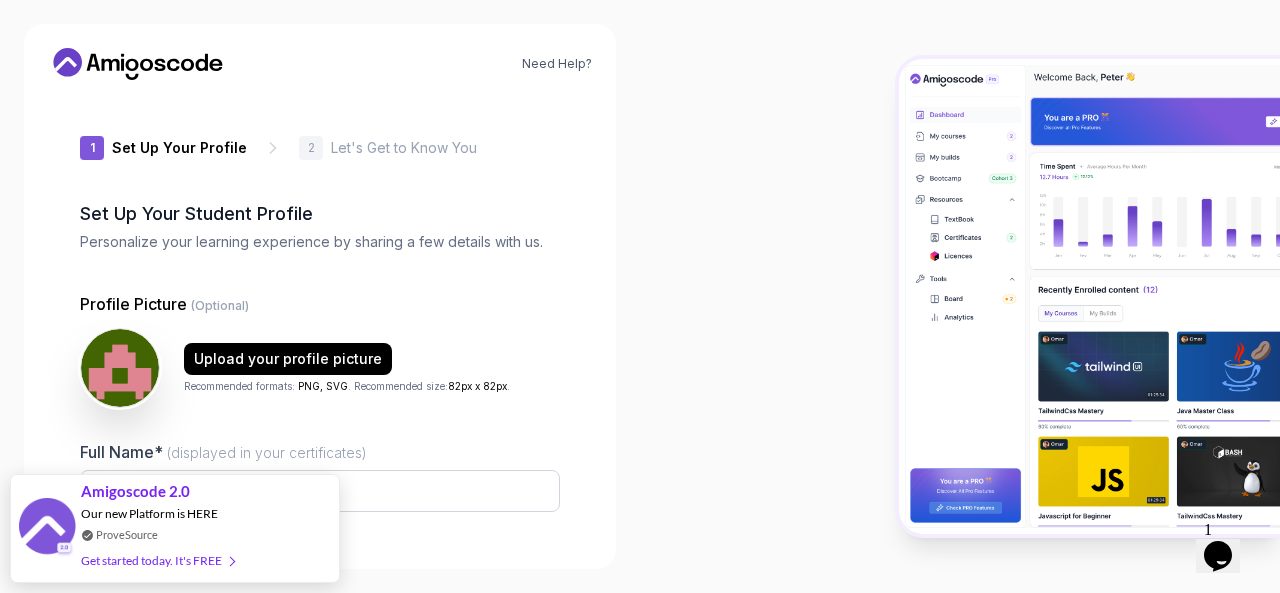 click at bounding box center (960, 296) 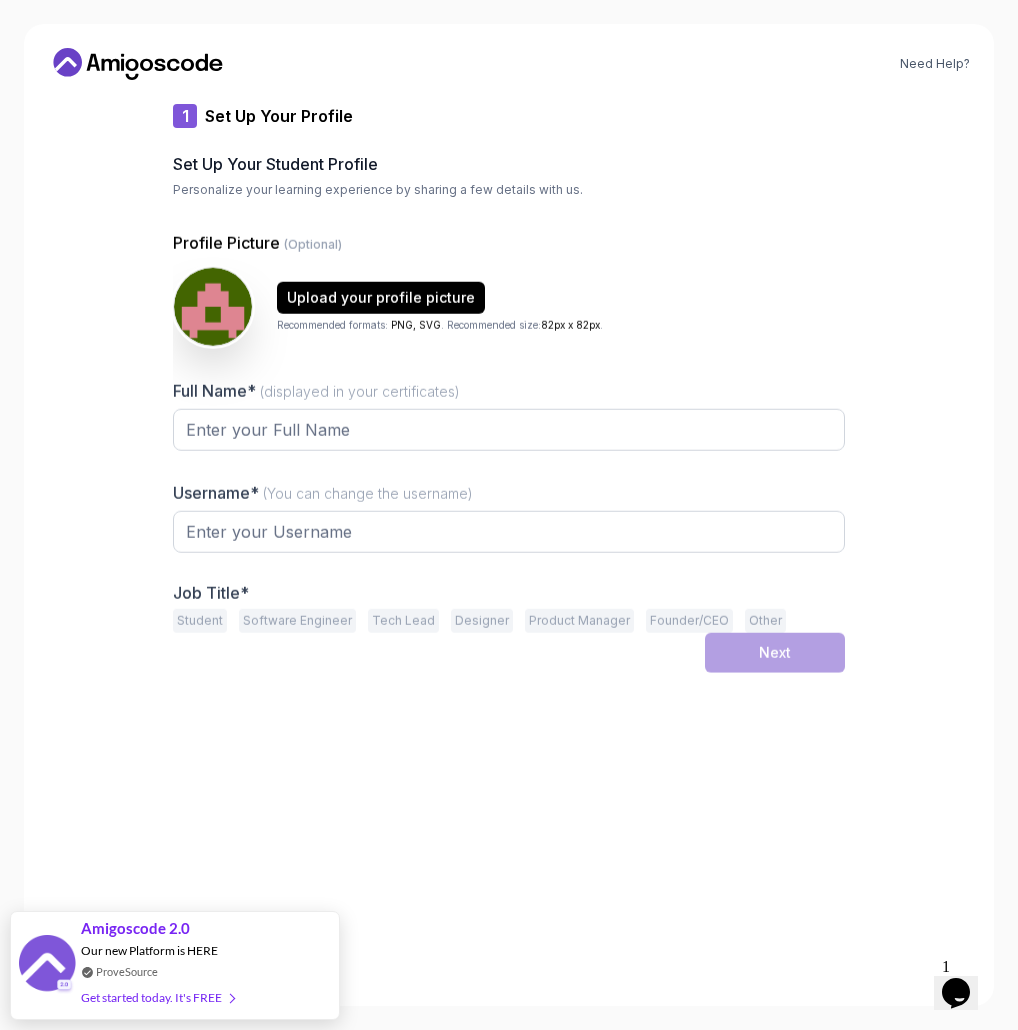 type on "sturdyrabbit7edb1" 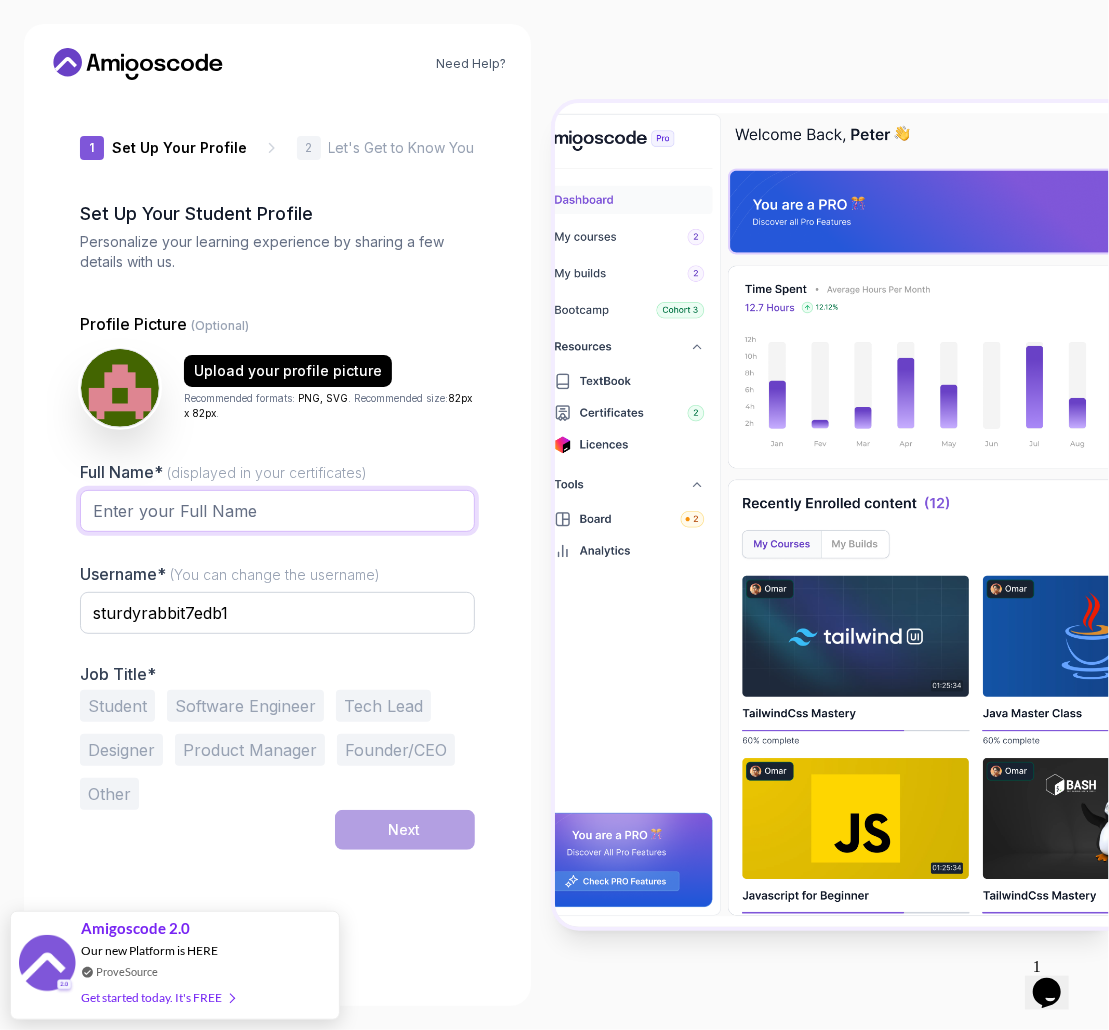 click on "Full Name*   (displayed in your certificates)" at bounding box center (277, 511) 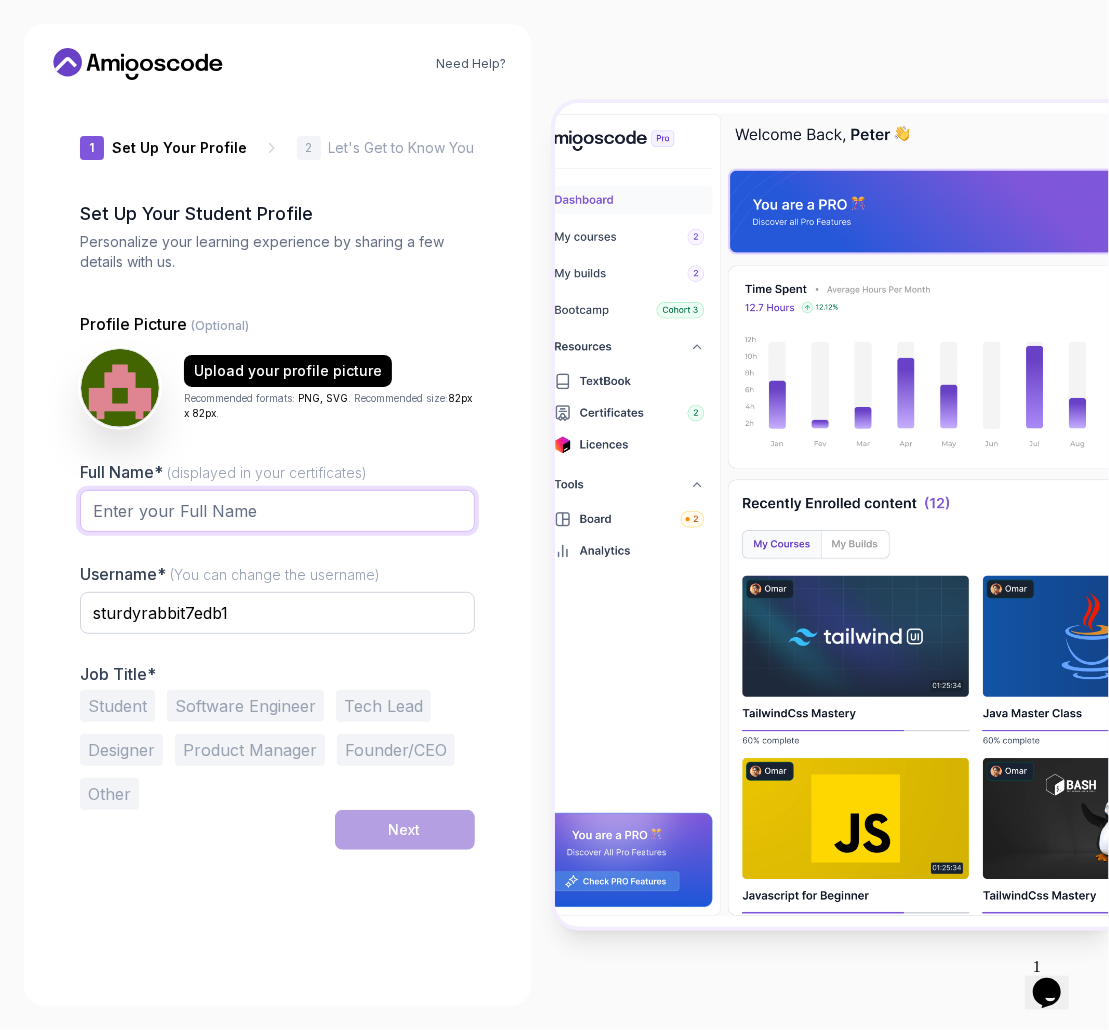 type on "Mariam" 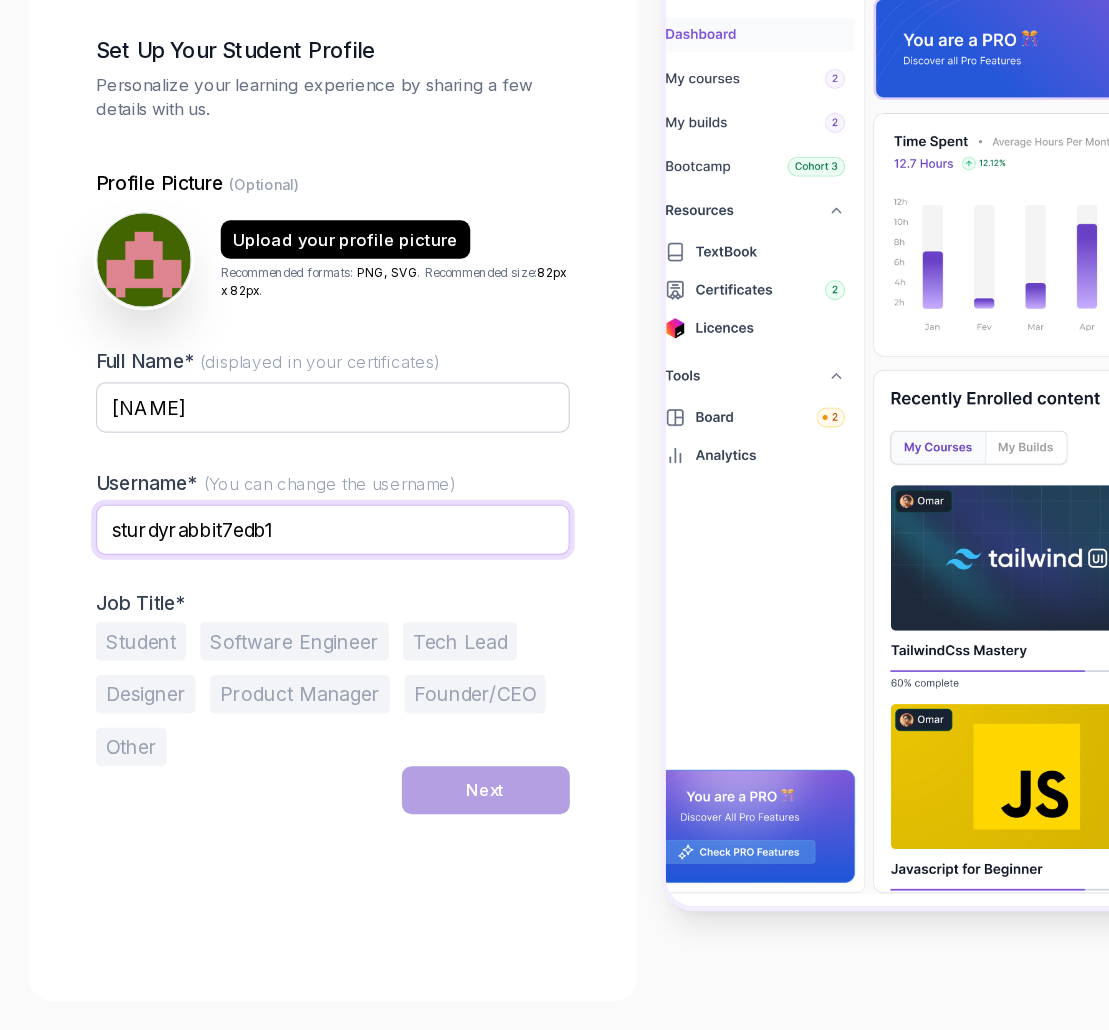 click on "sturdyrabbit7edb1" at bounding box center [277, 613] 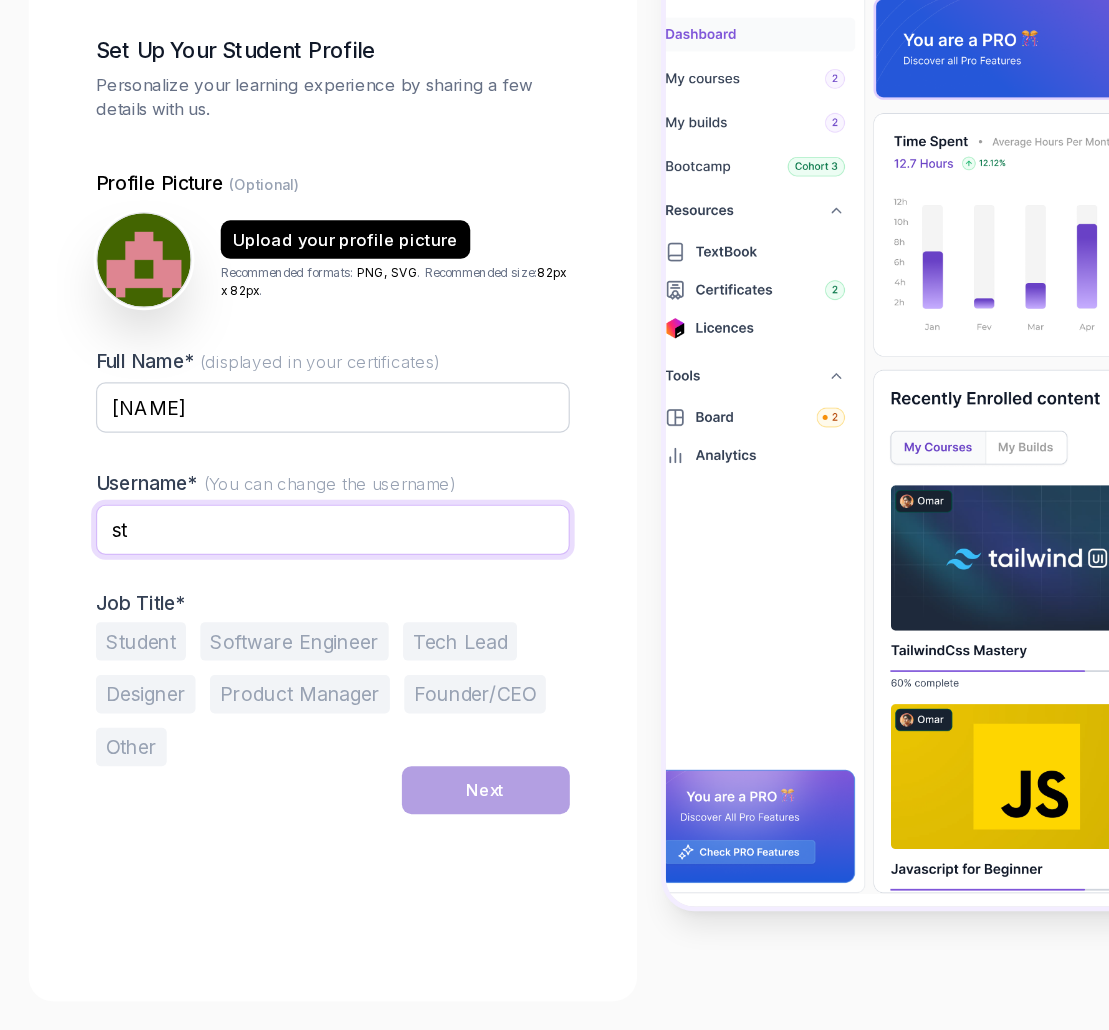 type on "s" 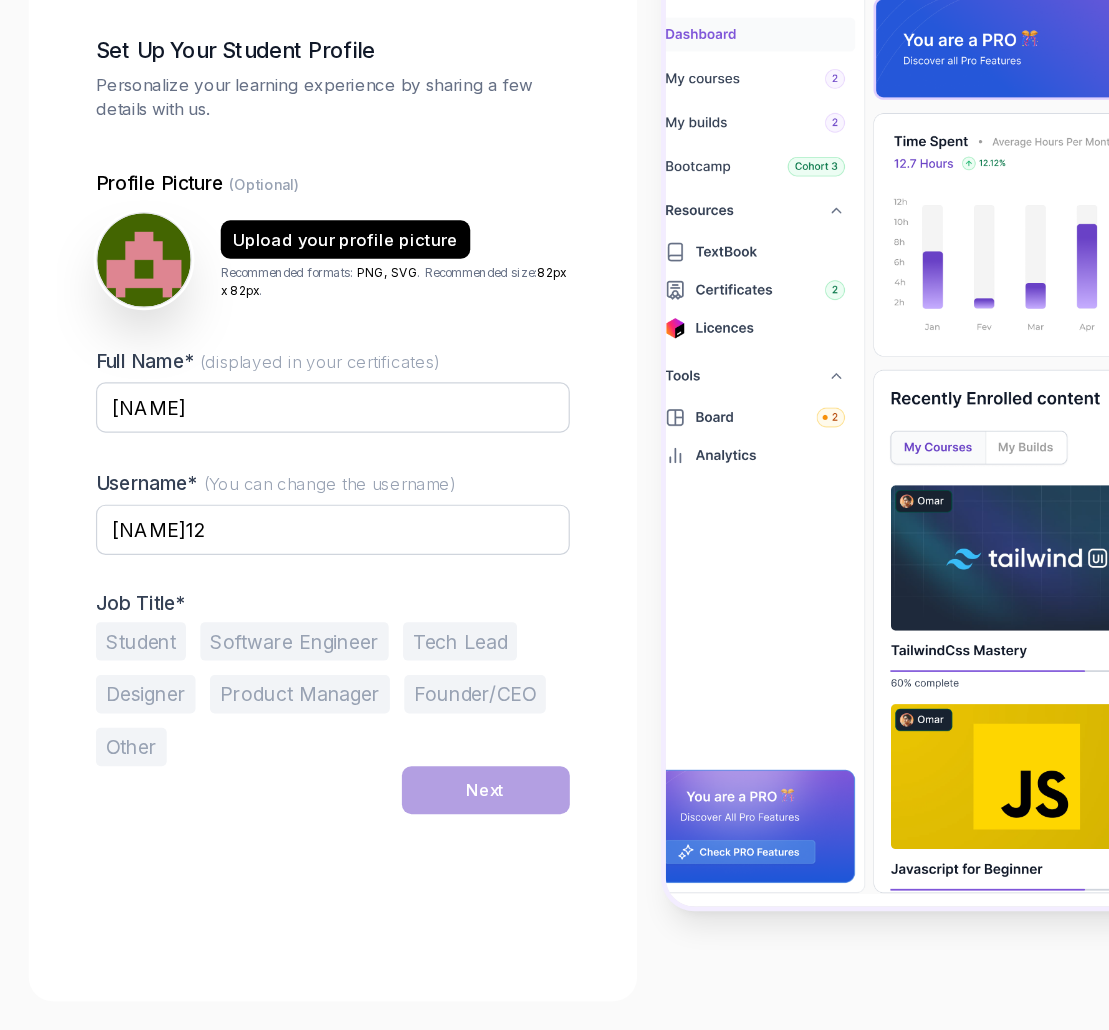click on "Software Engineer" at bounding box center (245, 706) 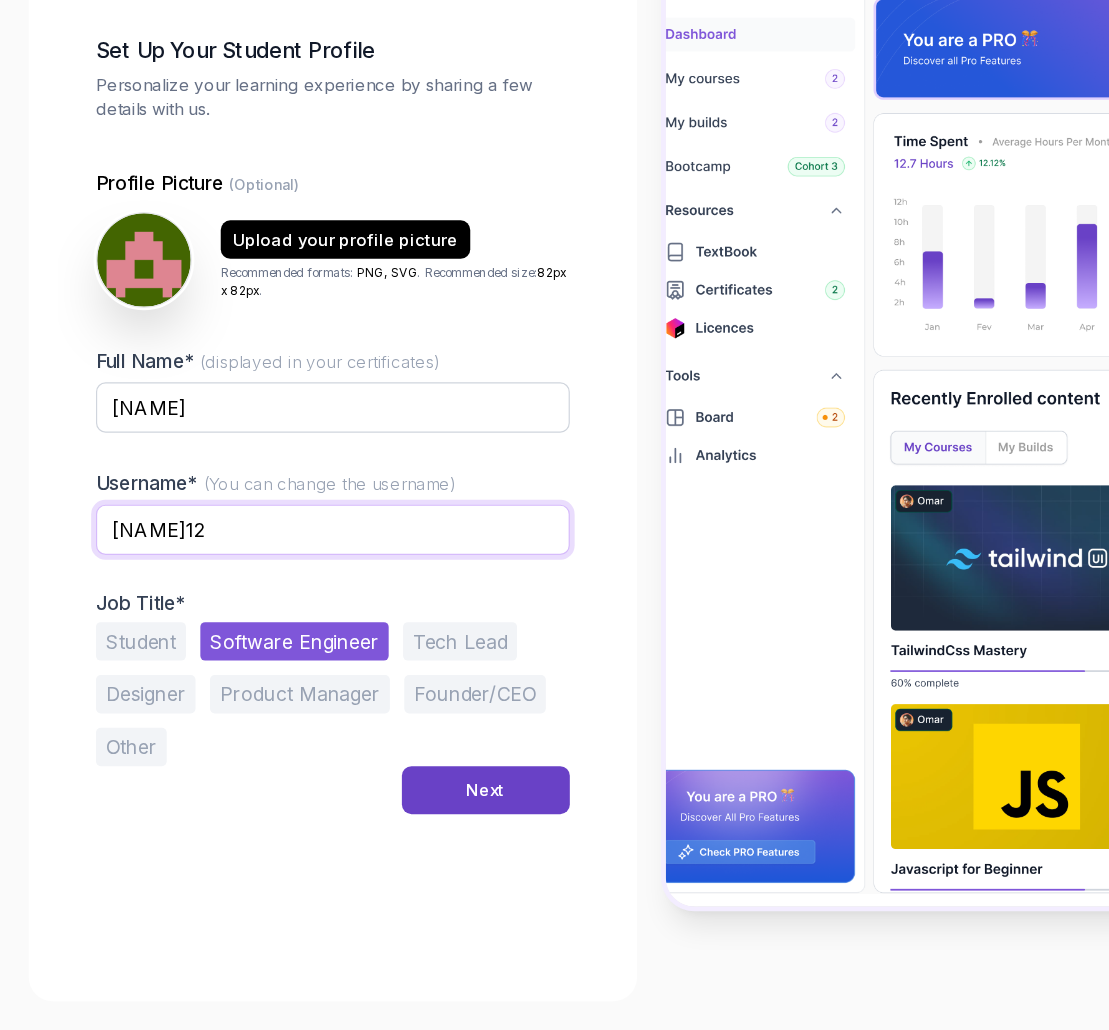click on "mariam12" at bounding box center (277, 613) 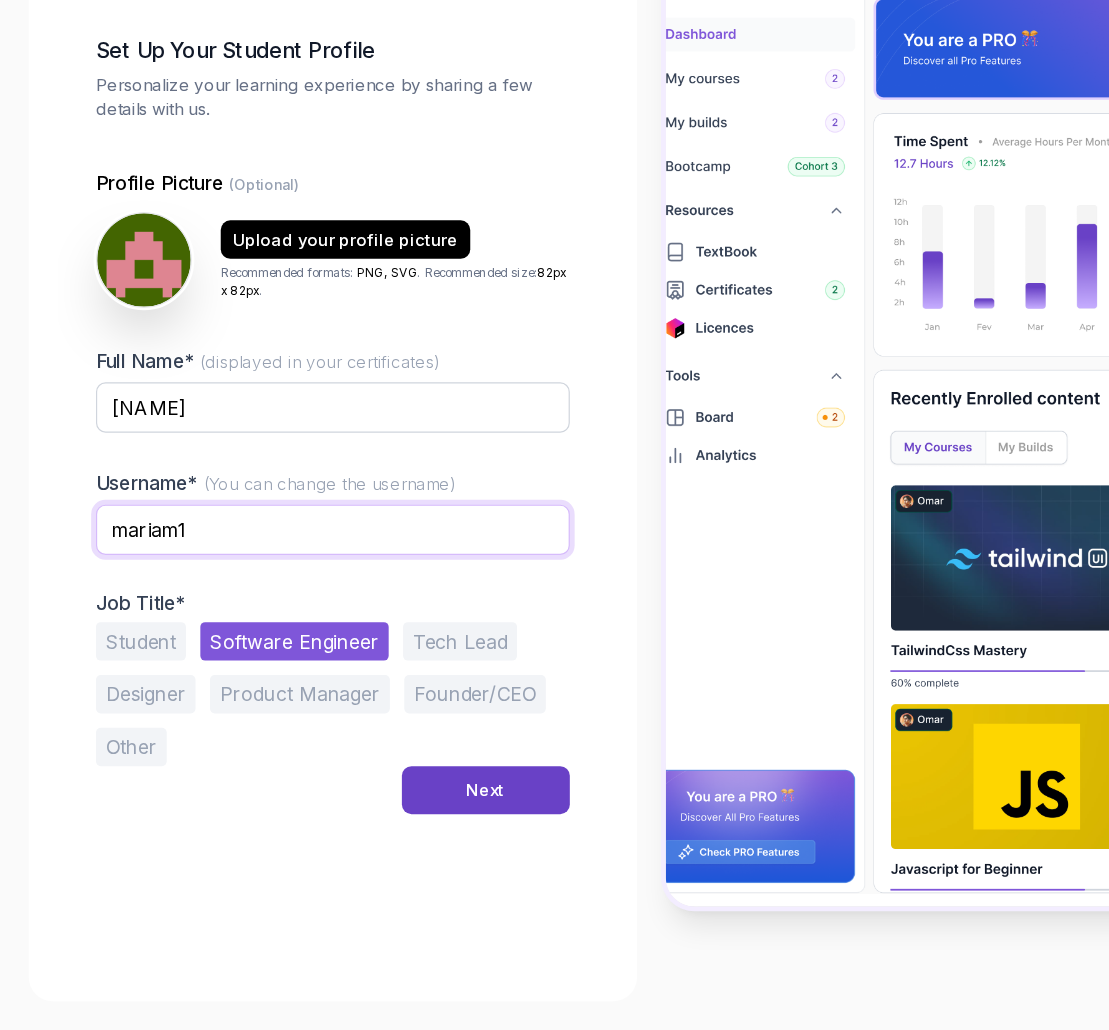 type on "mariam1" 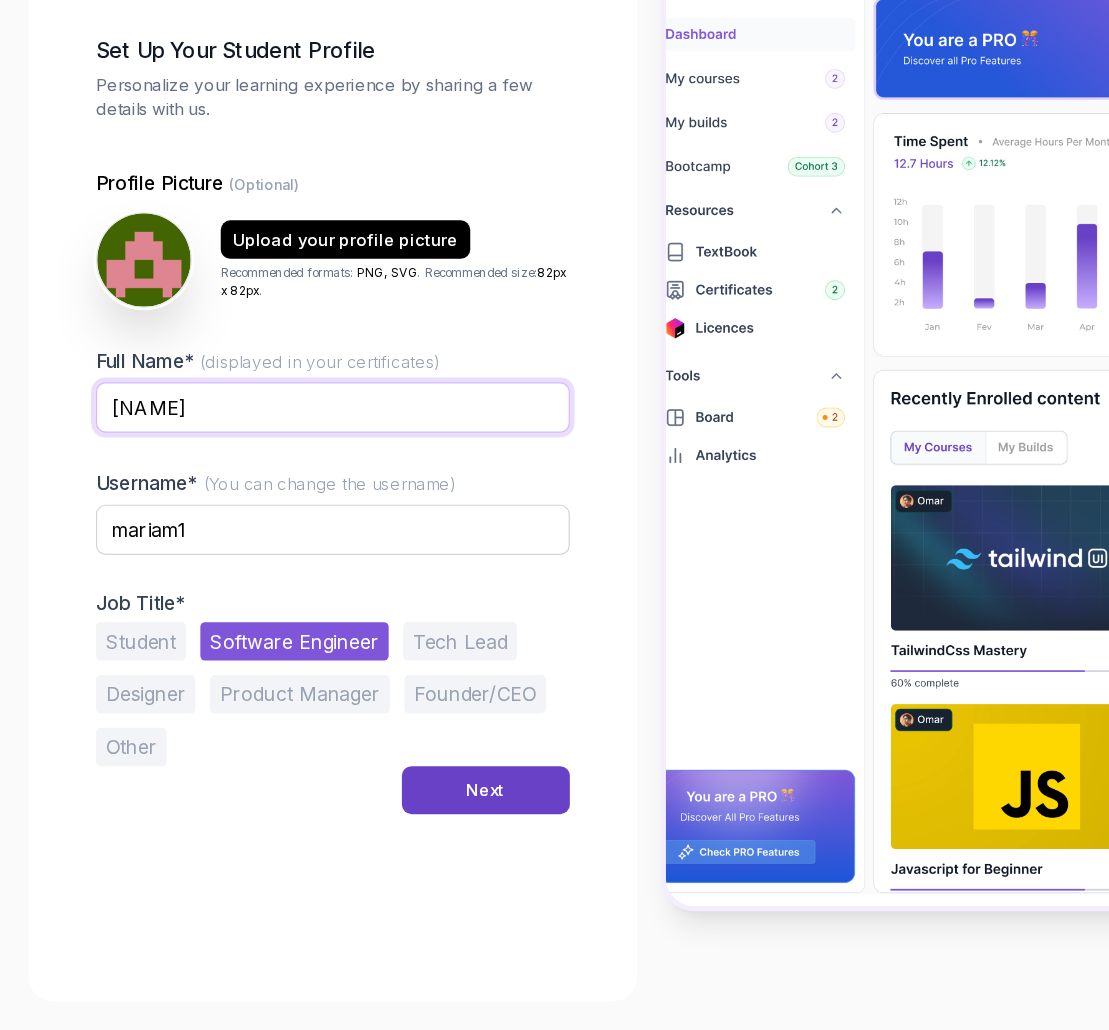 click on "Mariam" at bounding box center [277, 511] 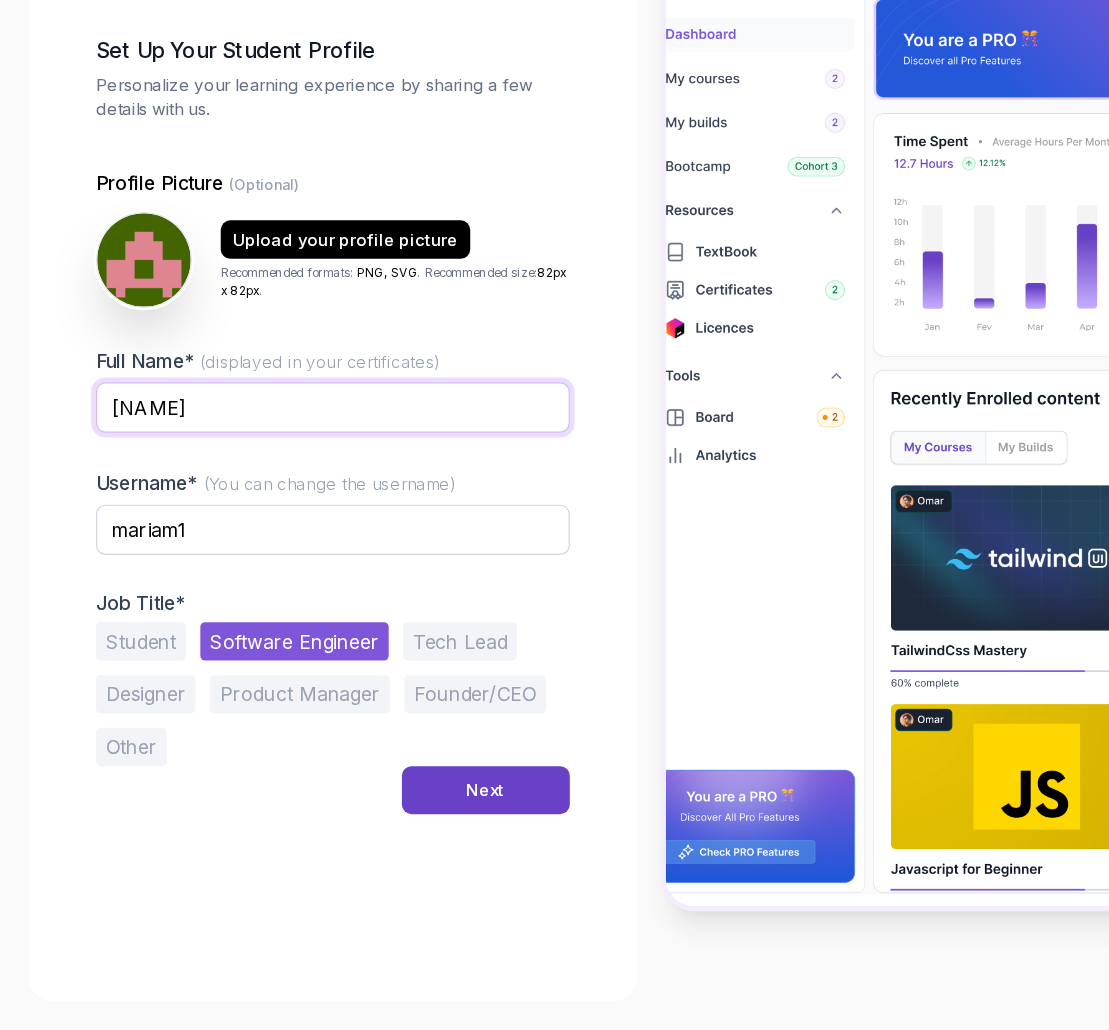 type on "Mariam Sidani" 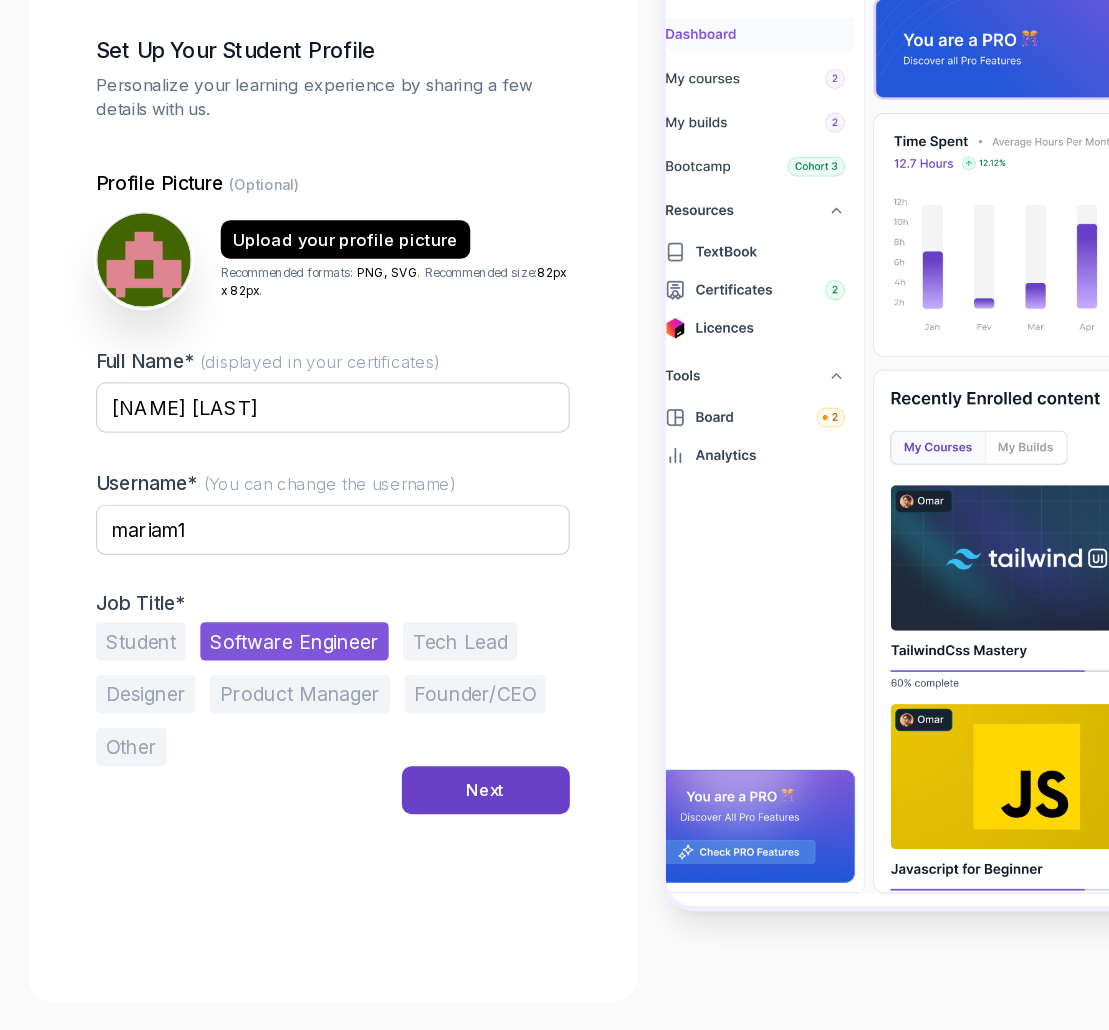 click on "Next" at bounding box center (405, 830) 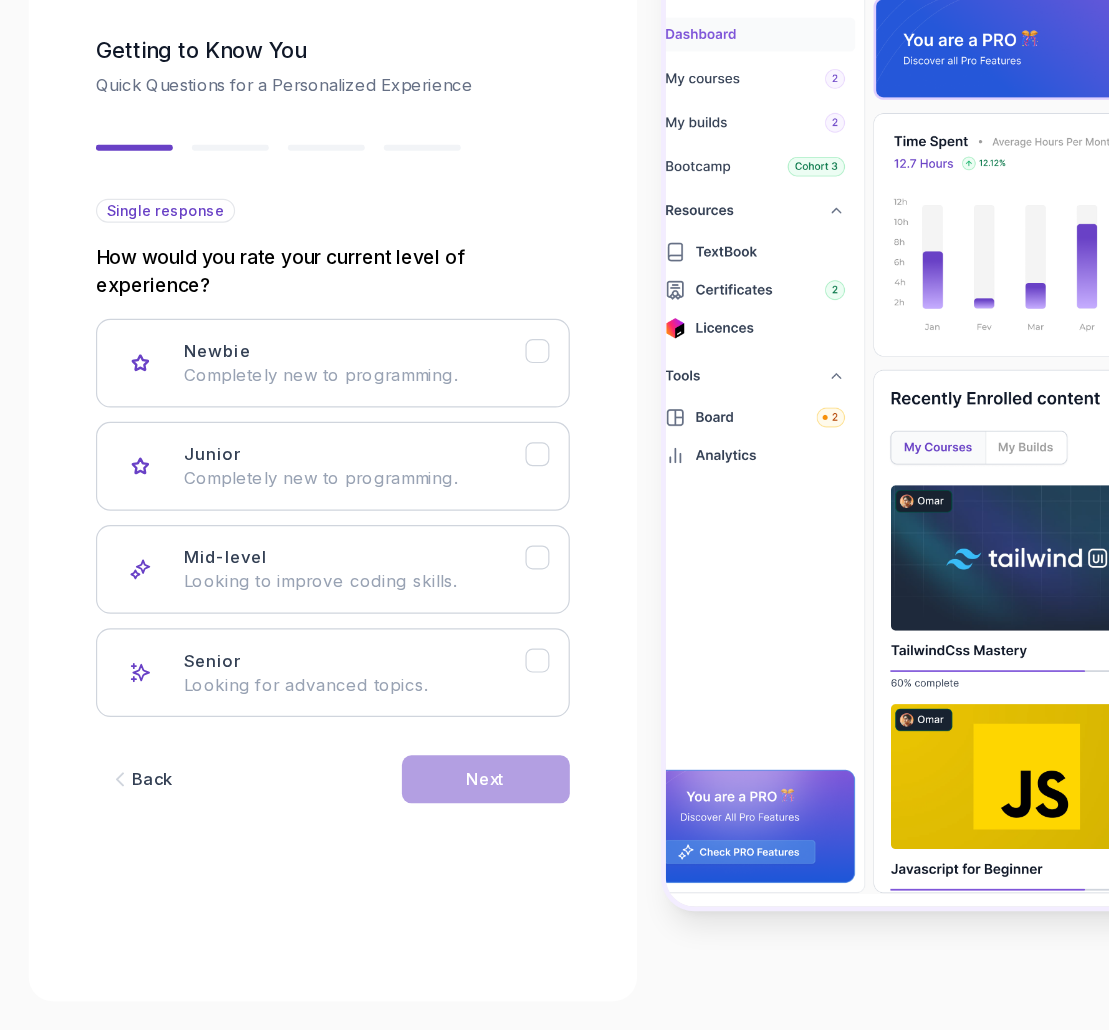 click on "Completely new to programming." at bounding box center (295, 570) 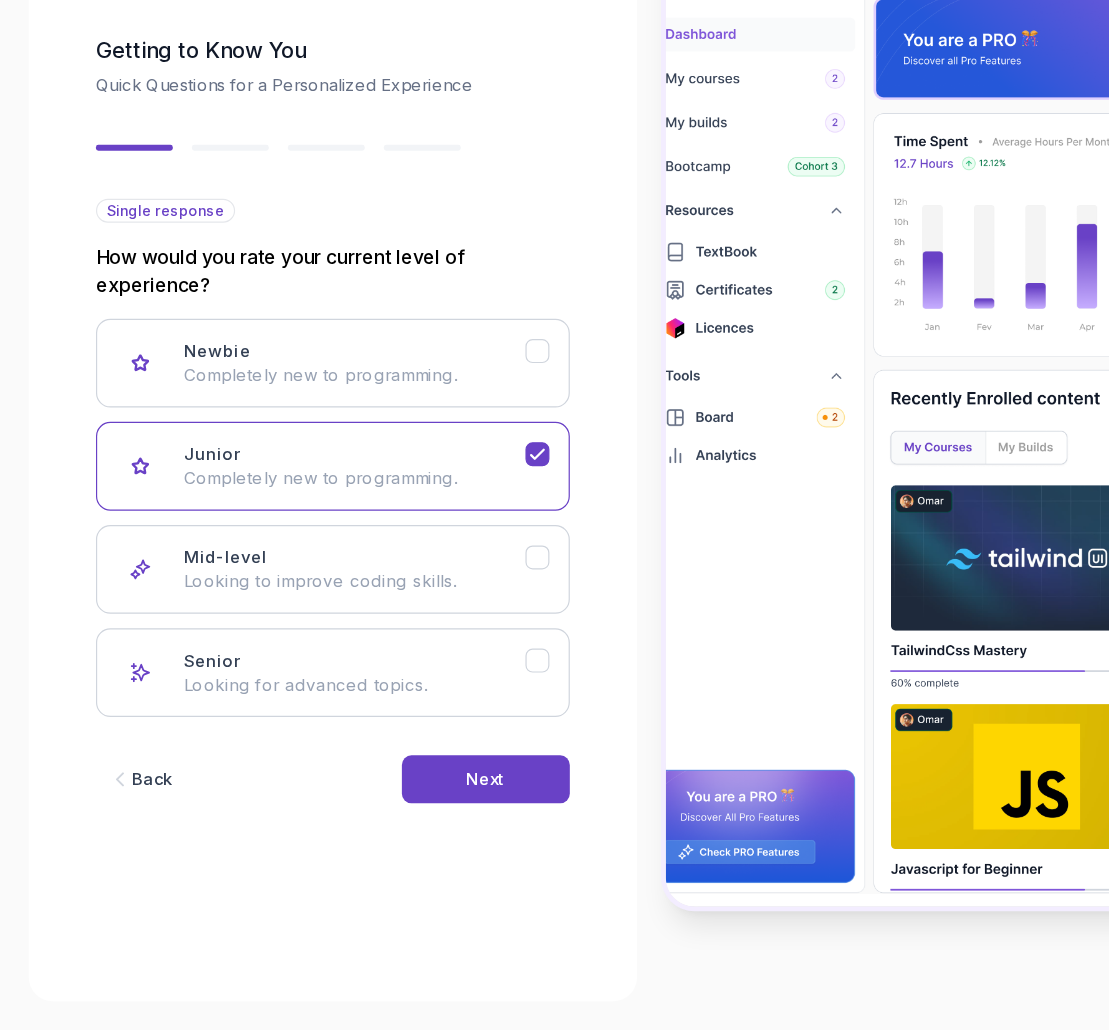 click on "Next" at bounding box center (405, 821) 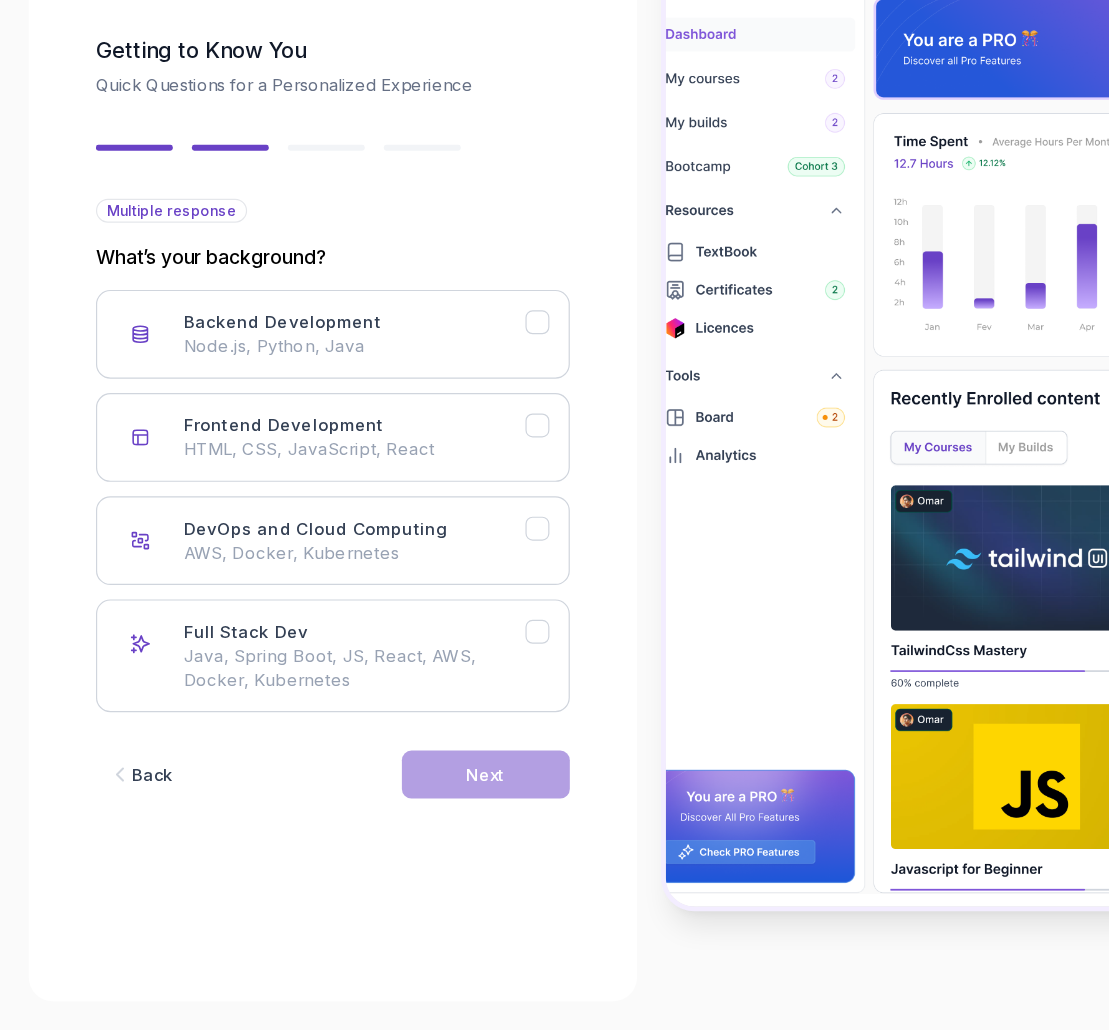 click on "Node.js, Python, Java" at bounding box center (295, 460) 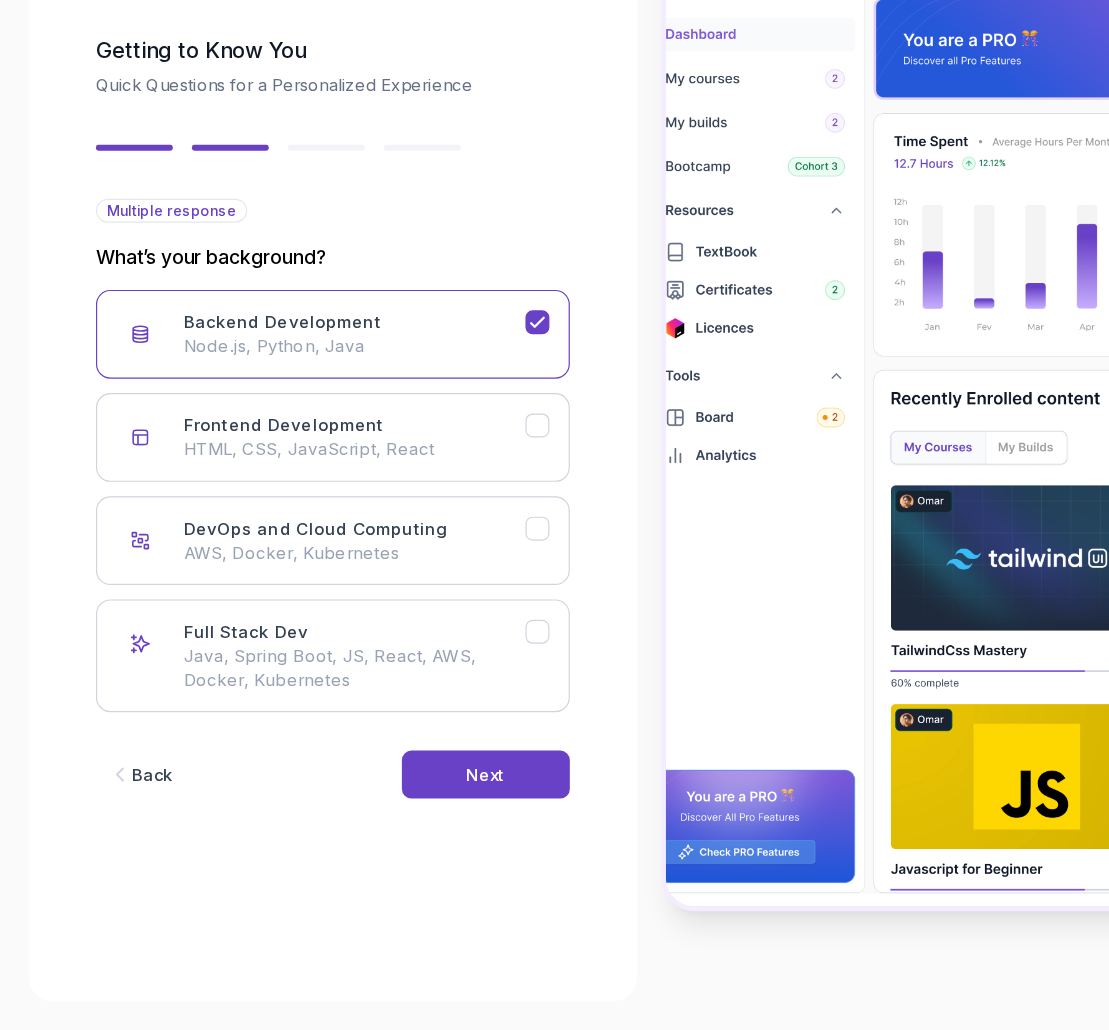 click on "Frontend Development HTML, CSS, JavaScript, React" at bounding box center (277, 536) 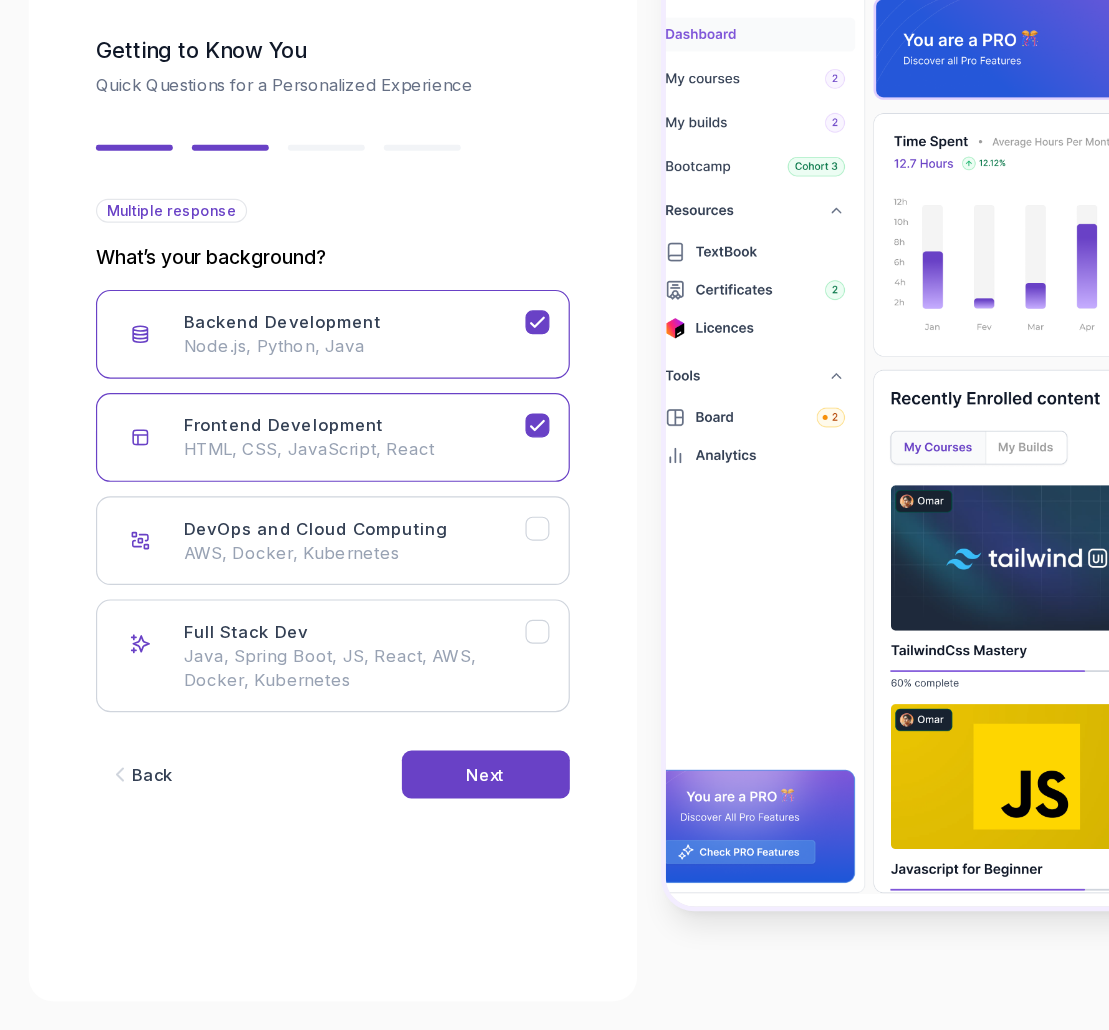 click on "Next" at bounding box center [405, 817] 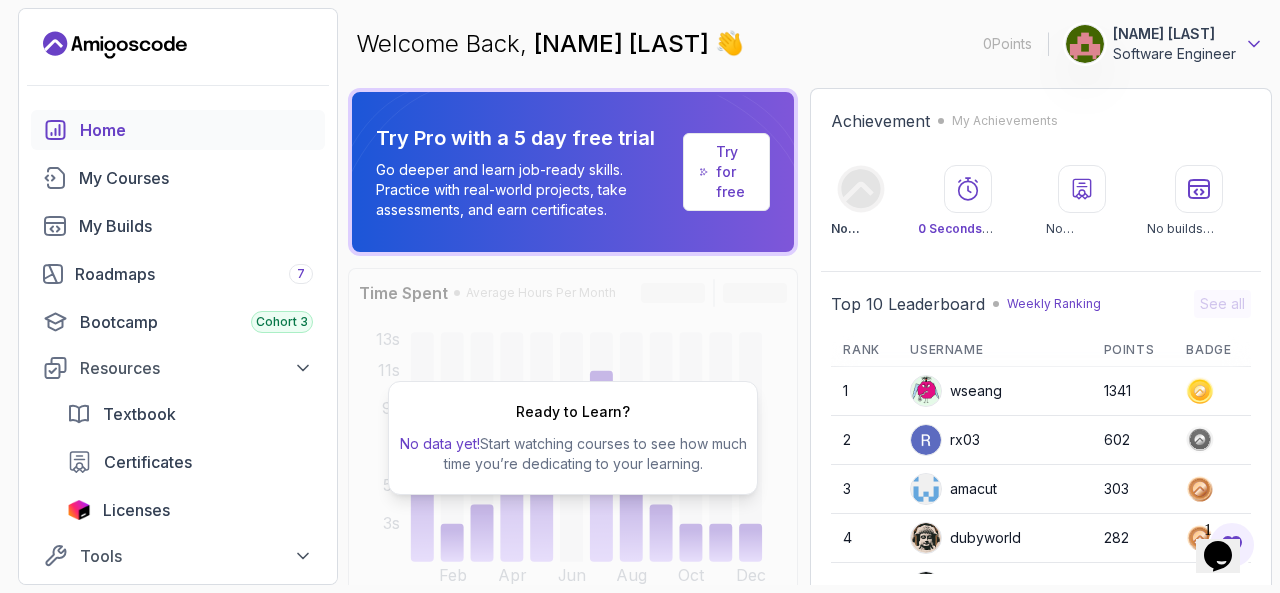 click 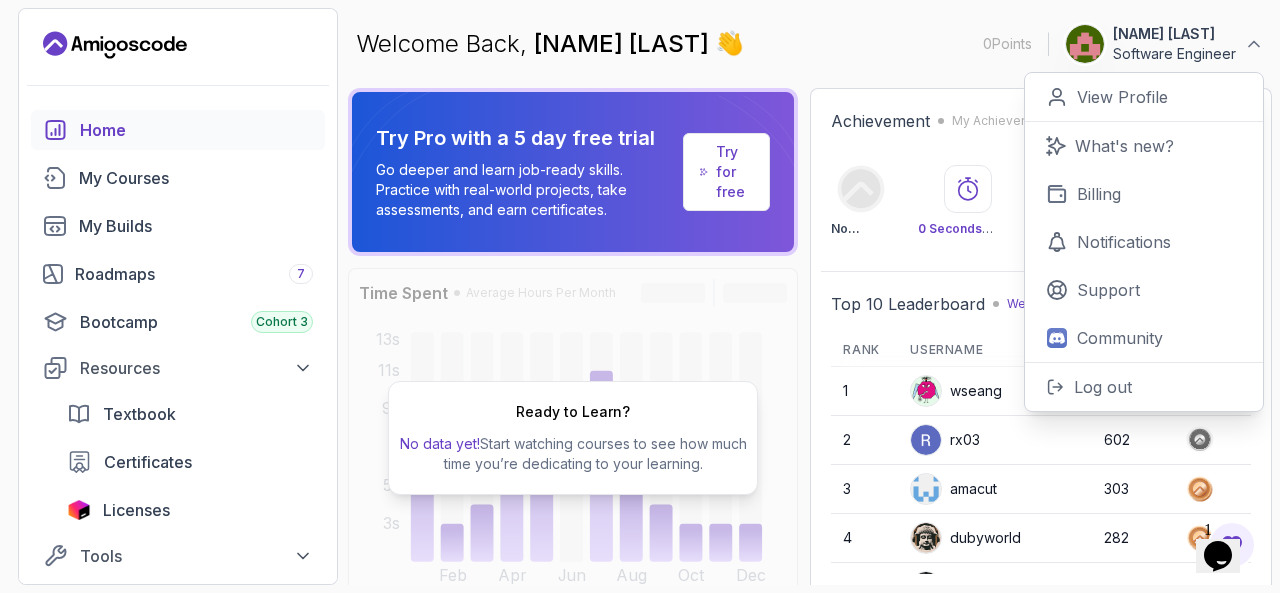 click on "Welcome Back,   Mariam Sidani   👋 0  Points 1 Mariam Sidani Software Engineer 0  Points View Profile What's new? Billing Notifications Support Community Log out" at bounding box center [810, 44] 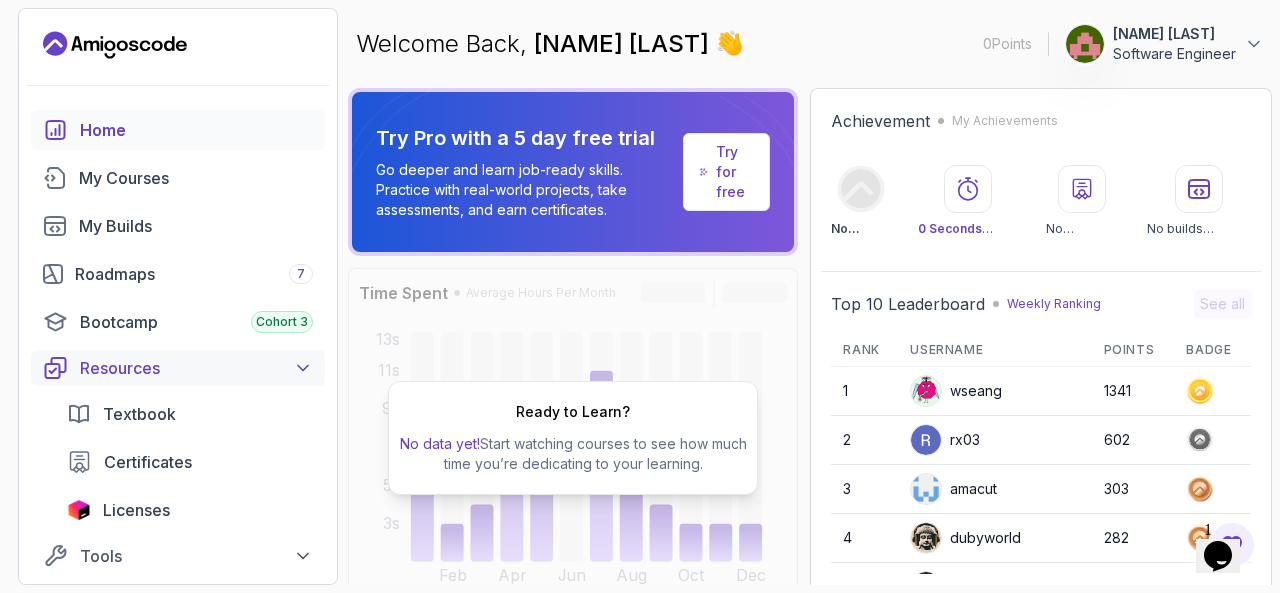 click 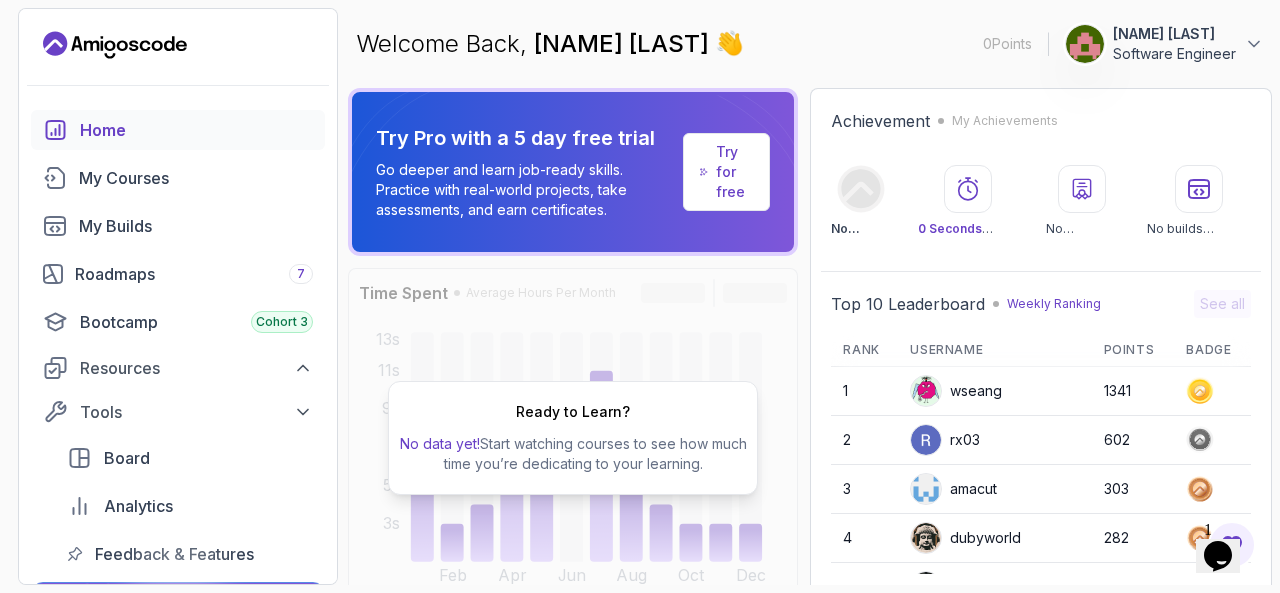 type 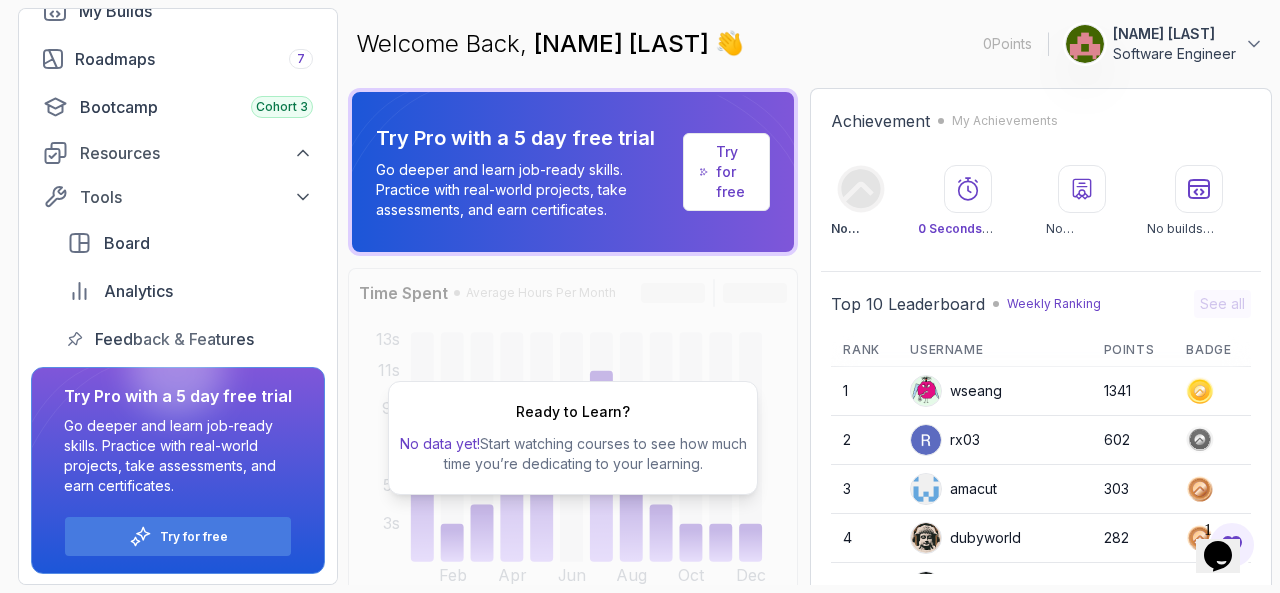 scroll, scrollTop: 0, scrollLeft: 0, axis: both 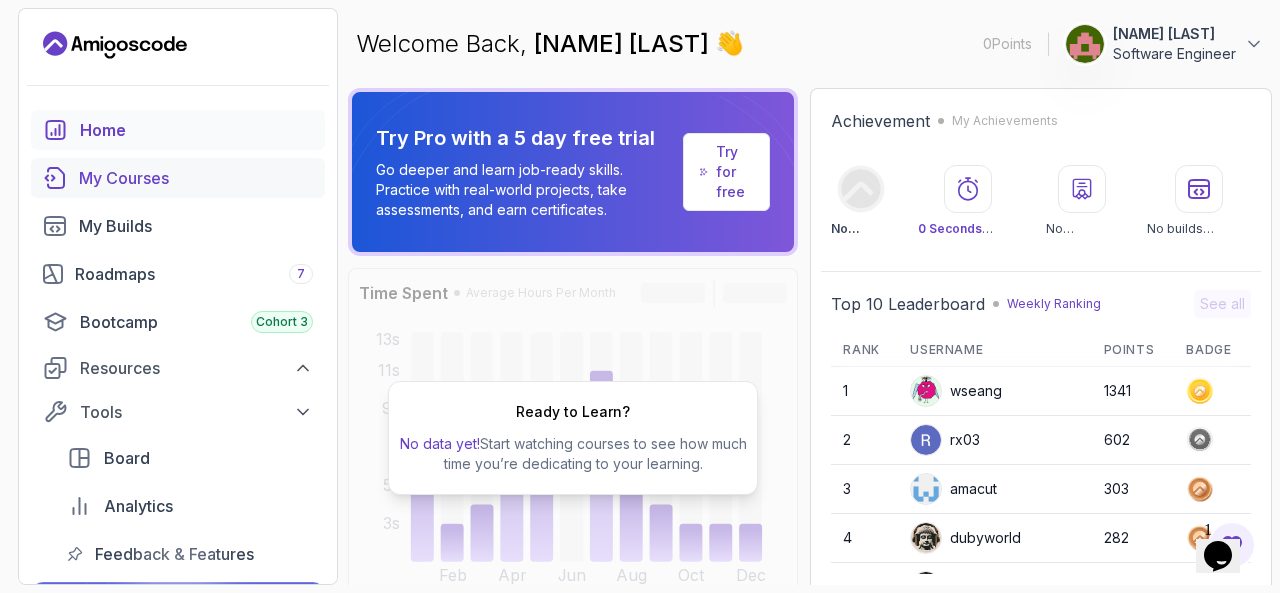 click on "My Courses" at bounding box center [196, 178] 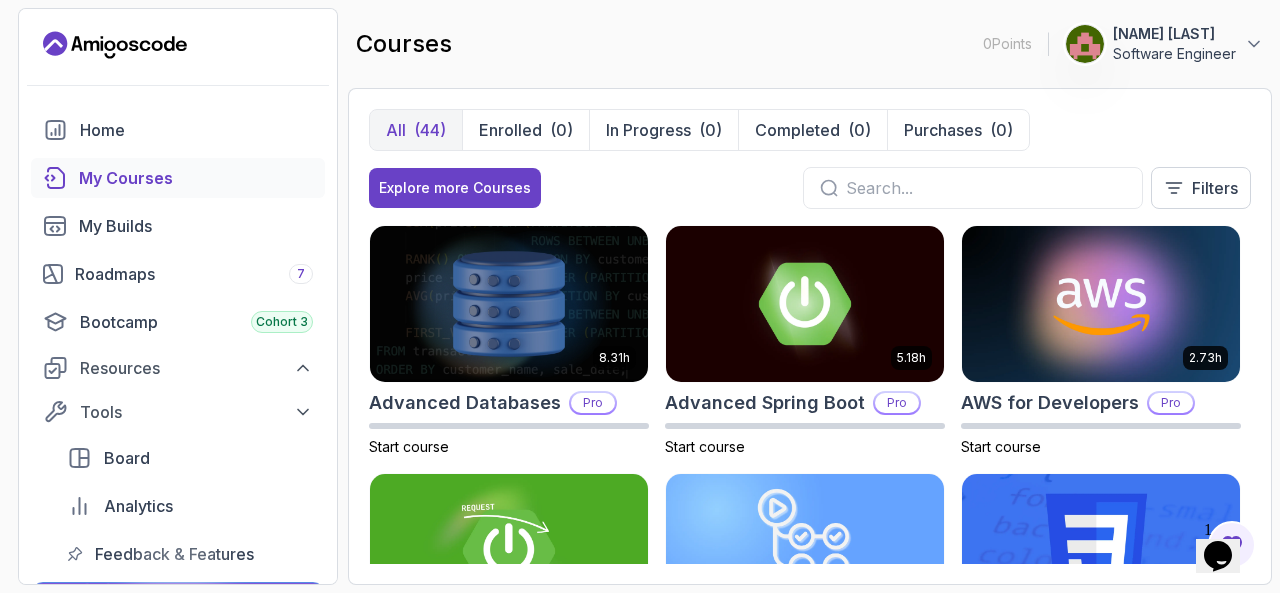 click on "0  Points 1 Mariam Sidani Software Engineer Home My Courses My Builds Roadmaps 7 Bootcamp Cohort 3 Resources Tools Board Analytics Feedback & Features Try Pro with a 5 day free trial Go deeper and learn job-ready skills. Practice with real-world projects, take assessments, and earn certificates. Try for free courses   0  Points 1 Mariam Sidani Software Engineer All (44) Enrolled (0) In Progress (0) Completed (0) Purchases (0) Explore more Courses Filters 8.31h Advanced Databases Pro Start course 5.18h Advanced Spring Boot Pro Start course 2.73h AWS for Developers Pro Start course 3.30h Building APIs with Spring Boot Pro Start course 2.63h CI/CD with GitHub Actions Pro Start course 2.08h CSS Essentials Start course 1.70h Database Design & Implementation Pro Start course 1.45h Docker for Java Developers Pro Start course 4.64h Docker For Professionals Pro Start course 10.13h Git for Professionals Pro Start course 2.55h Git & GitHub Fundamentals Start course 2.10h GitHub Toolkit Pro Start course 1.84h 5.57h Pro" at bounding box center (640, 296) 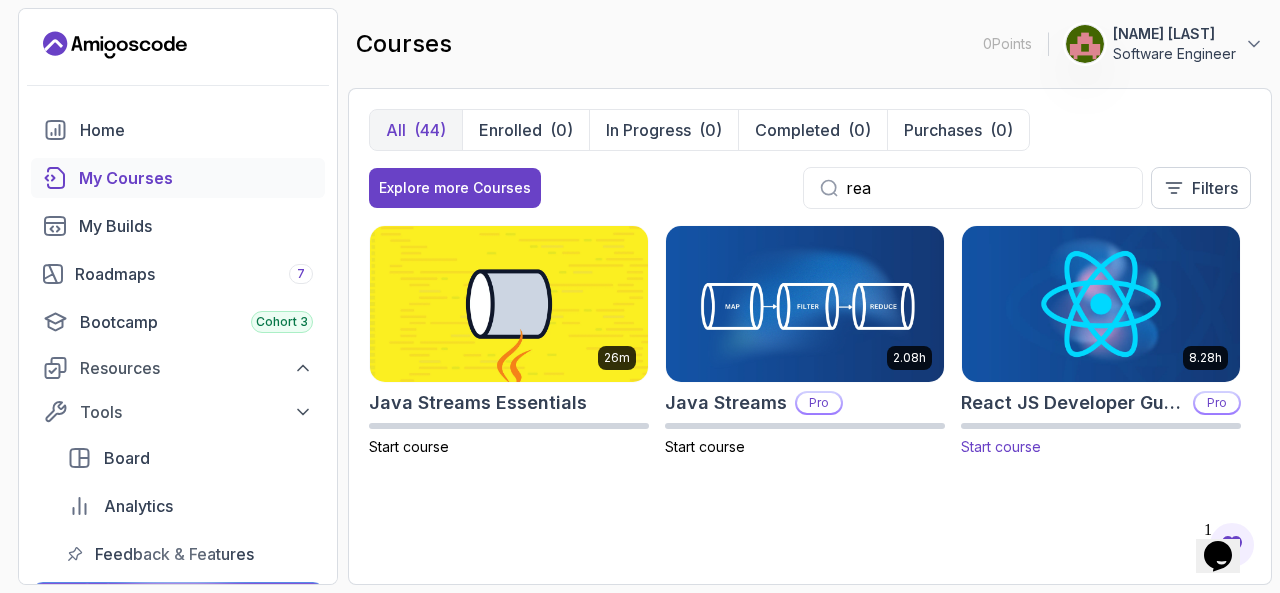 type on "rea" 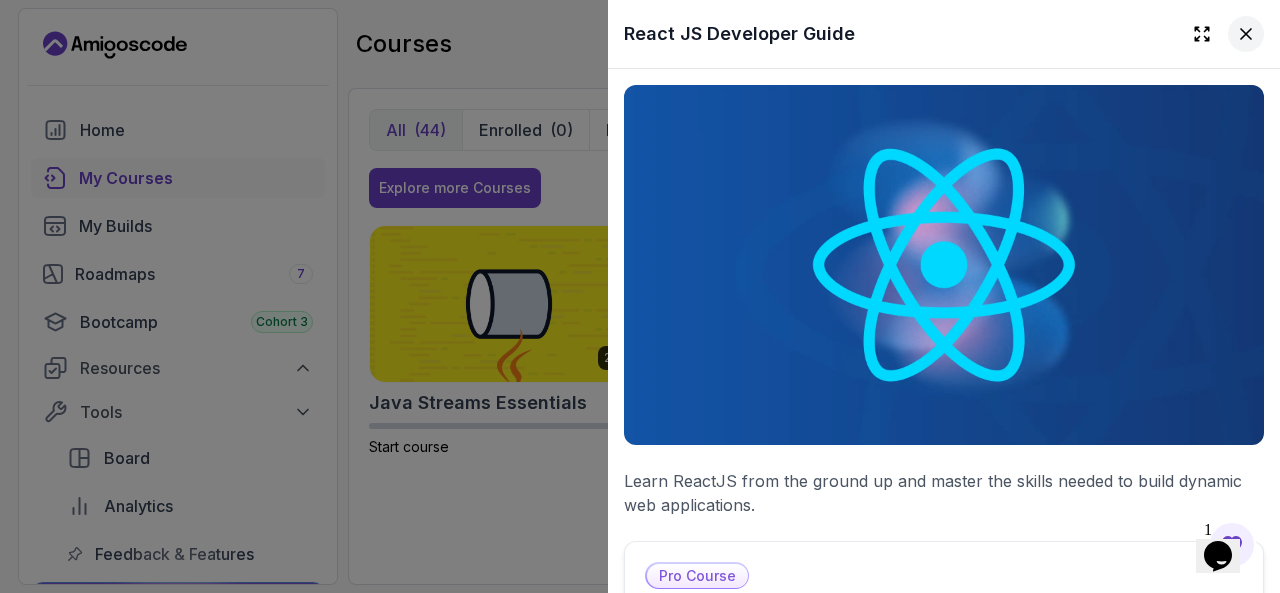 click 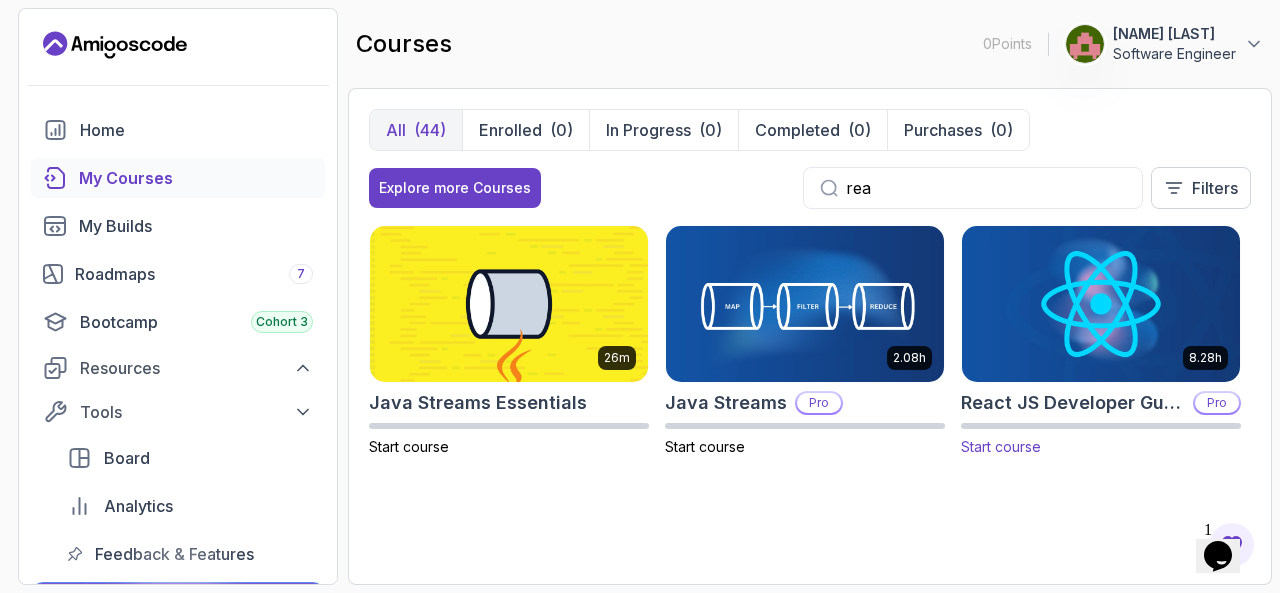 click on "Start course" at bounding box center [1001, 446] 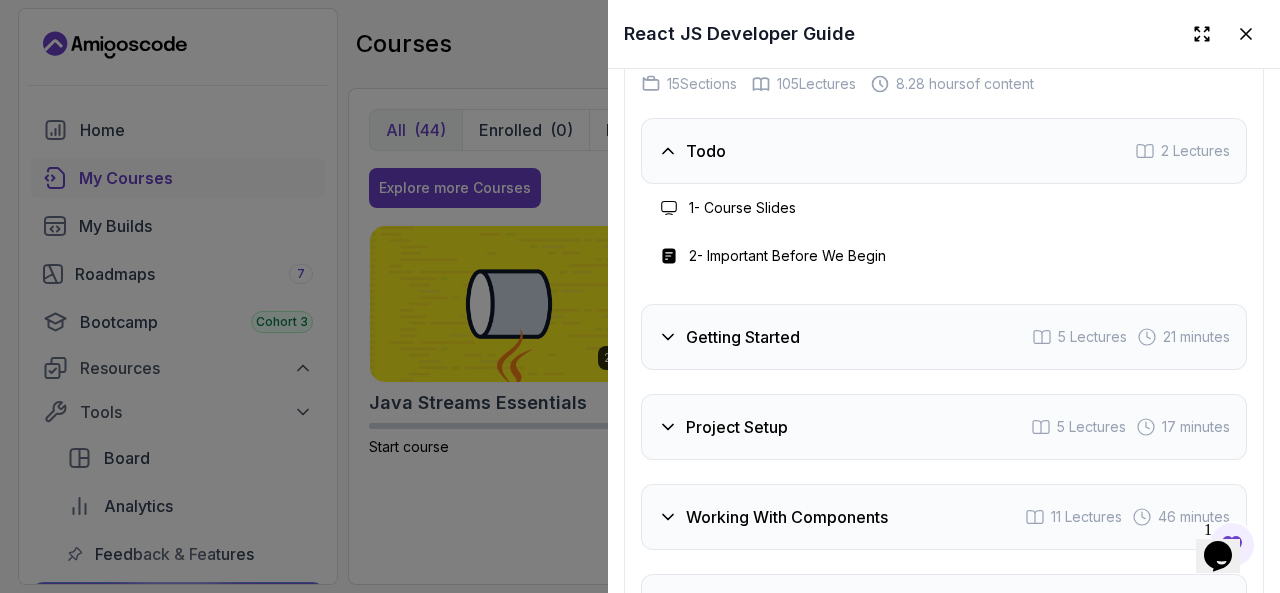 scroll, scrollTop: 3657, scrollLeft: 0, axis: vertical 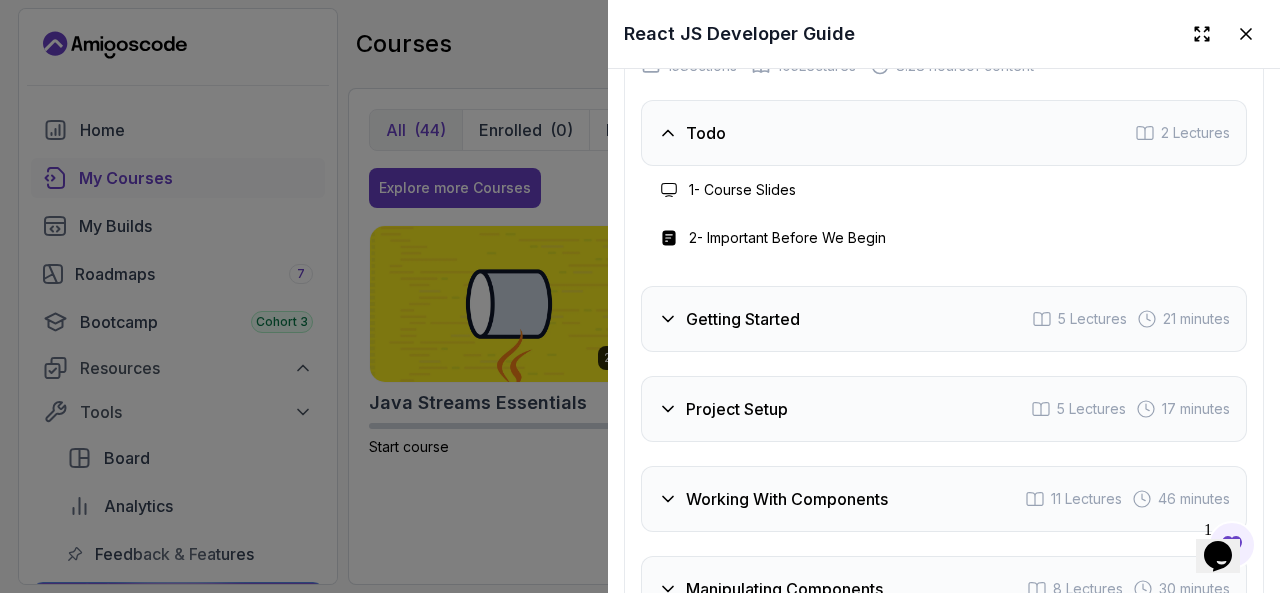 click on "Getting Started 5   Lectures     21 minutes" at bounding box center [944, 319] 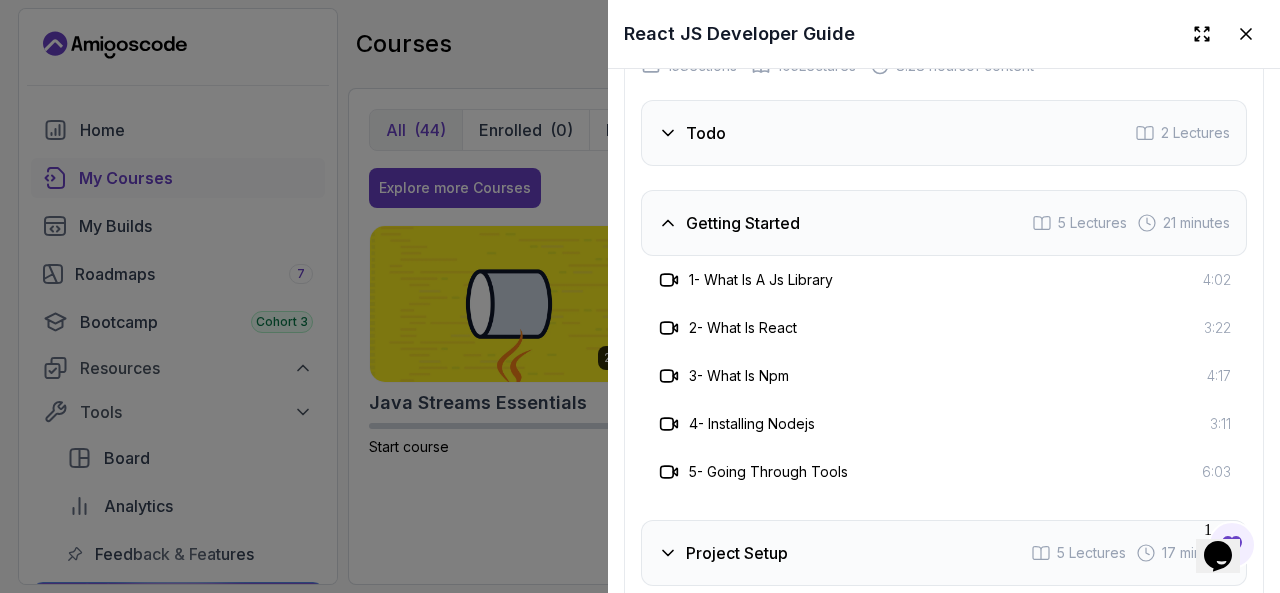 click 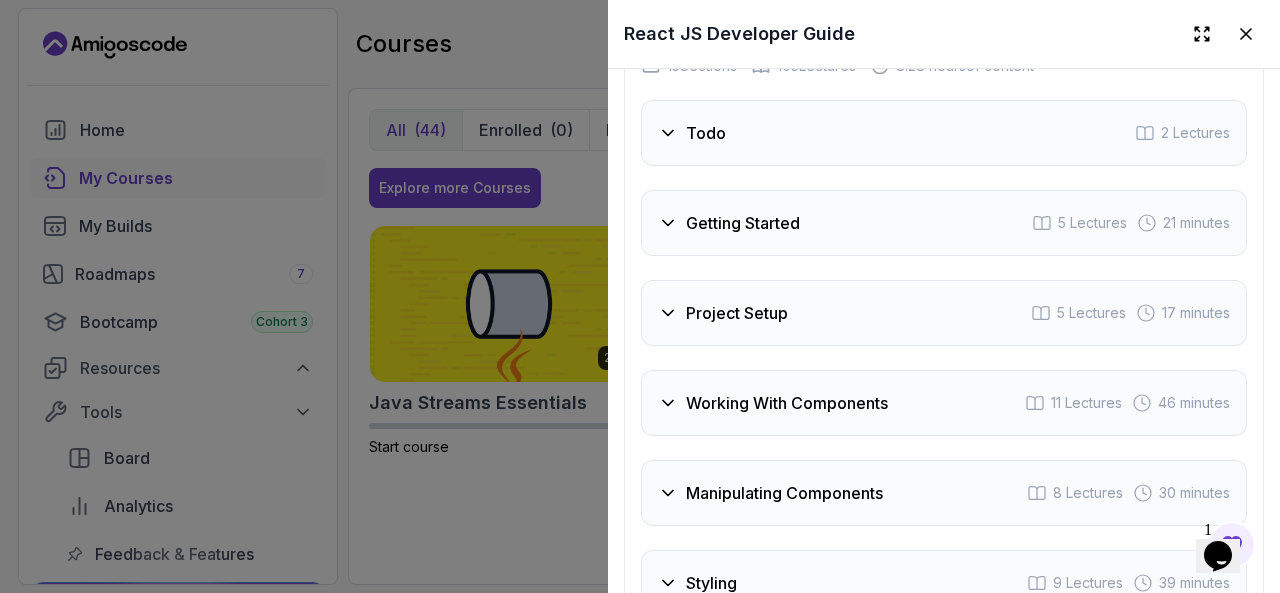 click on "Todo 2   Lectures" at bounding box center [944, 133] 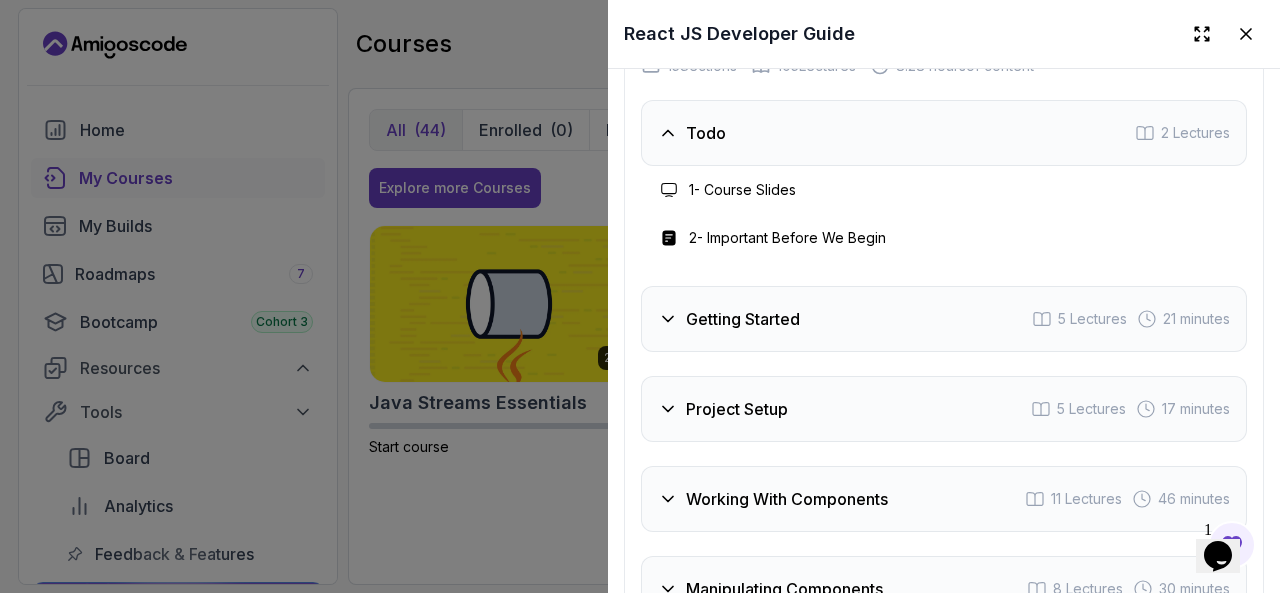 click 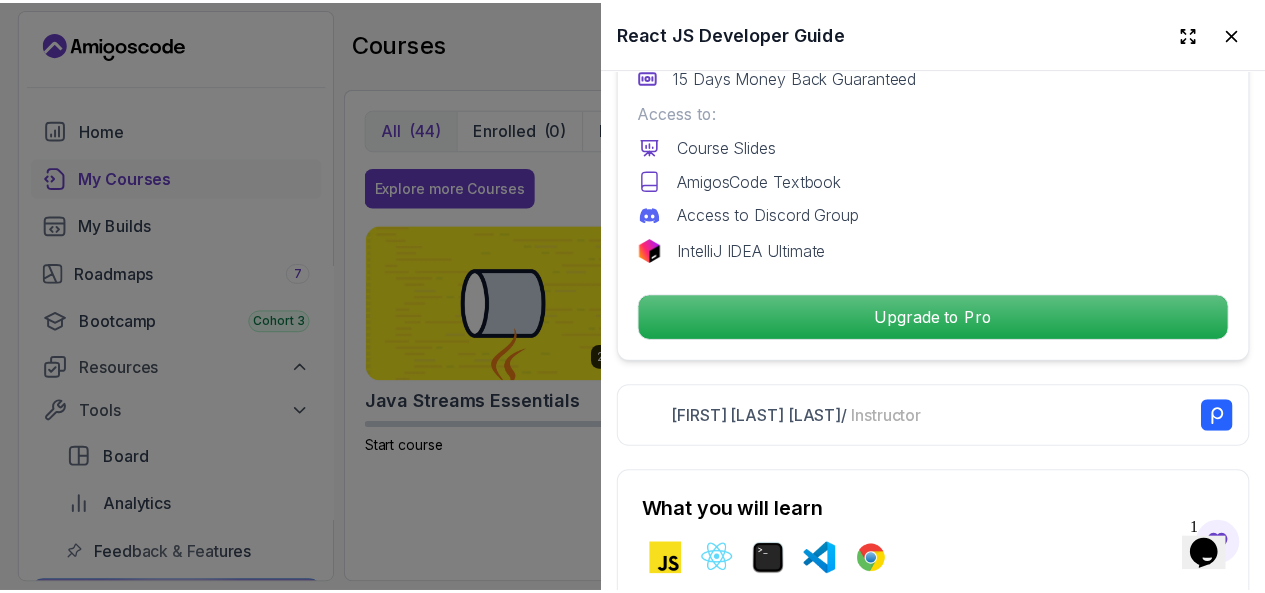scroll, scrollTop: 740, scrollLeft: 0, axis: vertical 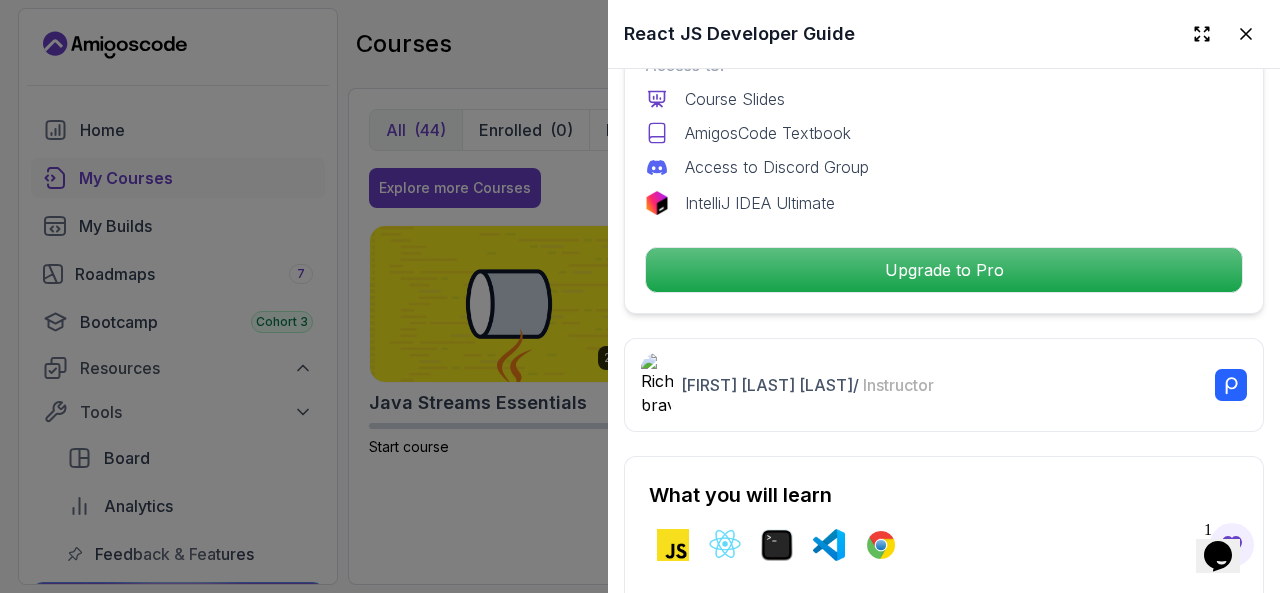 click at bounding box center (640, 296) 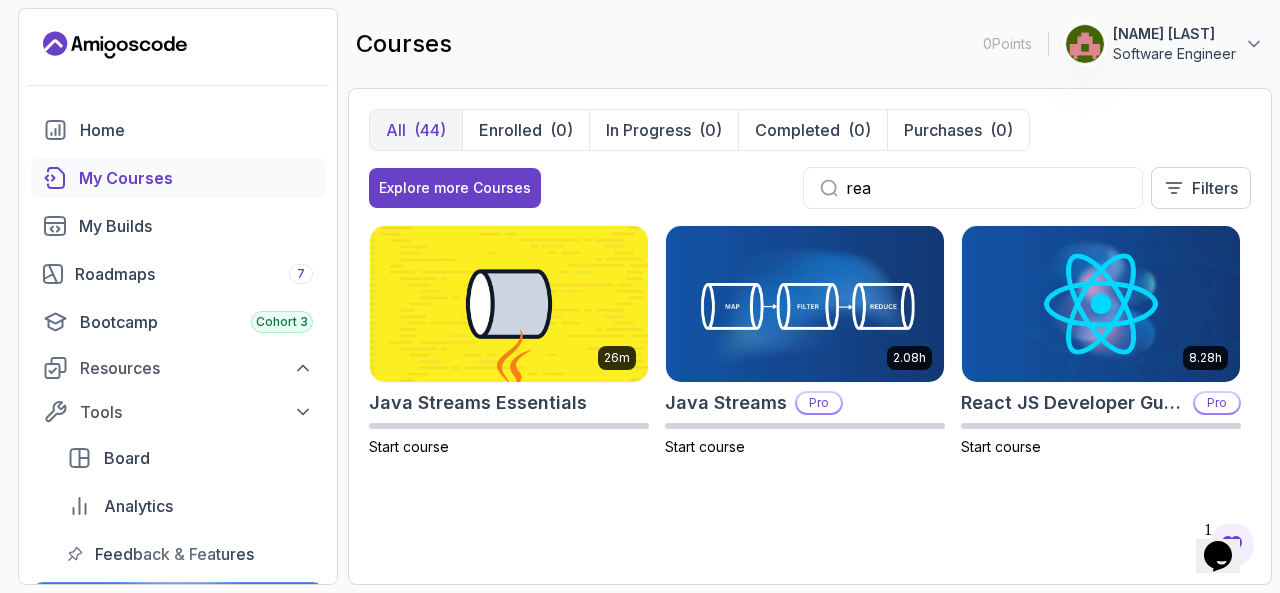 click on "Explore more Courses" at bounding box center (455, 188) 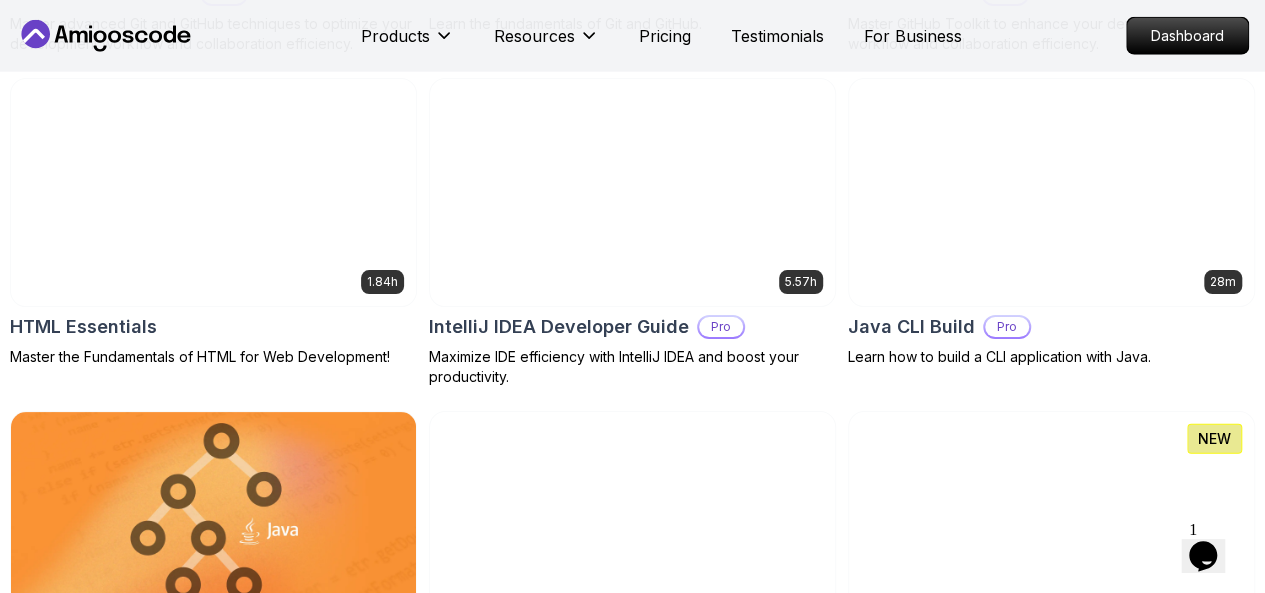 scroll, scrollTop: 2830, scrollLeft: 0, axis: vertical 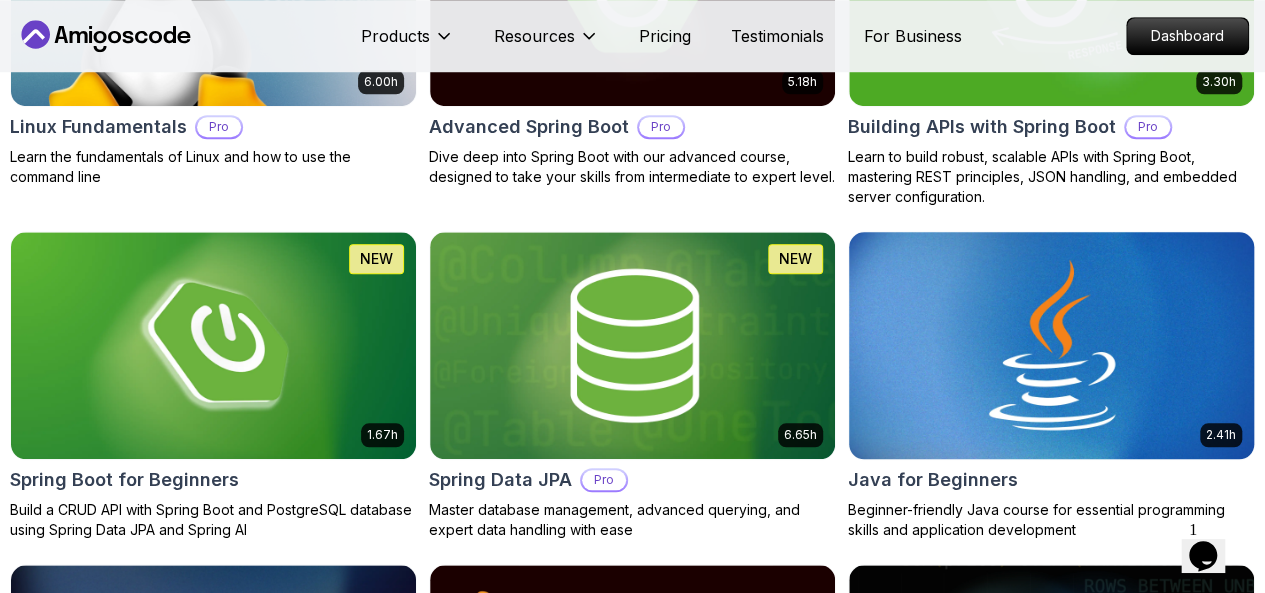 click at bounding box center (1051, 345) 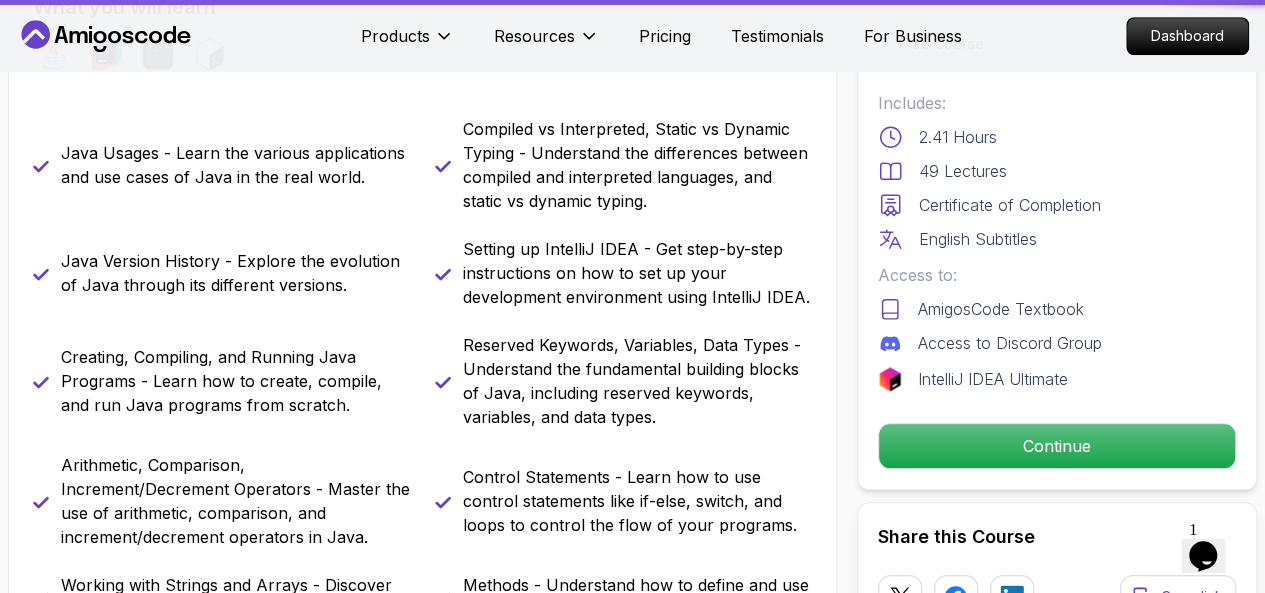 scroll, scrollTop: 0, scrollLeft: 0, axis: both 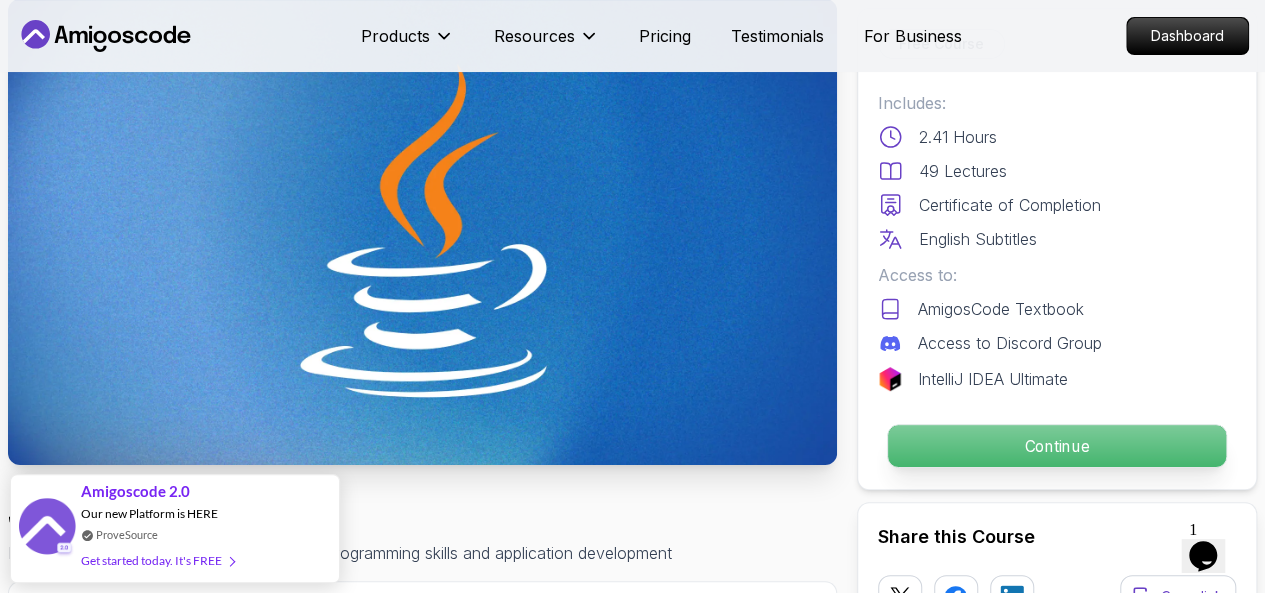 click on "Continue" at bounding box center [1057, 446] 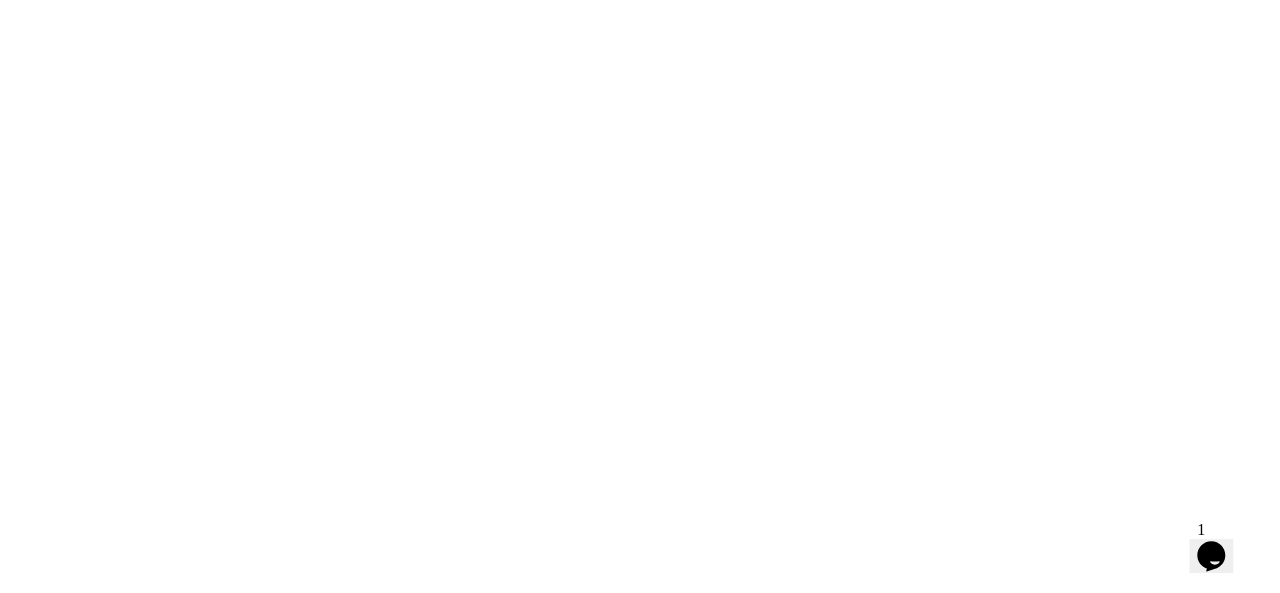 scroll, scrollTop: 0, scrollLeft: 0, axis: both 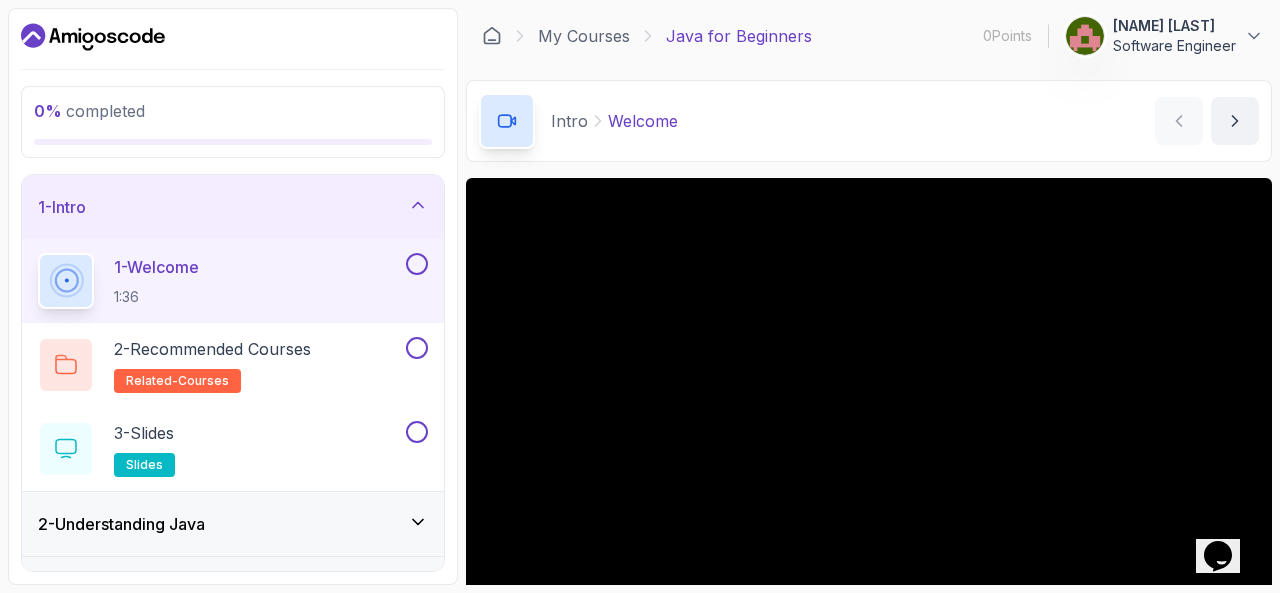 click 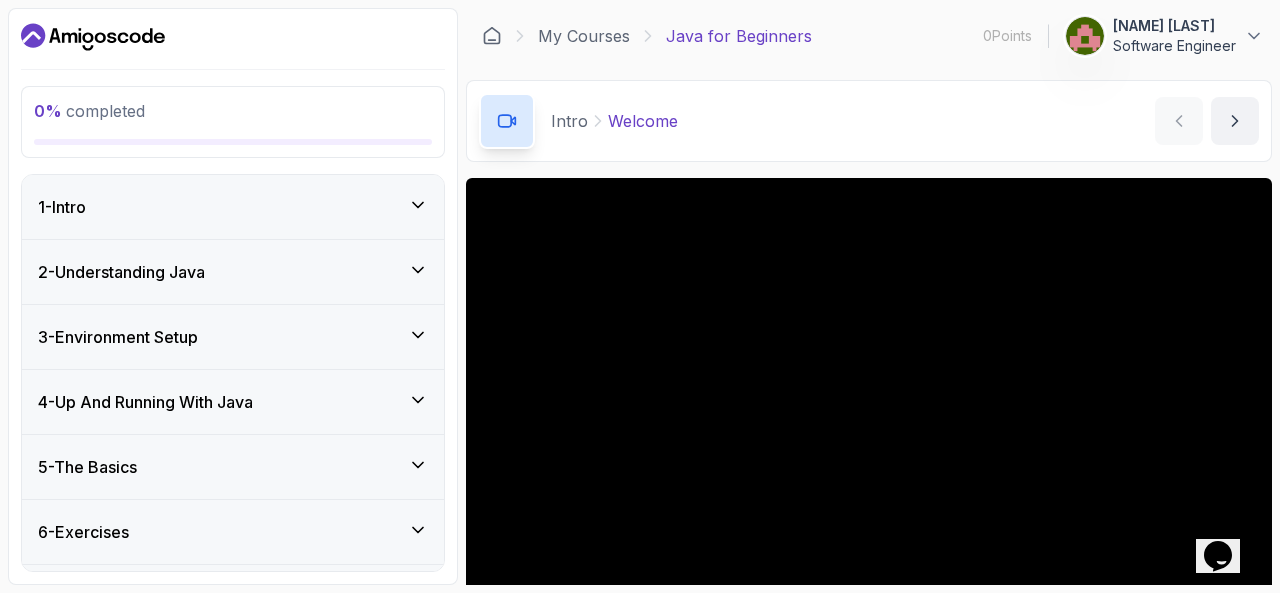 click on "2  -  Understanding Java" at bounding box center (233, 272) 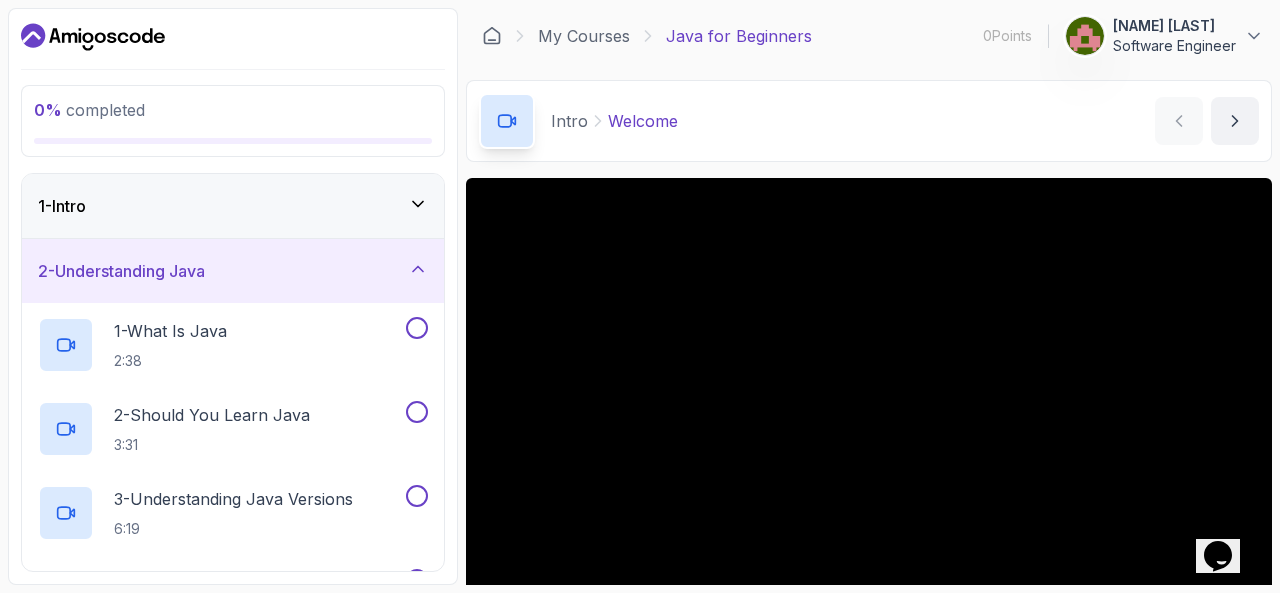 click on "2  -  Understanding Java" at bounding box center (233, 271) 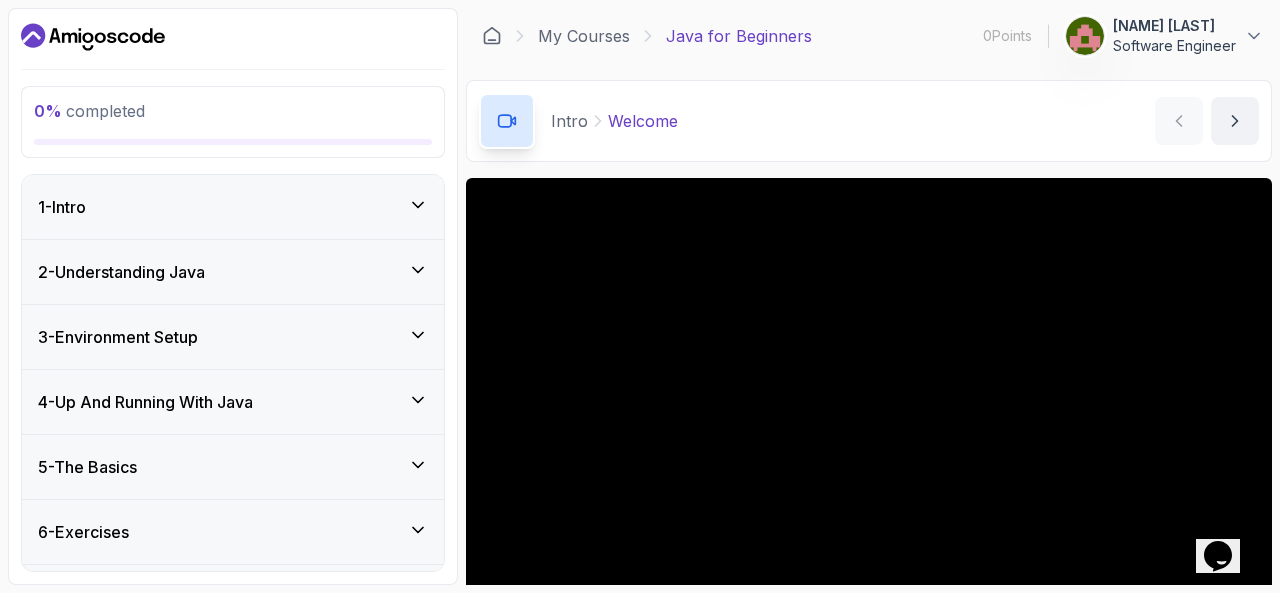 click on "0 % completed 1  -  Intro 2  -  Understanding Java 3  -  Environment Setup 4  -  Up And Running With Java 5  -  The Basics 6  -  Exercises 7  -  Outro My Courses Java for Beginners 0  Points 1 Mariam Sidani Software Engineer 1 - Intro  0 % completed Intro Welcome Welcome by  nelson Slides Repo Repository not available Designs Design not available Share Notes Support Any issues? Slides Repo Repository not available Designs Design not available Share" at bounding box center (640, 296) 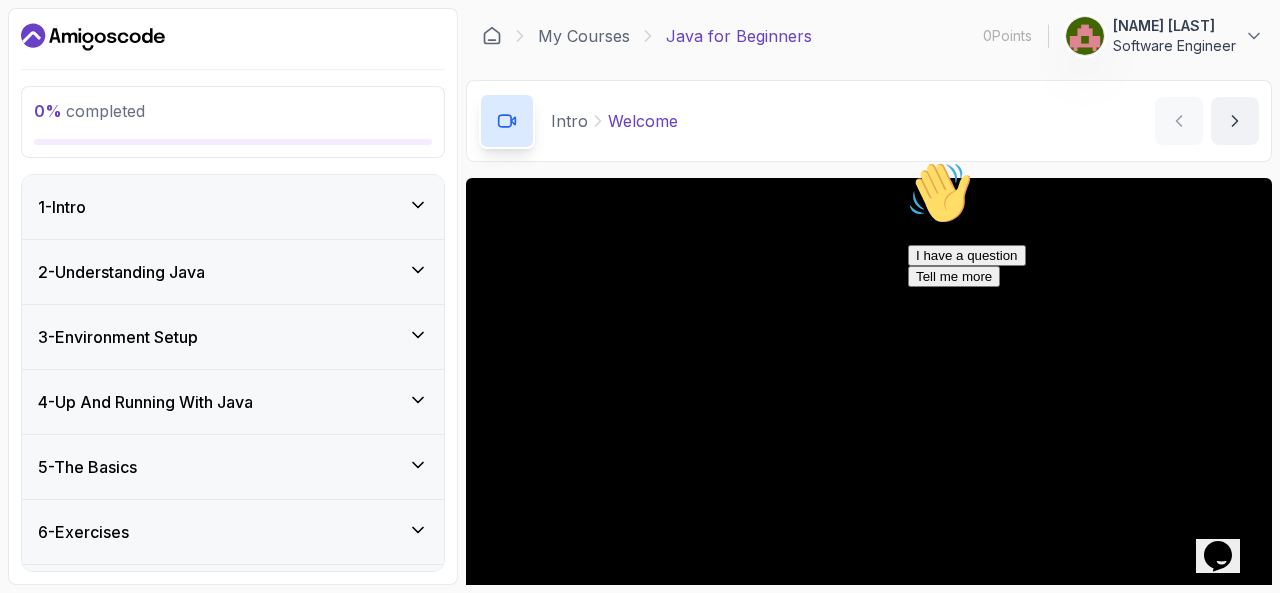 click on "1  -  Intro" at bounding box center (233, 207) 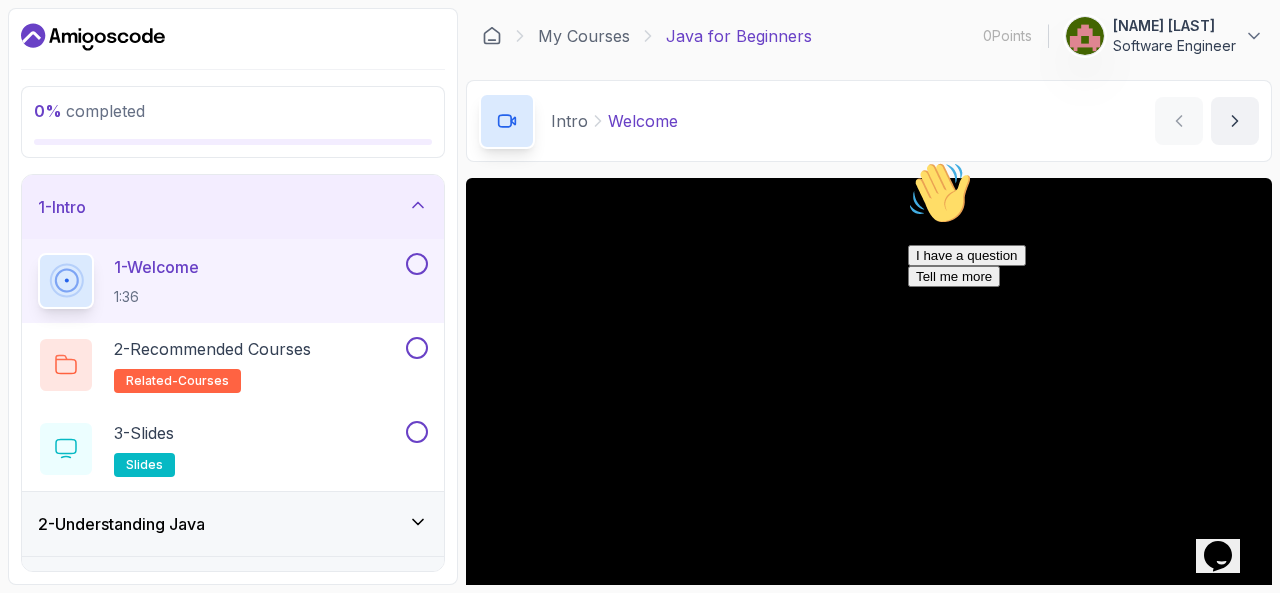 click on "Hi! How can we help? I have a question Tell me more" at bounding box center [1088, 224] 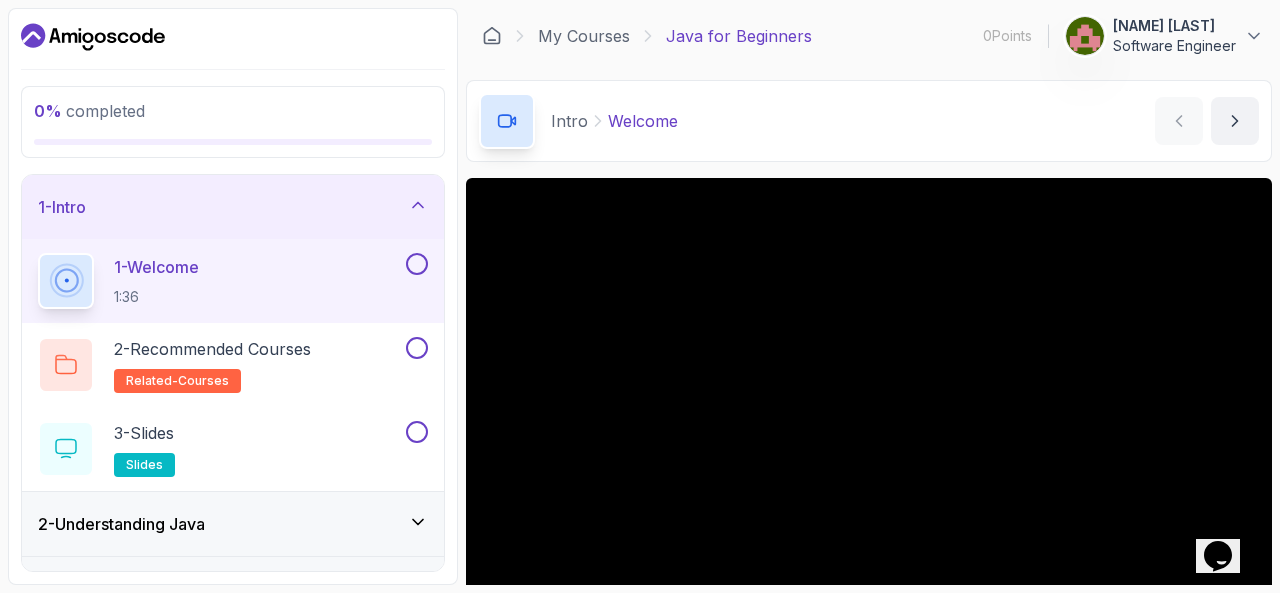click on "0 % completed 1  -  Intro 1  -  Welcome 1:36 2  -  Recommended Courses related-courses 3  -  Slides slides 2  -  Understanding Java 3  -  Environment Setup 4  -  Up And Running With Java 5  -  The Basics 6  -  Exercises 7  -  Outro My Courses Java for Beginners 0  Points 1 Mariam Sidani Software Engineer 1 - Intro  0 % completed Intro Welcome Welcome by  nelson Slides Repo Repository not available Designs Design not available Share Notes Support Any issues? Slides Repo Repository not available Designs Design not available Share" at bounding box center [640, 296] 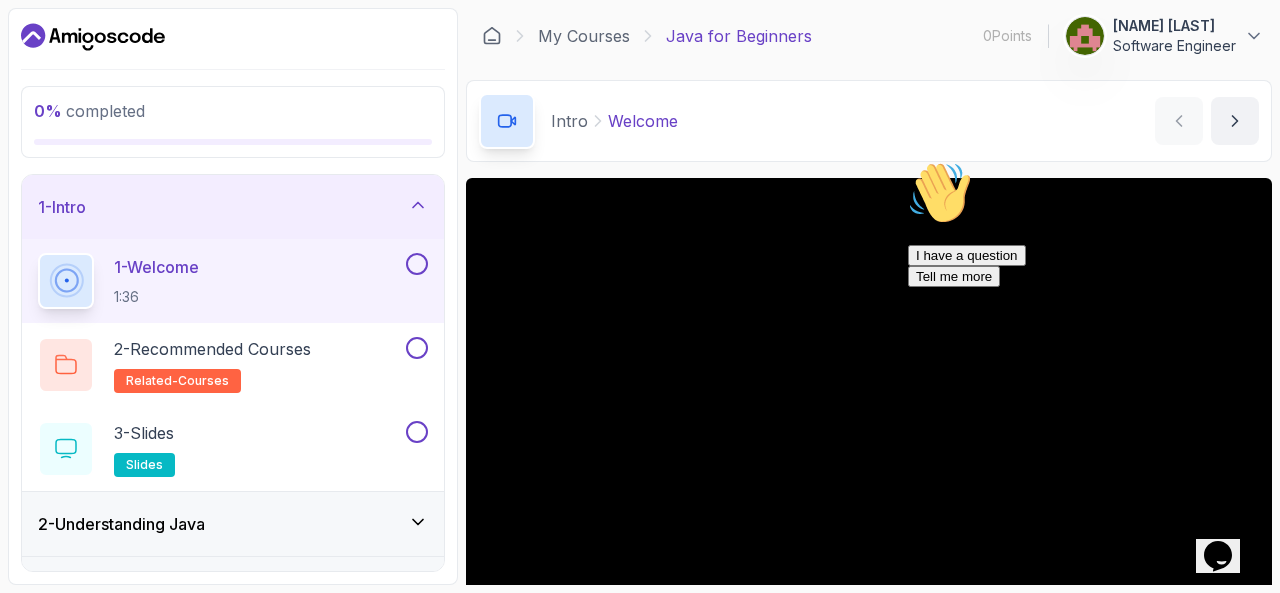 click at bounding box center [908, 161] 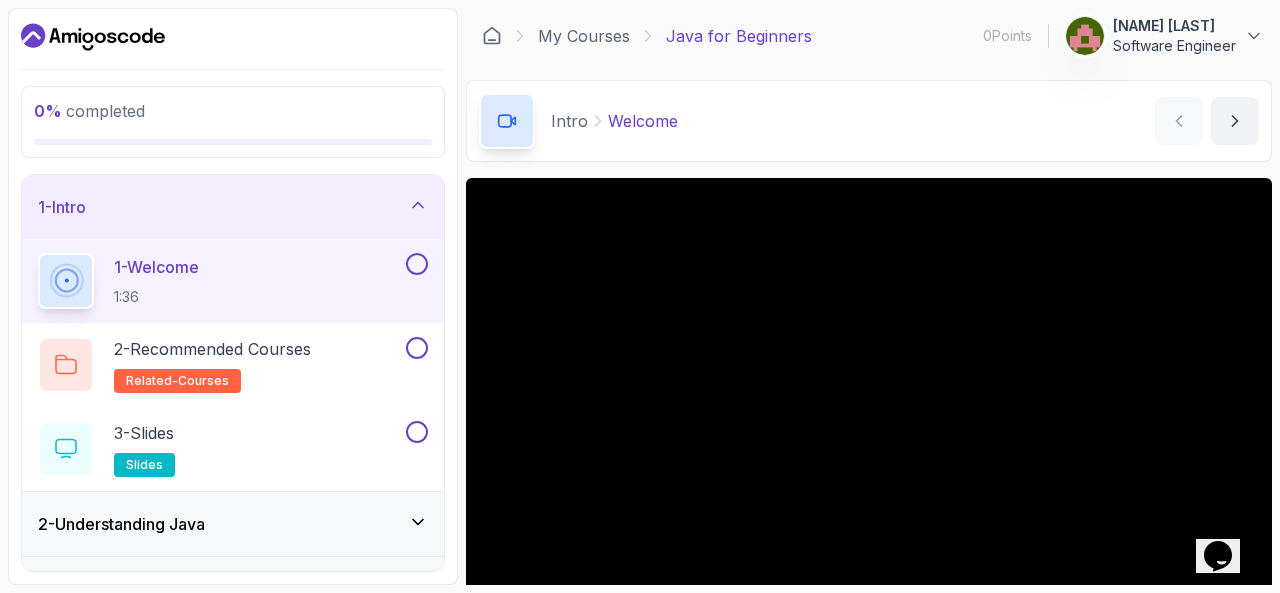 click on "0 % completed 1  -  Intro 1  -  Welcome 1:36 2  -  Recommended Courses related-courses 3  -  Slides slides 2  -  Understanding Java 3  -  Environment Setup 4  -  Up And Running With Java 5  -  The Basics 6  -  Exercises 7  -  Outro My Courses Java for Beginners 0  Points 1 Mariam Sidani Software Engineer 1 - Intro  0 % completed Intro Welcome Welcome by  nelson Slides Repo Repository not available Designs Design not available Share Notes Support Any issues? Slides Repo Repository not available Designs Design not available Share" at bounding box center [640, 296] 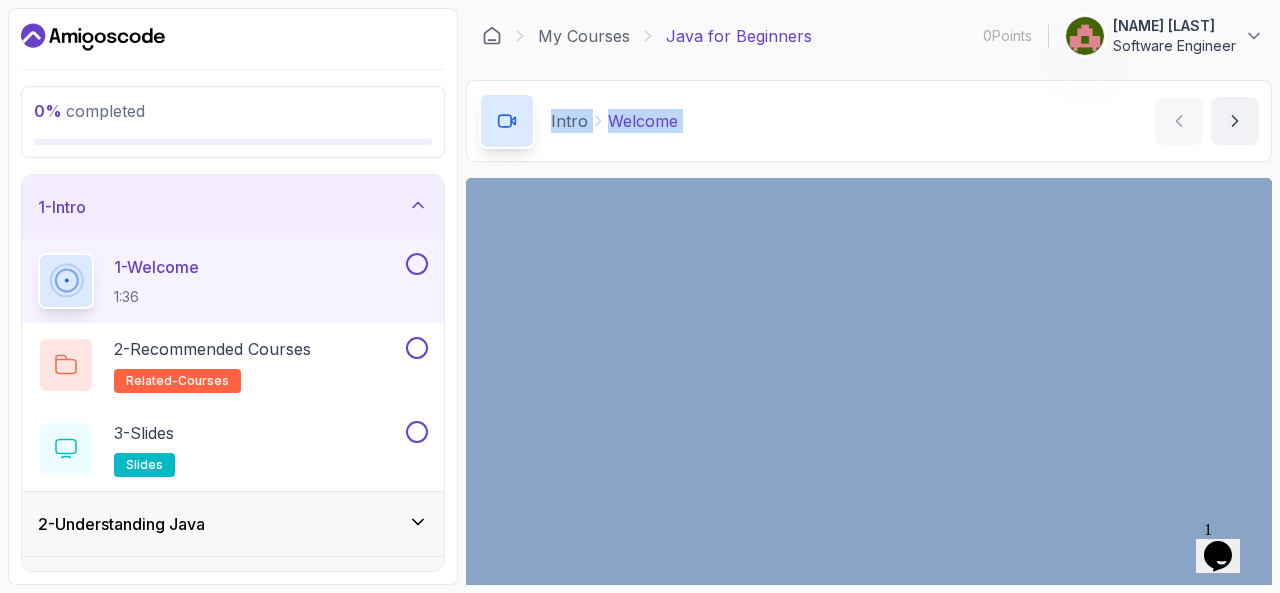drag, startPoint x: 1279, startPoint y: 29, endPoint x: 1279, endPoint y: 151, distance: 122 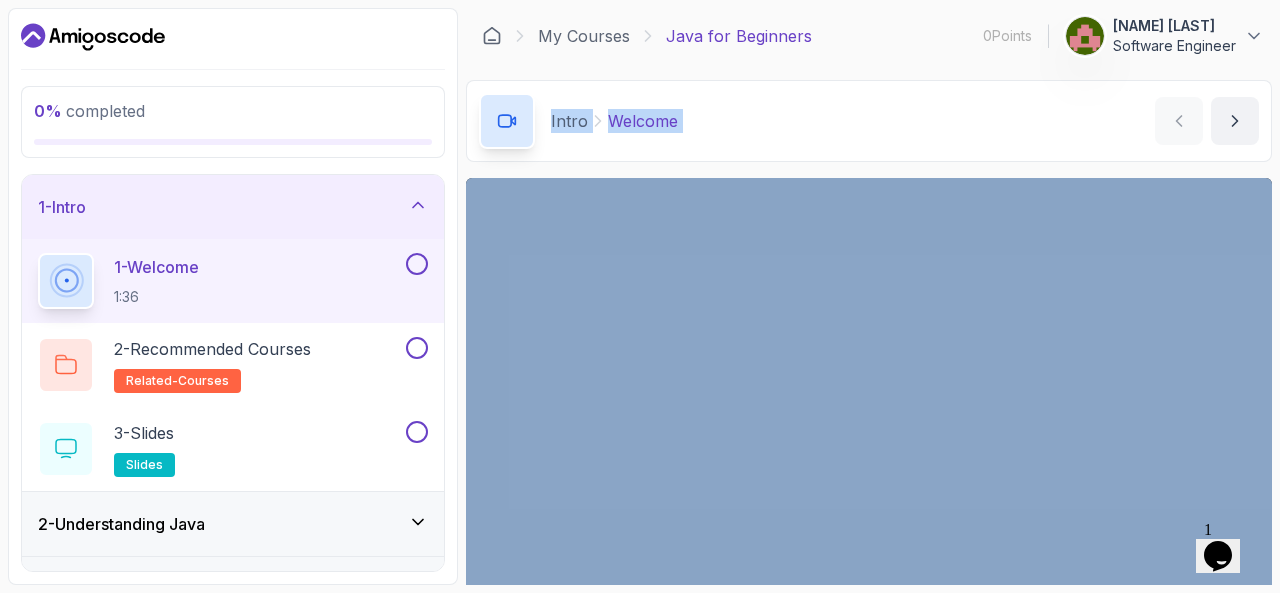 click on "0 % completed 1  -  Intro 1  -  Welcome 1:36 2  -  Recommended Courses related-courses 3  -  Slides slides 2  -  Understanding Java 3  -  Environment Setup 4  -  Up And Running With Java 5  -  The Basics 6  -  Exercises 7  -  Outro My Courses Java for Beginners 0  Points 1 Mariam Sidani Software Engineer 1 - Intro  0 % completed Intro Welcome Welcome by  nelson Slides Repo Repository not available Designs Design not available Share Notes Support Any issues? Slides Repo Repository not available Designs Design not available Share" at bounding box center (640, 296) 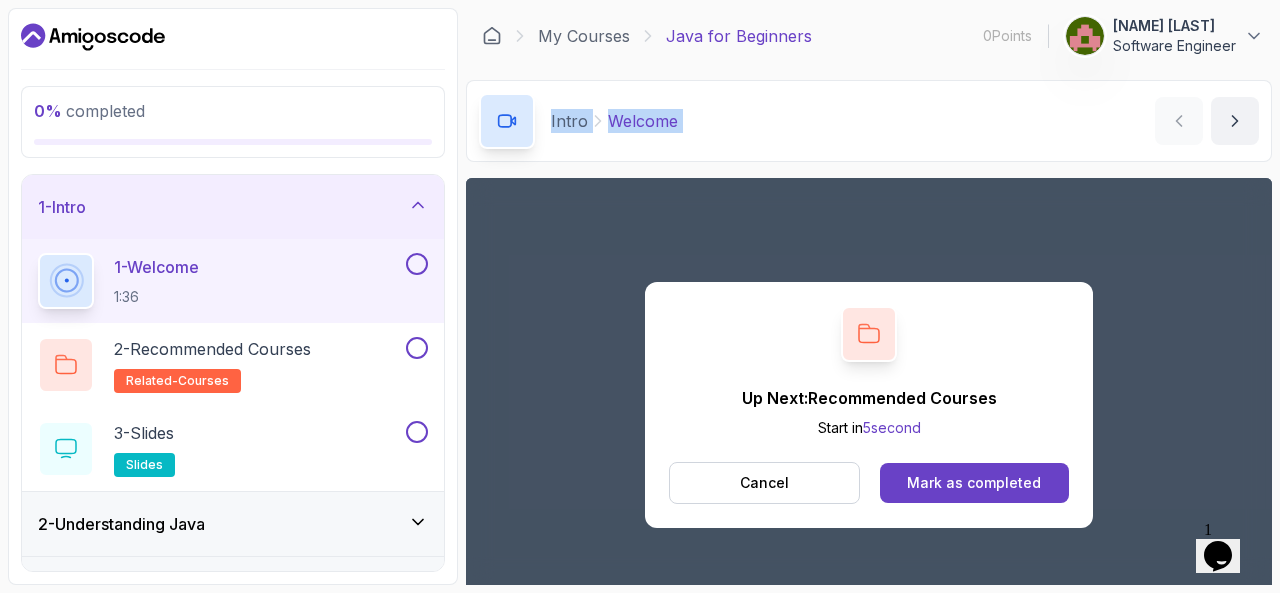 click at bounding box center (417, 264) 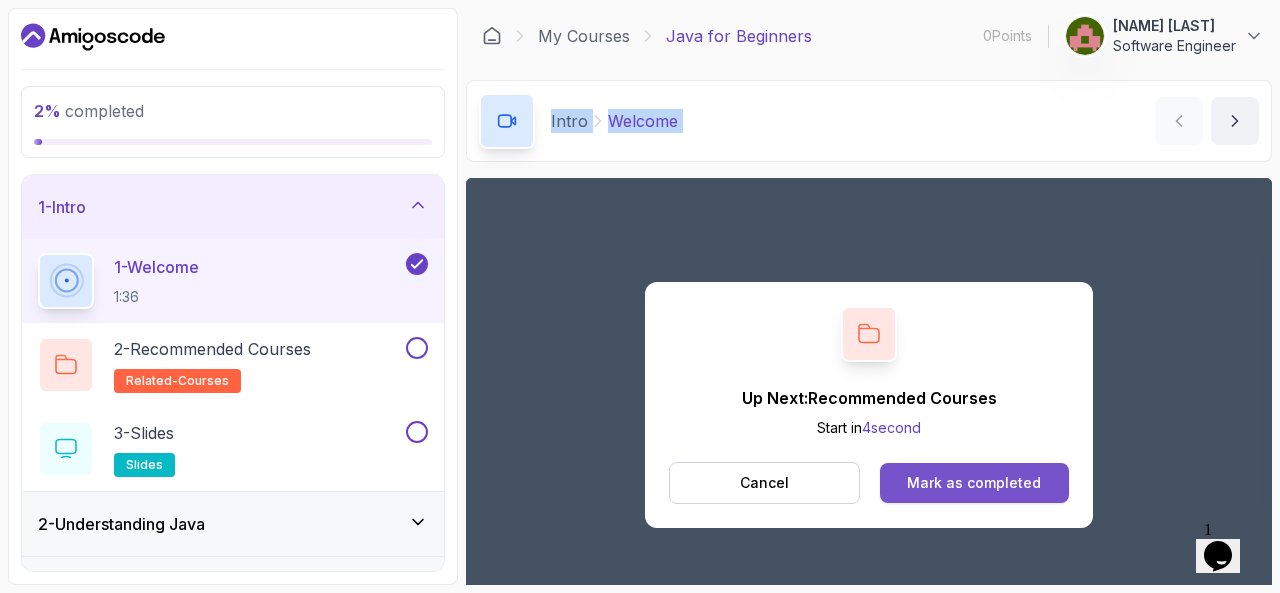 click on "Mark as completed" at bounding box center [974, 483] 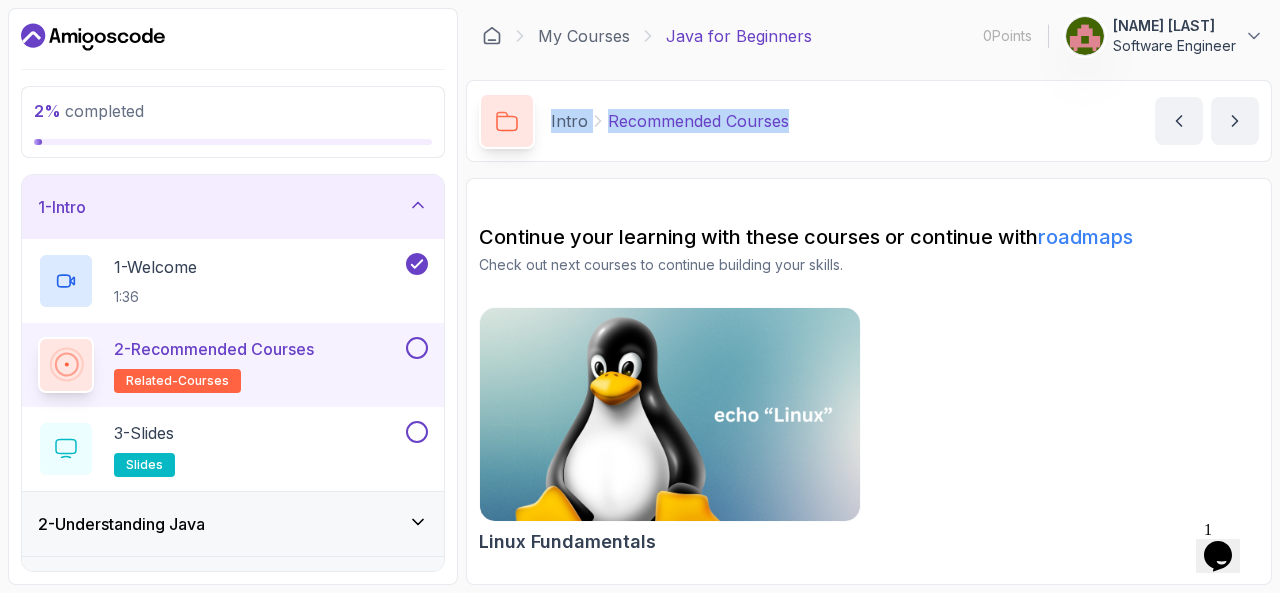 click on "2  -  Recommended Courses" at bounding box center [214, 349] 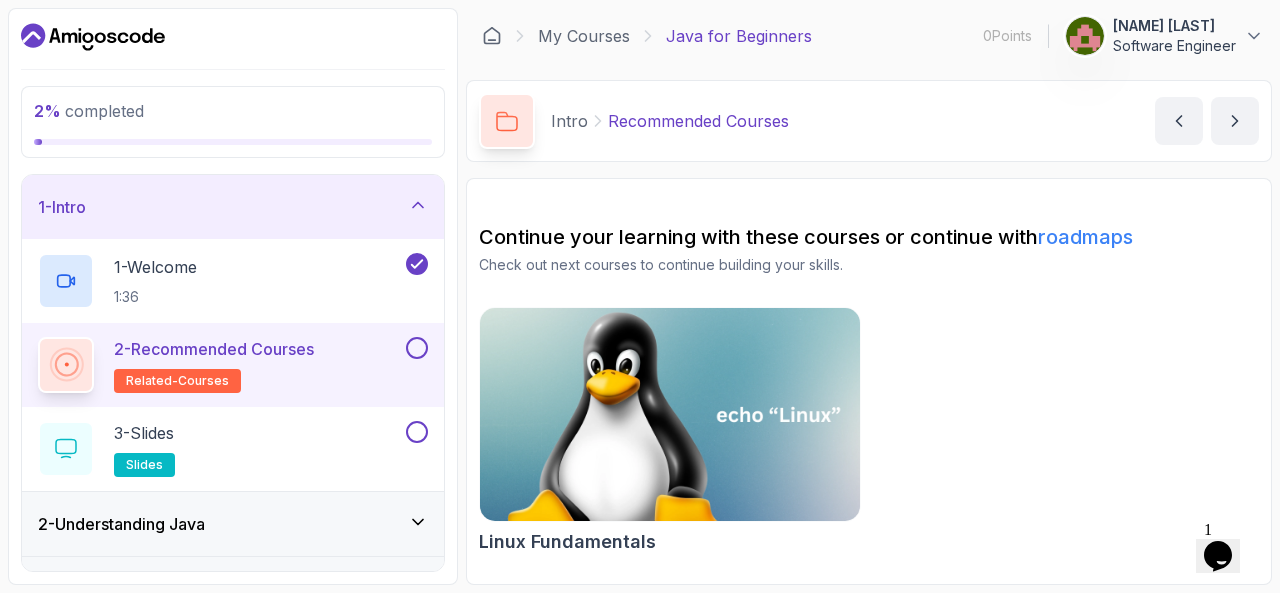 click at bounding box center (670, 415) 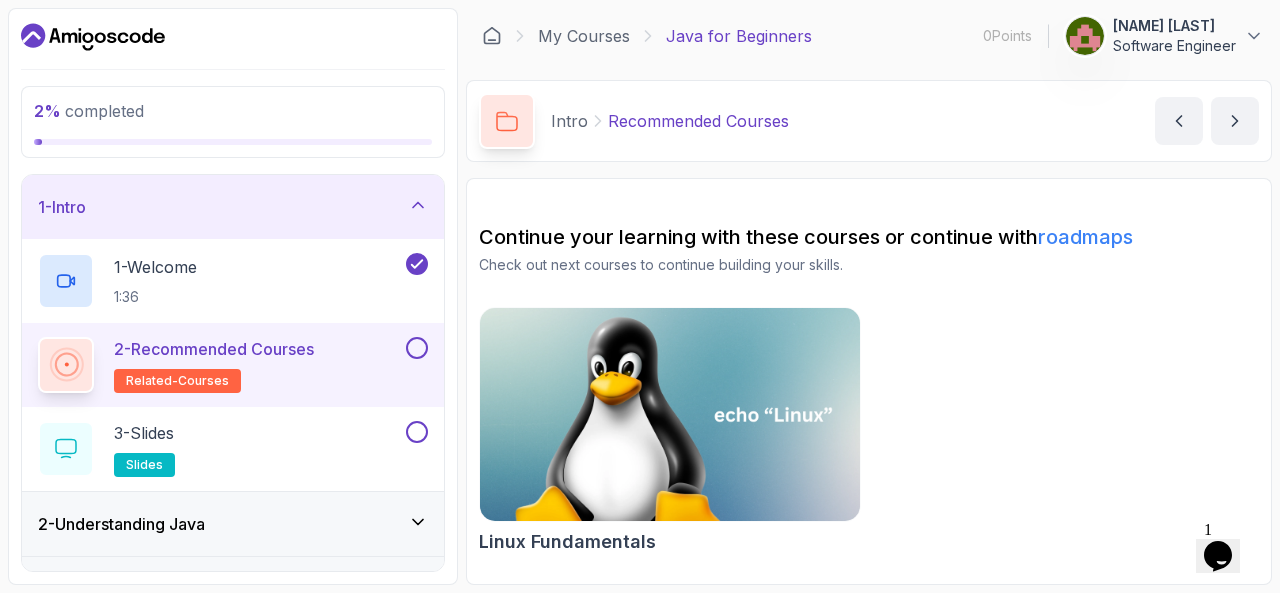 click on "2  -  Recommended Courses" at bounding box center (214, 349) 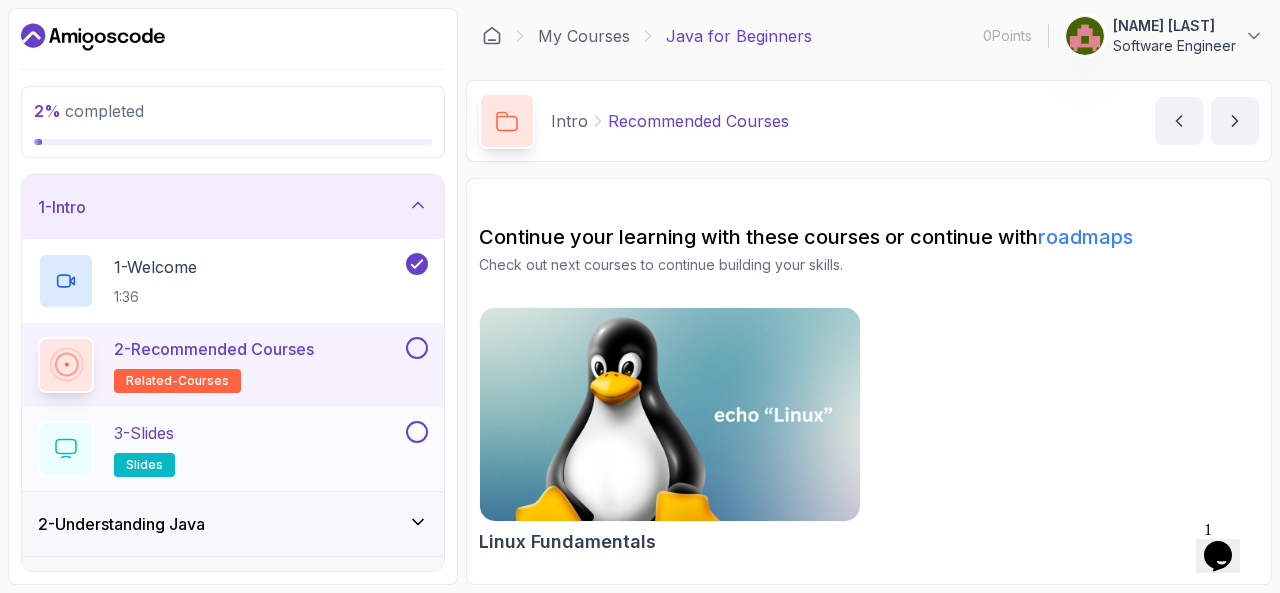 click on "3  -  Slides slides" at bounding box center [220, 449] 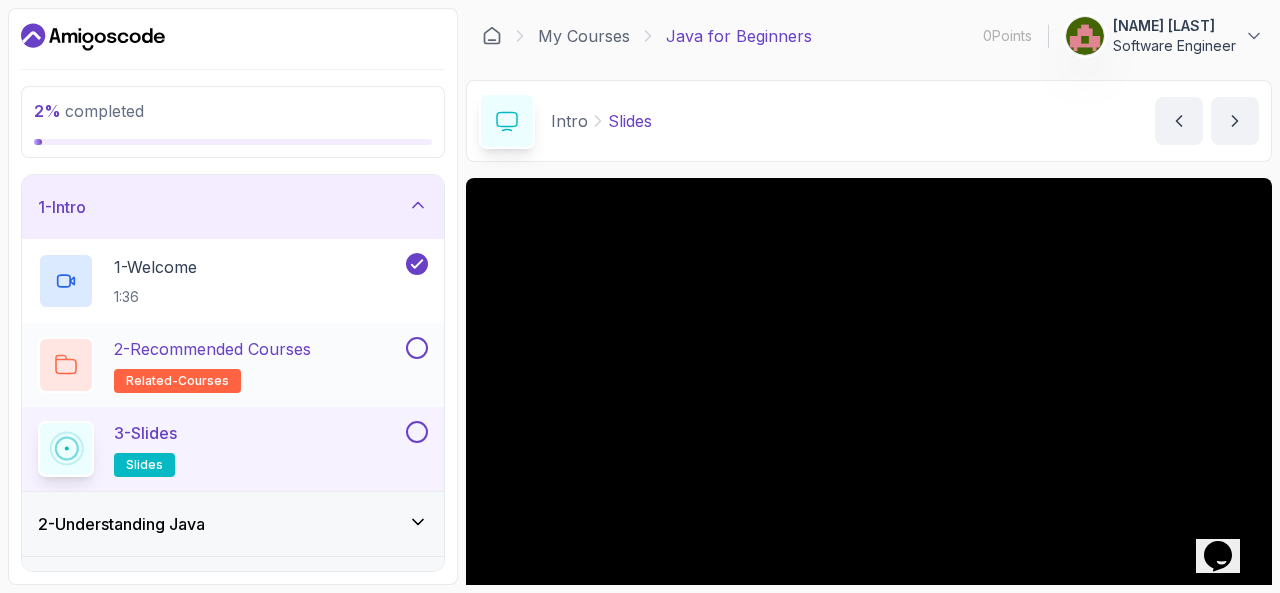 click on "2  -  Recommended Courses" at bounding box center [212, 349] 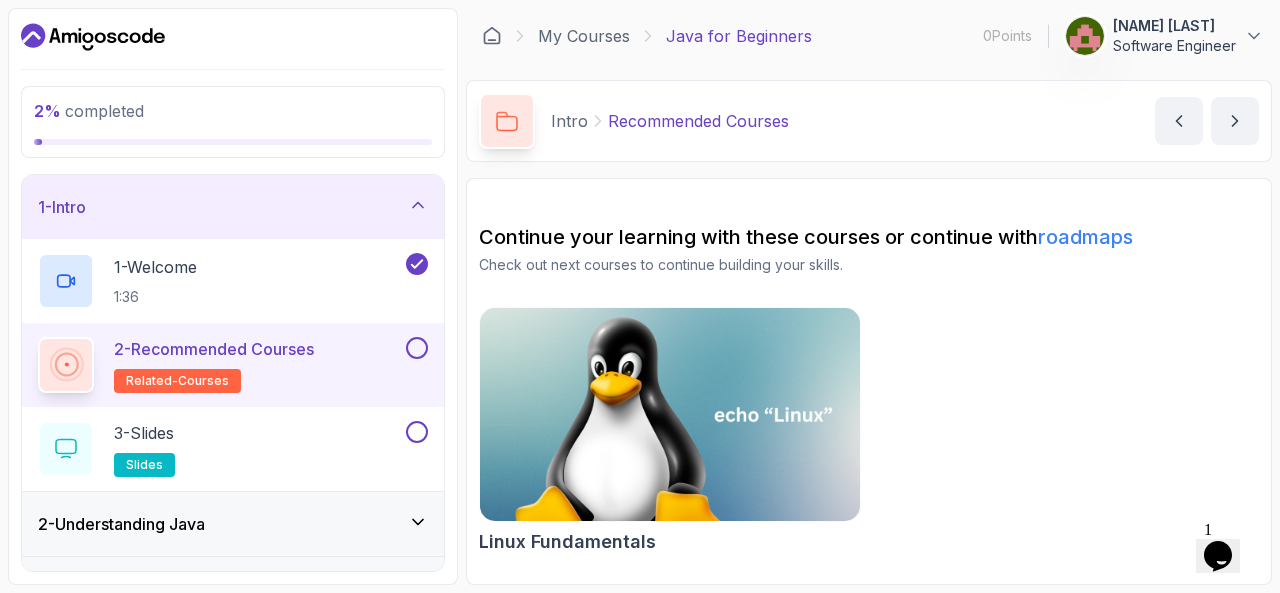 click on "2  -  Recommended Courses" at bounding box center [214, 349] 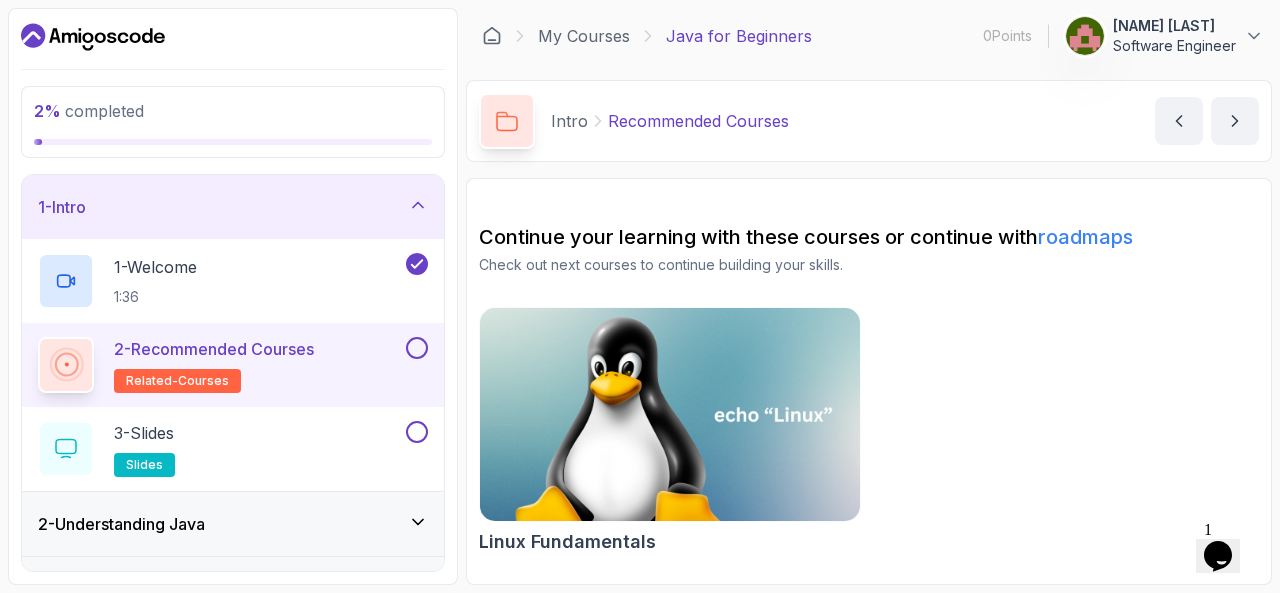 click on "roadmaps" at bounding box center [1085, 237] 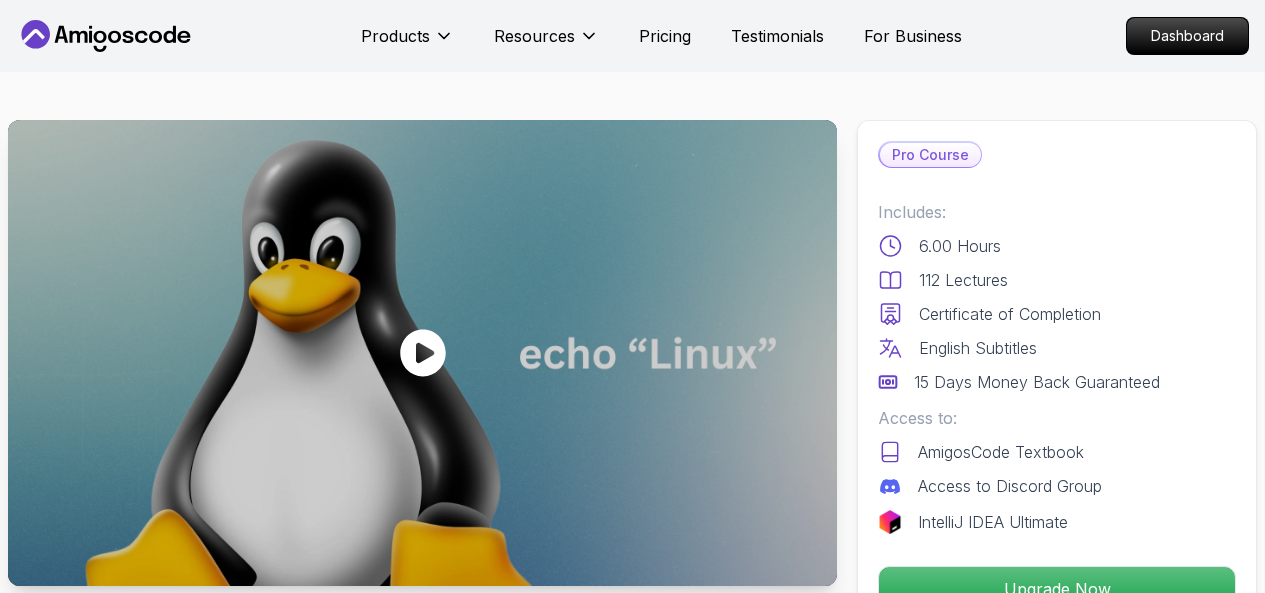 scroll, scrollTop: 0, scrollLeft: 0, axis: both 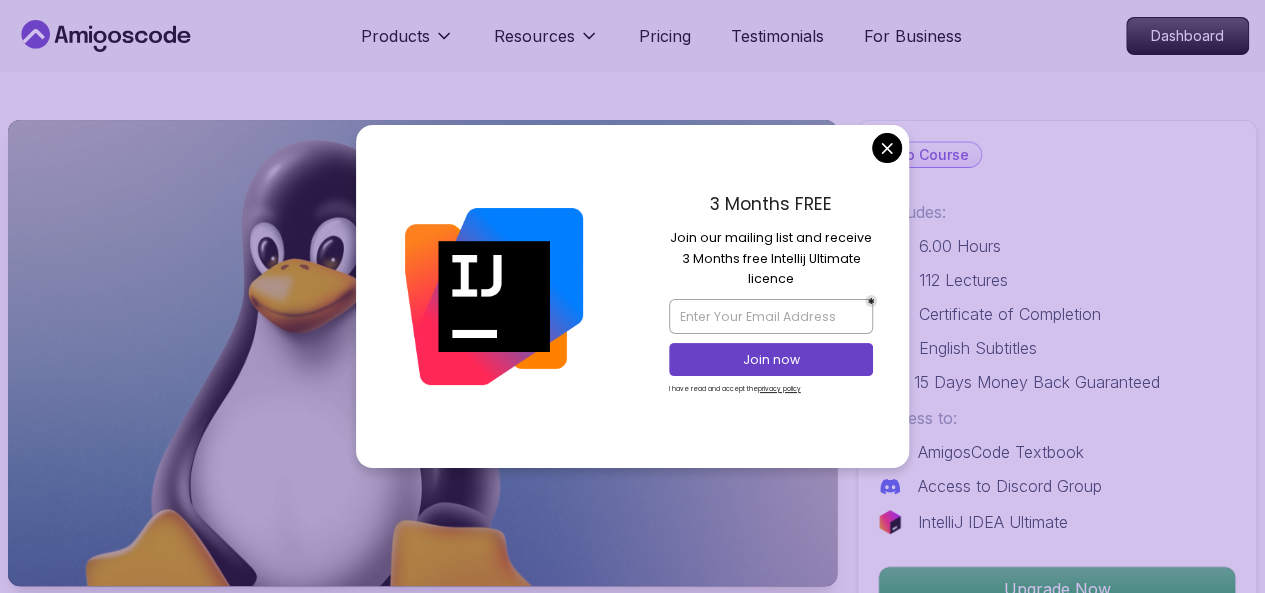 click on "Products Resources Pricing Testimonials For Business Dashboard Products Resources Pricing Testimonials For Business Dashboard Linux Fundamentals Learn the fundamentals of Linux and how to use the command line [FIRST] [LAST]  /   Instructor Pro Course Includes: 6.00 Hours 112 Lectures Certificate of Completion English Subtitles 15 Days Money Back Guaranteed Access to: AmigosCode Textbook Access to Discord Group IntelliJ IDEA Ultimate Upgrade Now Share this Course or Copy link Got a Team of 5 or More? With one subscription, give your entire team access to all courses and features. Check our Business Plan [FIRST] [LAST]  /   Instructor What you will learn linux ubuntu terminal bash Getting Started with Linux - An introduction to the Linux operating system and its history. Linux Installation (Mac, Windows, Linux) - Step-by-step guide to installing Linux on different platforms. Using Virtual Machines - Learn how to set up and use virtual machines for running Linux.
Hands-On Learning" at bounding box center (632, 4401) 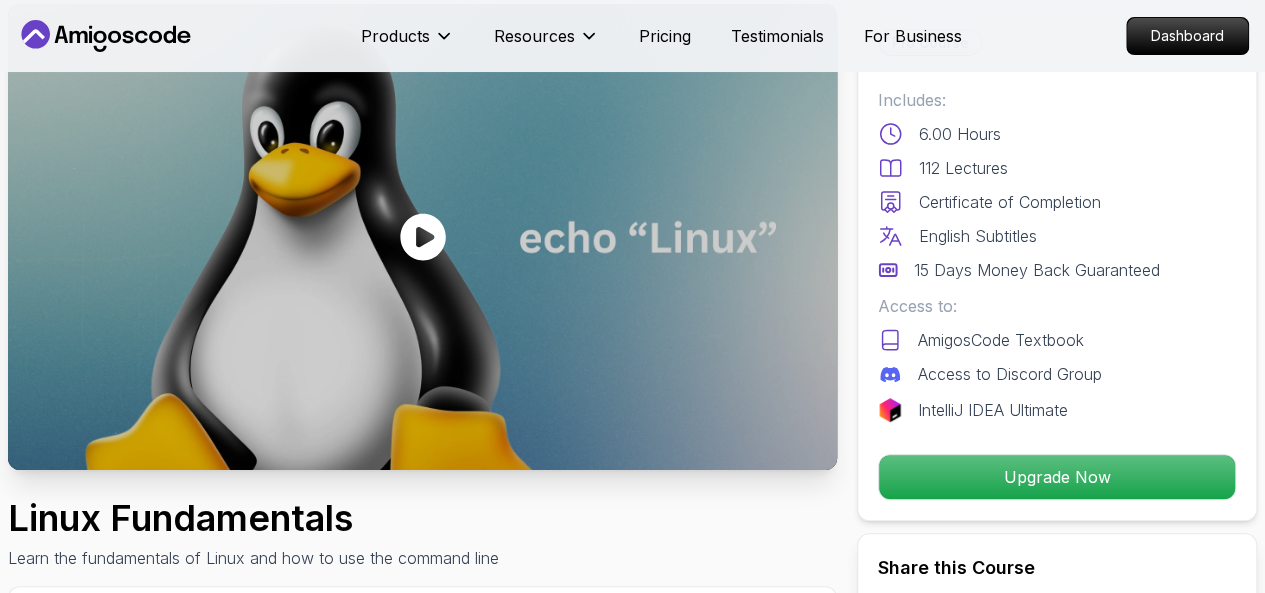 scroll, scrollTop: 76, scrollLeft: 0, axis: vertical 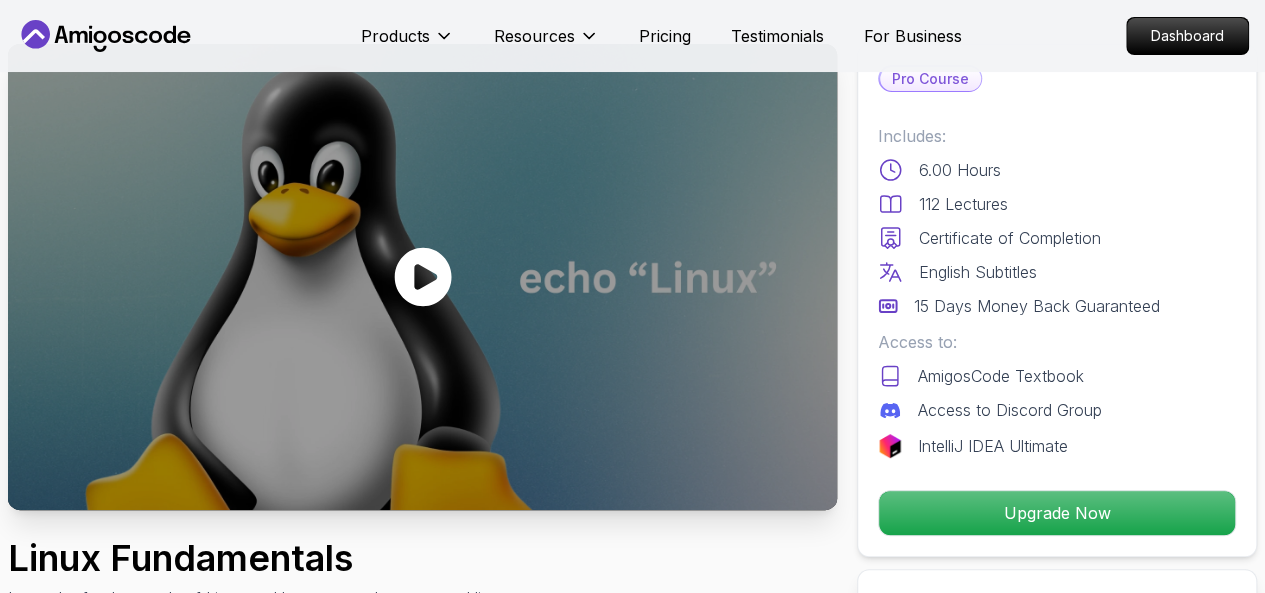 click at bounding box center (422, 277) 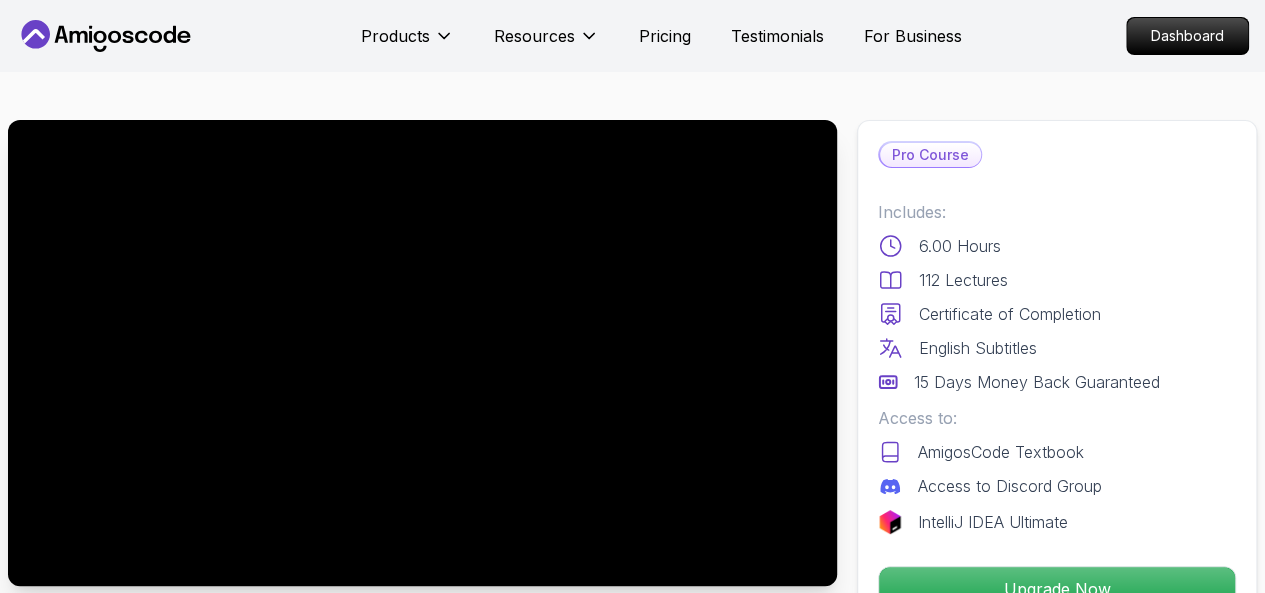 scroll, scrollTop: 50, scrollLeft: 0, axis: vertical 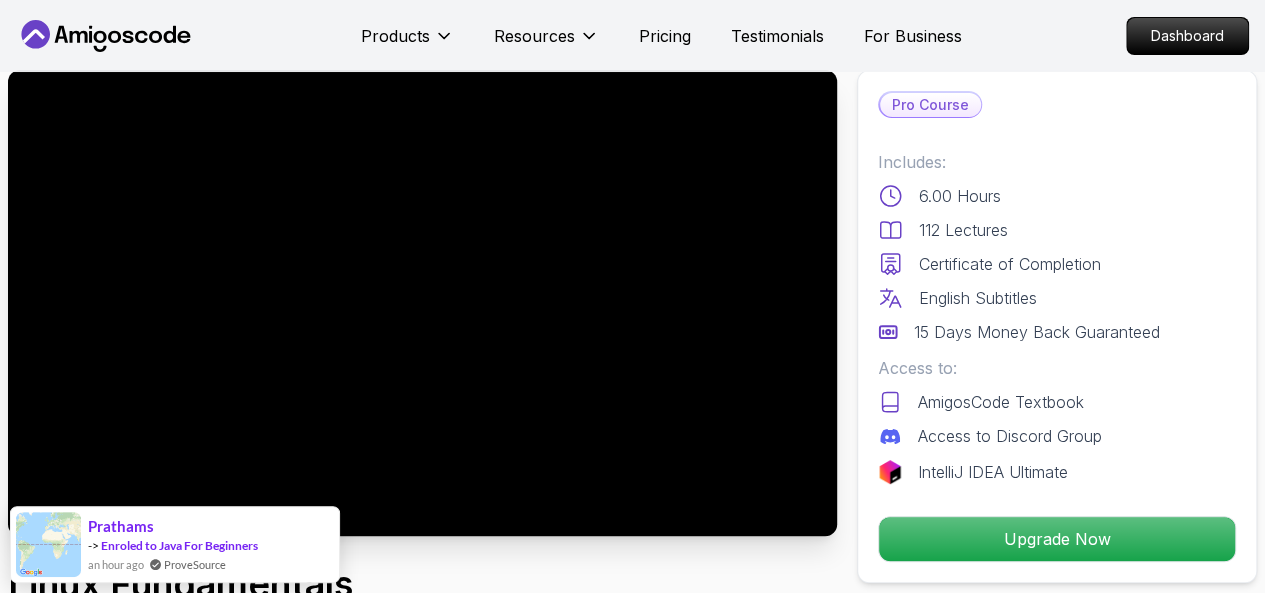 click on "Linux Fundamentals Learn the fundamentals of Linux and how to use the command line Mama Samba Braima Djalo  /   Instructor Pro Course Includes: 6.00 Hours 112 Lectures Certificate of Completion English Subtitles 15 Days Money Back Guaranteed Access to: AmigosCode Textbook Access to Discord Group IntelliJ IDEA Ultimate Upgrade Now Share this Course or Copy link Got a Team of 5 or More? With one subscription, give your entire team access to all courses and features. Check our Business Plan Mama Samba Braima Djalo  /   Instructor What you will learn linux ubuntu terminal bash Getting Started with Linux - An introduction to the Linux operating system and its history. Linux Installation (Mac, Windows, Linux) - Step-by-step guide to installing Linux on different platforms. Using Virtual Machines - Learn how to set up and use virtual machines for running Linux. GitHub Codespaces - Explore how to use GitHub Codespaces for a cloud-based development environment. Linux Fundamentals: Your Gateway to Command Line Mastery" at bounding box center (632, 2184) 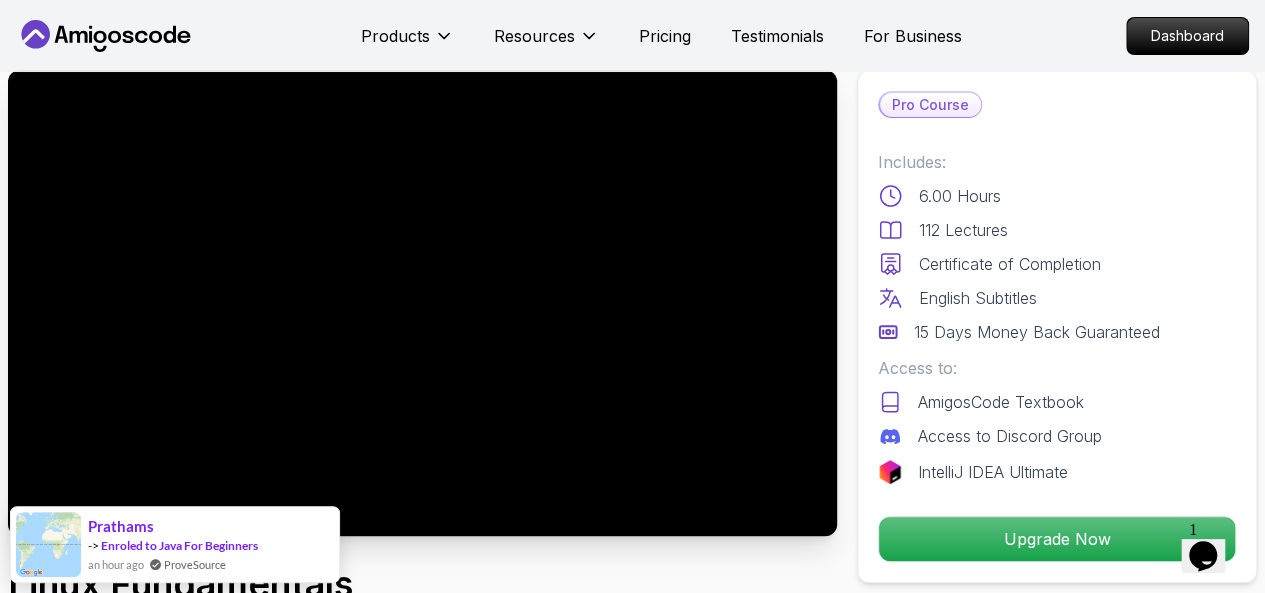 scroll, scrollTop: 0, scrollLeft: 0, axis: both 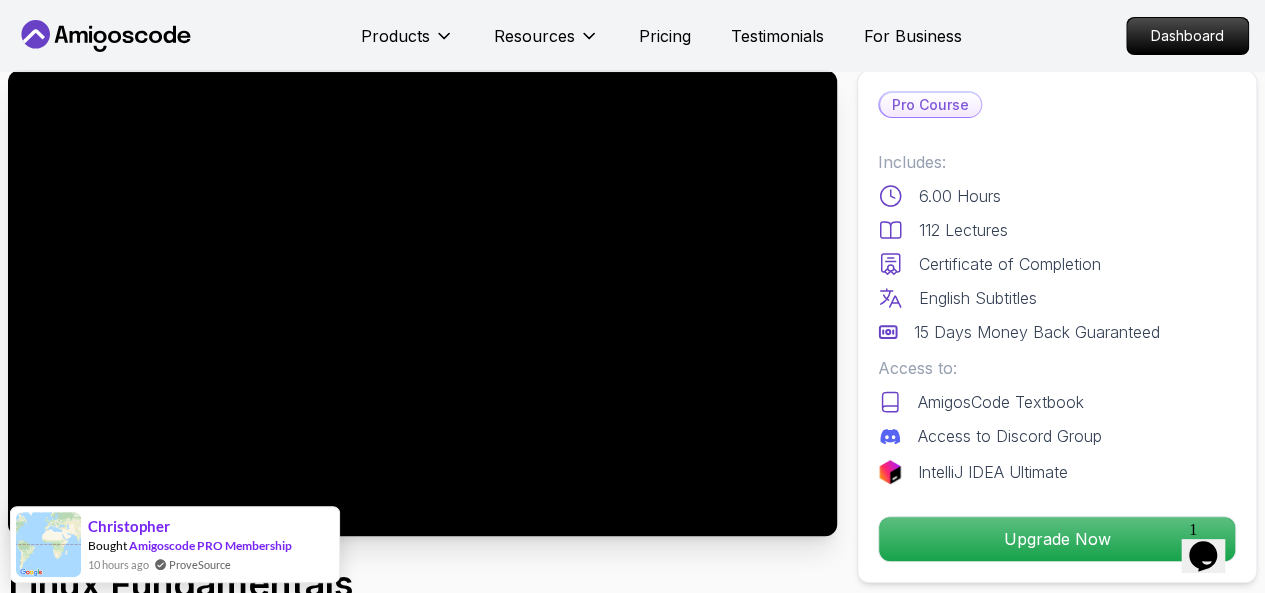 click on "Linux Fundamentals Learn the fundamentals of Linux and how to use the command line Mama Samba Braima Djalo  /   Instructor Pro Course Includes: 6.00 Hours 112 Lectures Certificate of Completion English Subtitles 15 Days Money Back Guaranteed Access to: AmigosCode Textbook Access to Discord Group IntelliJ IDEA Ultimate Upgrade Now Share this Course or Copy link Got a Team of 5 or More? With one subscription, give your entire team access to all courses and features. Check our Business Plan Mama Samba Braima Djalo  /   Instructor What you will learn linux ubuntu terminal bash Getting Started with Linux - An introduction to the Linux operating system and its history. Linux Installation (Mac, Windows, Linux) - Step-by-step guide to installing Linux on different platforms. Using Virtual Machines - Learn how to set up and use virtual machines for running Linux. GitHub Codespaces - Explore how to use GitHub Codespaces for a cloud-based development environment. Linux Fundamentals: Your Gateway to Command Line Mastery" at bounding box center [632, 2184] 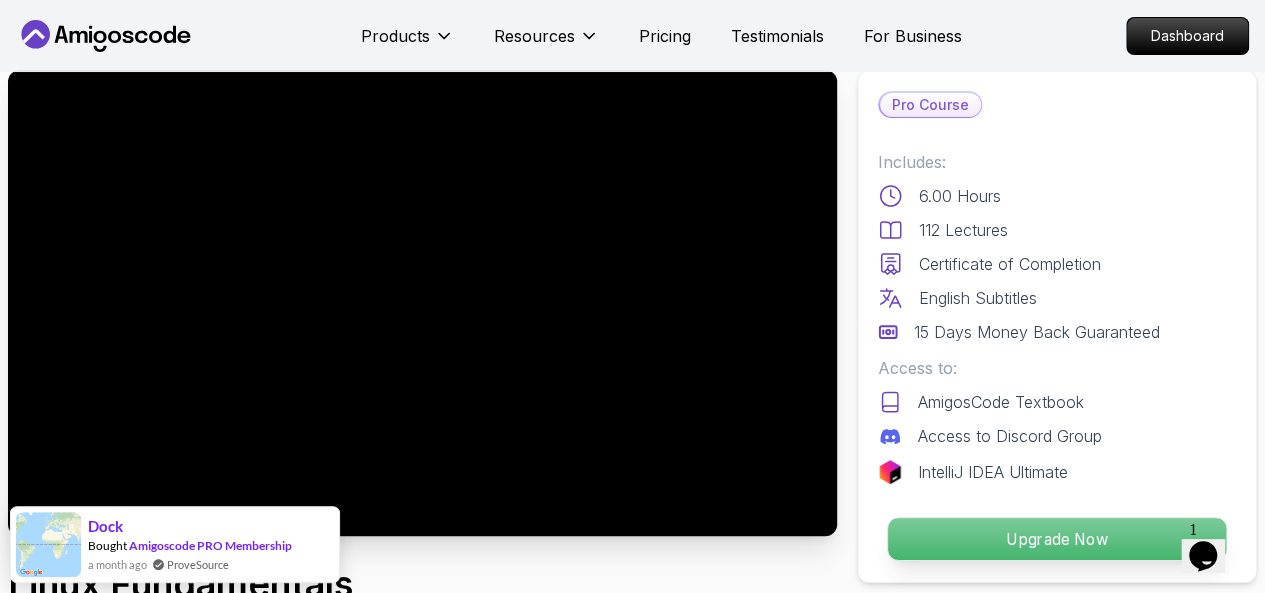 click on "Upgrade Now" at bounding box center [1057, 539] 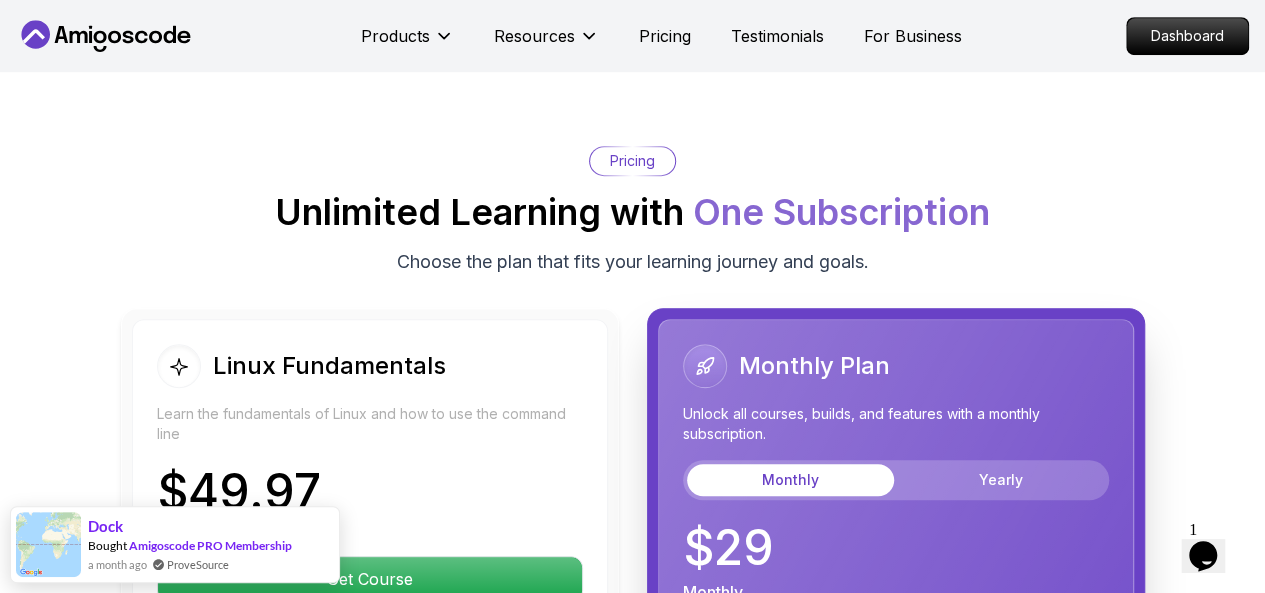 scroll, scrollTop: 4383, scrollLeft: 0, axis: vertical 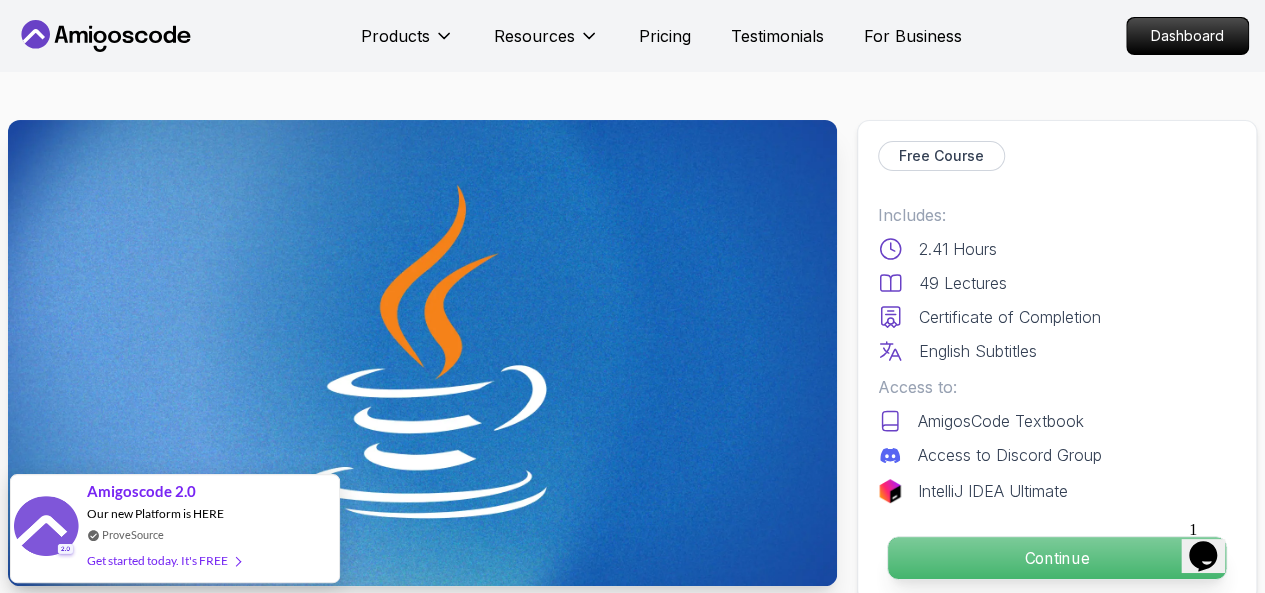 click on "Continue" at bounding box center [1057, 558] 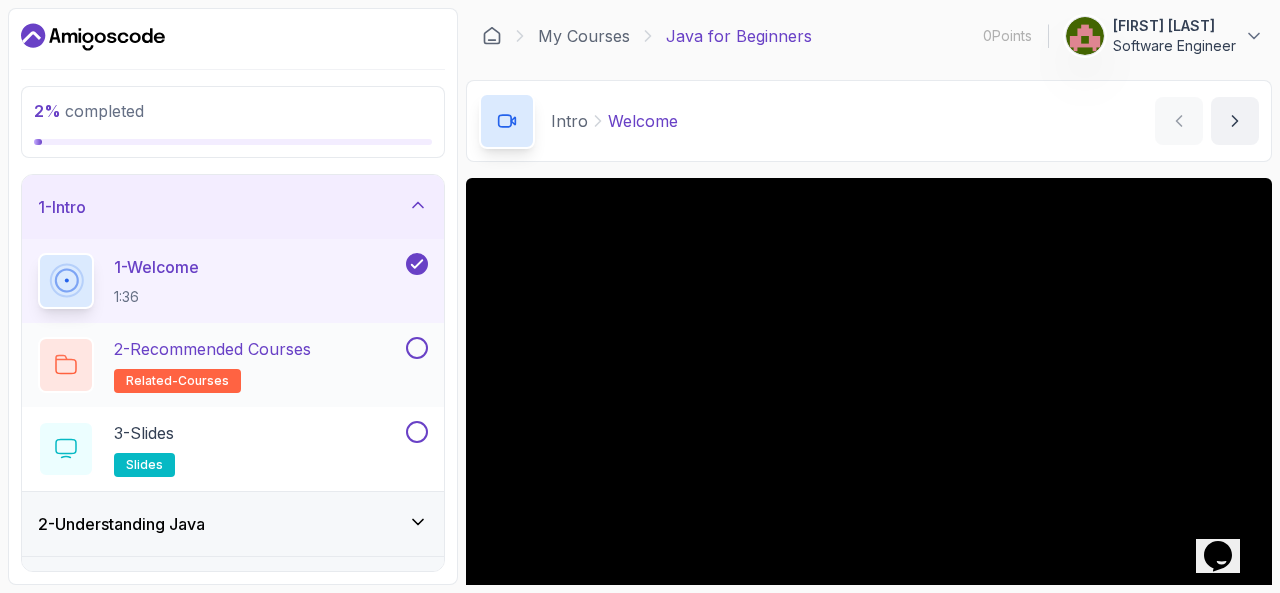 click at bounding box center [415, 348] 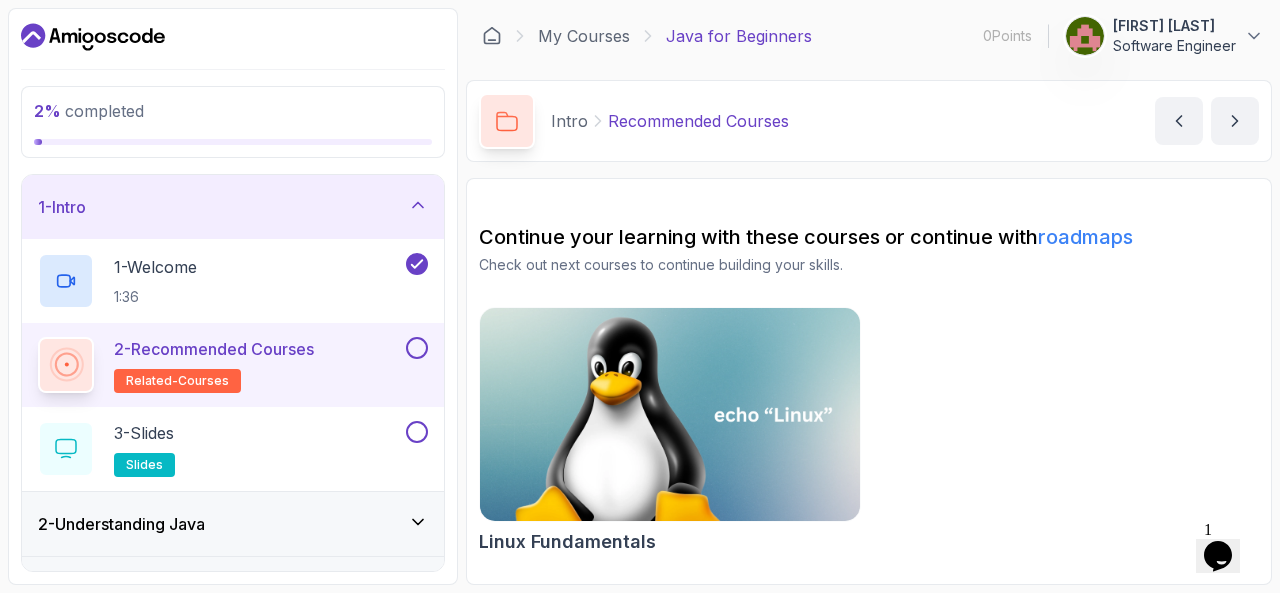 click at bounding box center [417, 348] 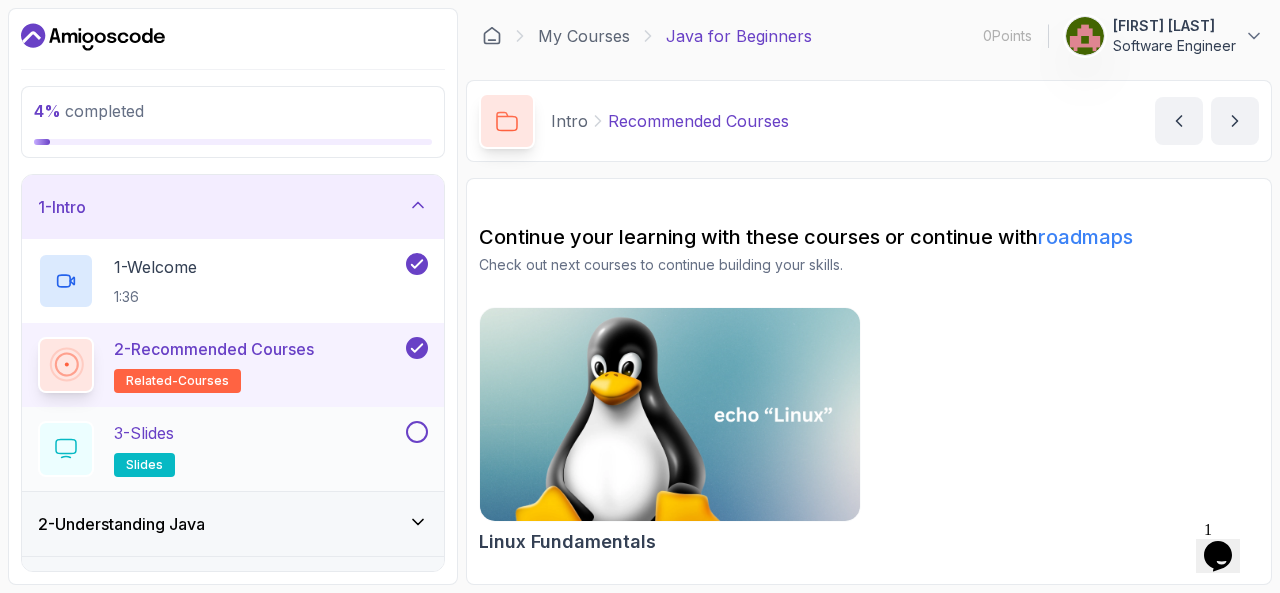click on "3  -  Slides slides" at bounding box center [220, 449] 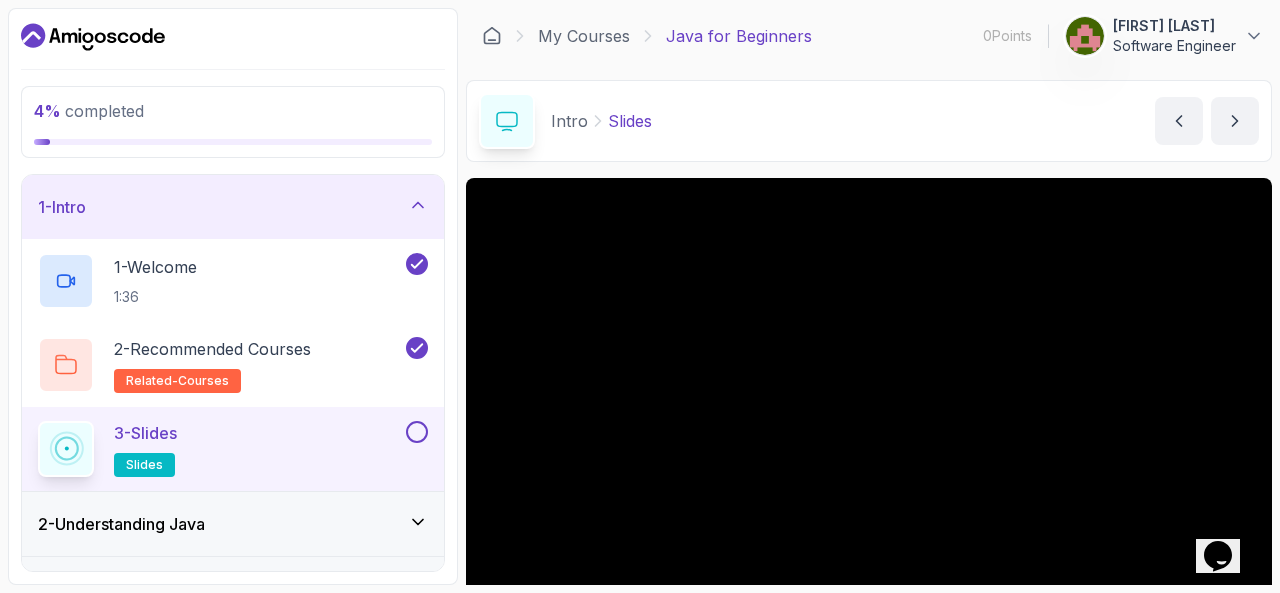 click 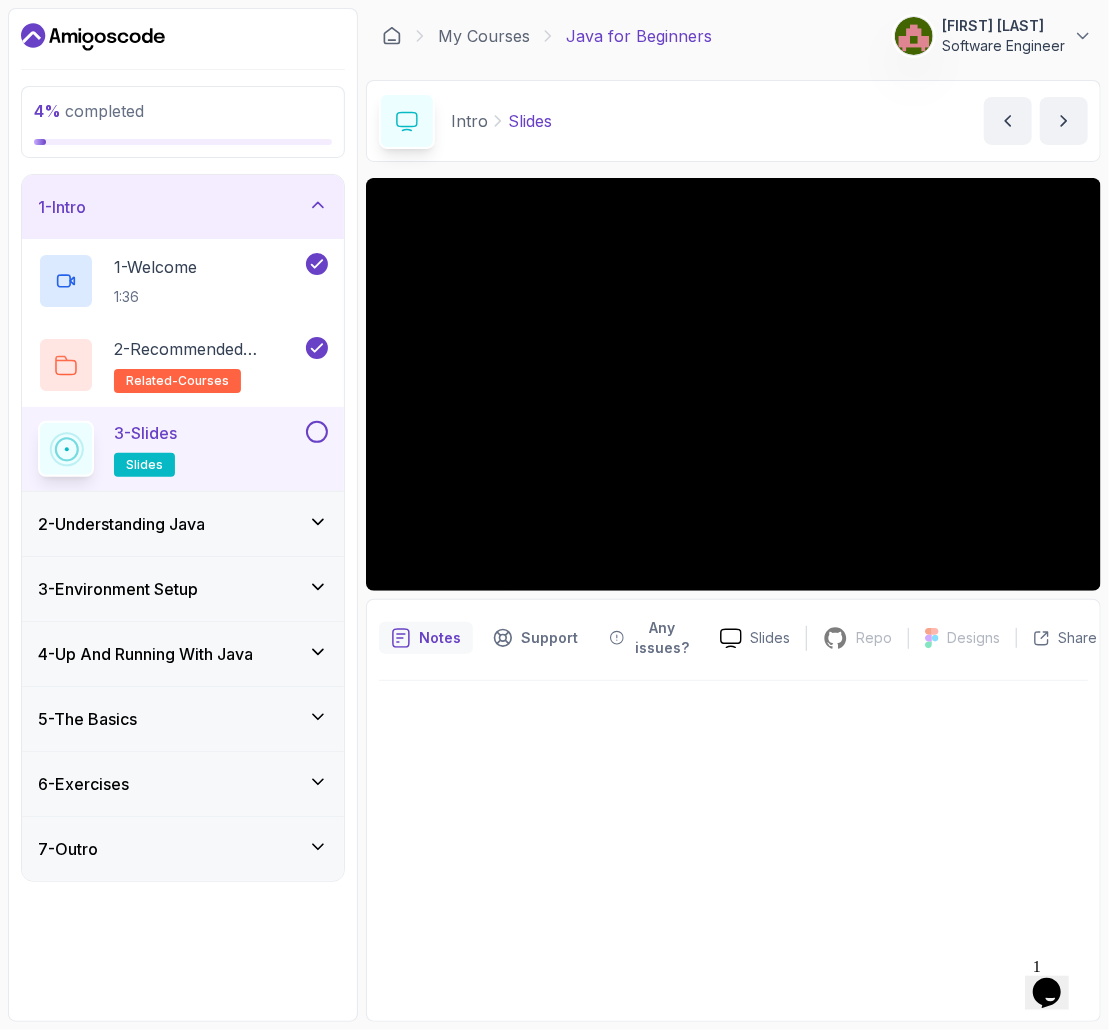 click at bounding box center (733, 384) 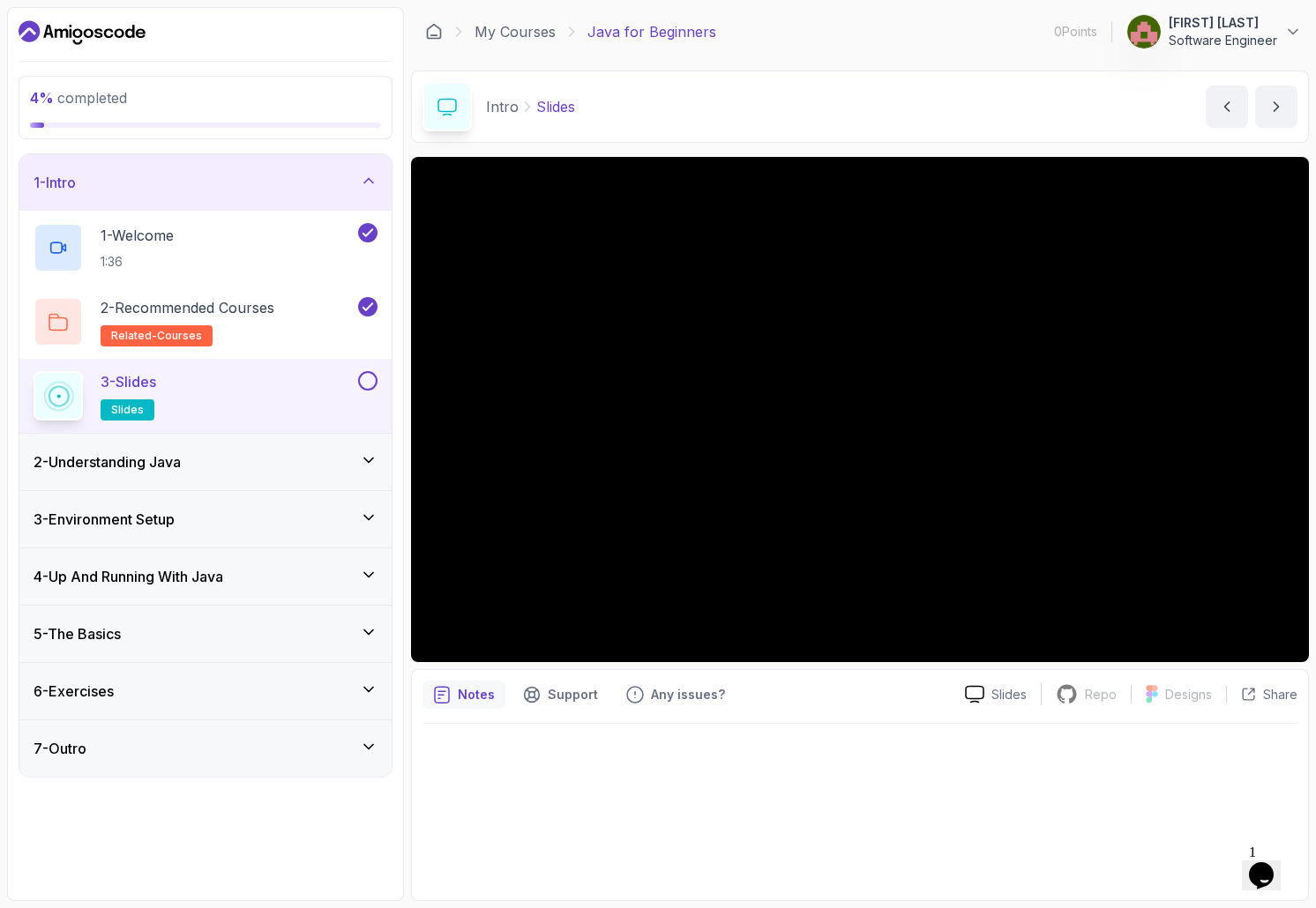 click at bounding box center (860, 409) 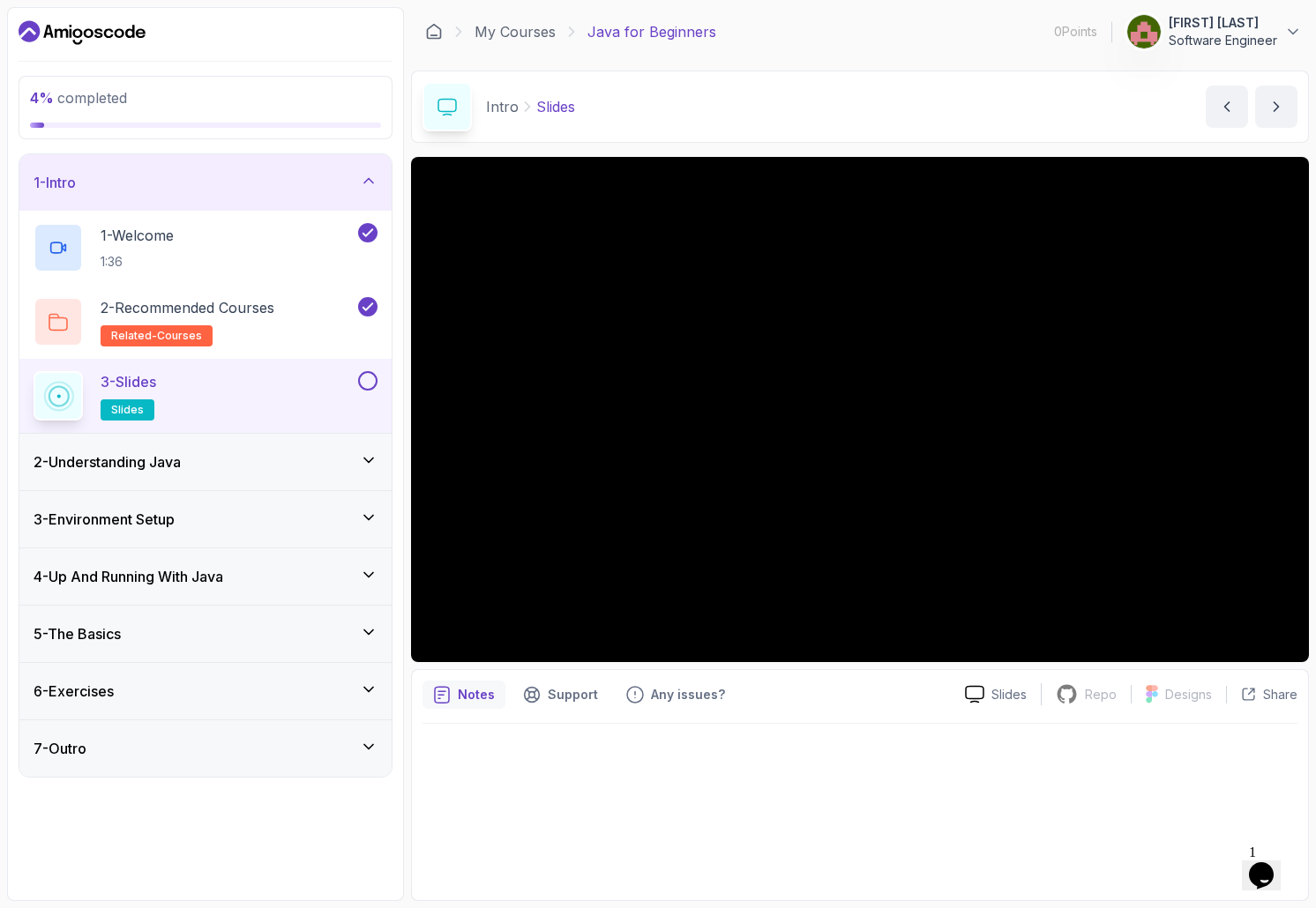 click at bounding box center (860, 409) 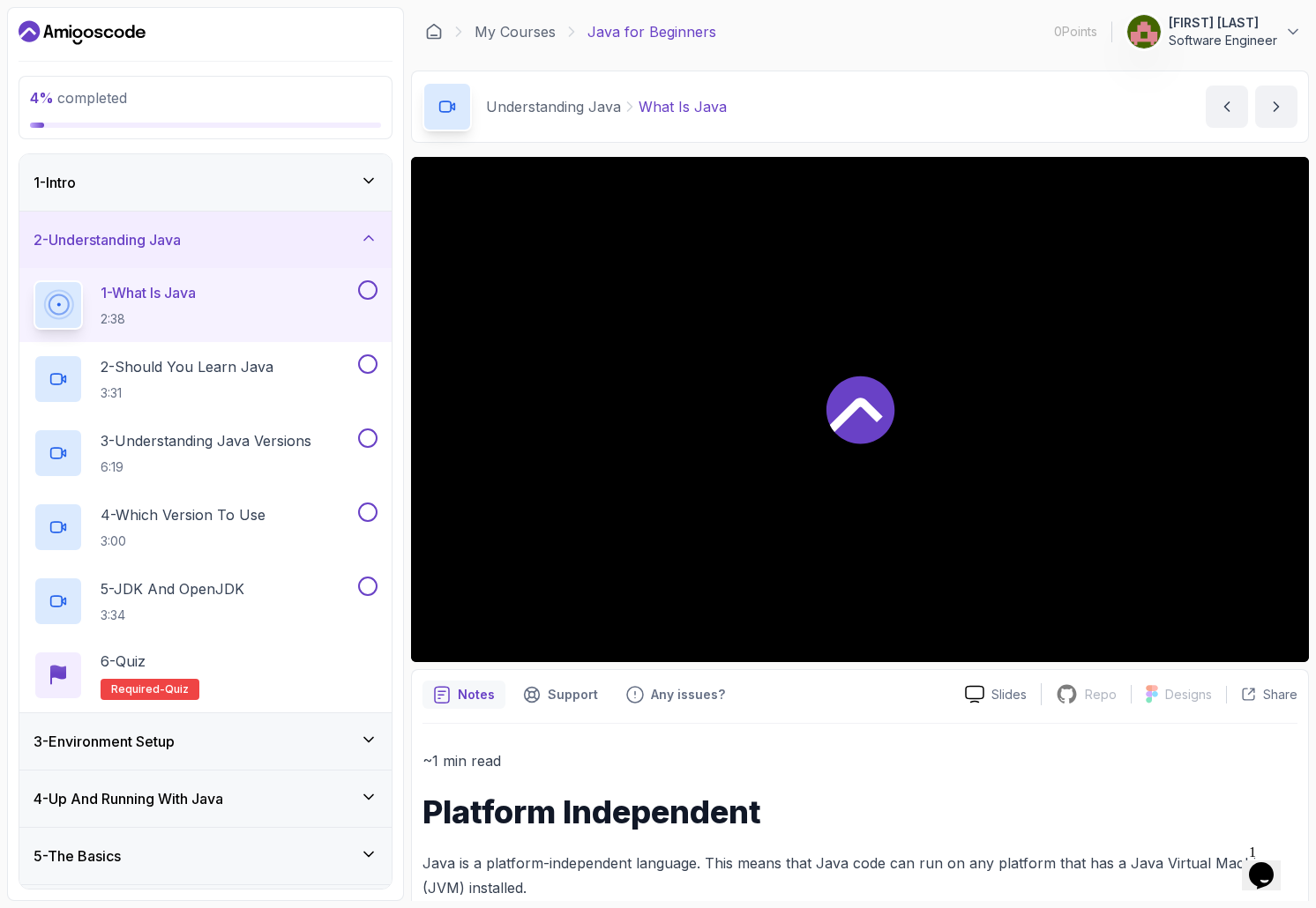 click 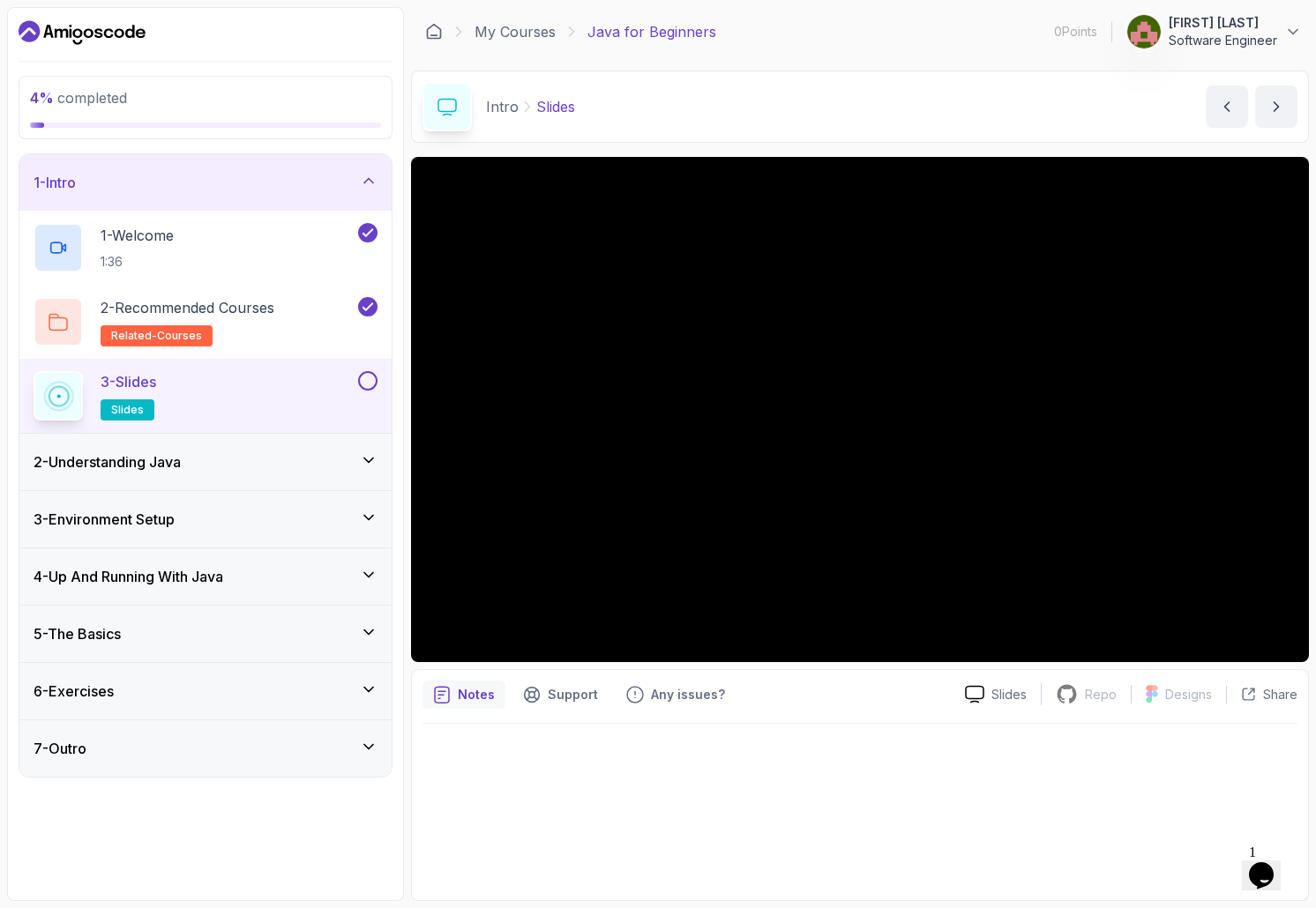 click at bounding box center (860, 409) 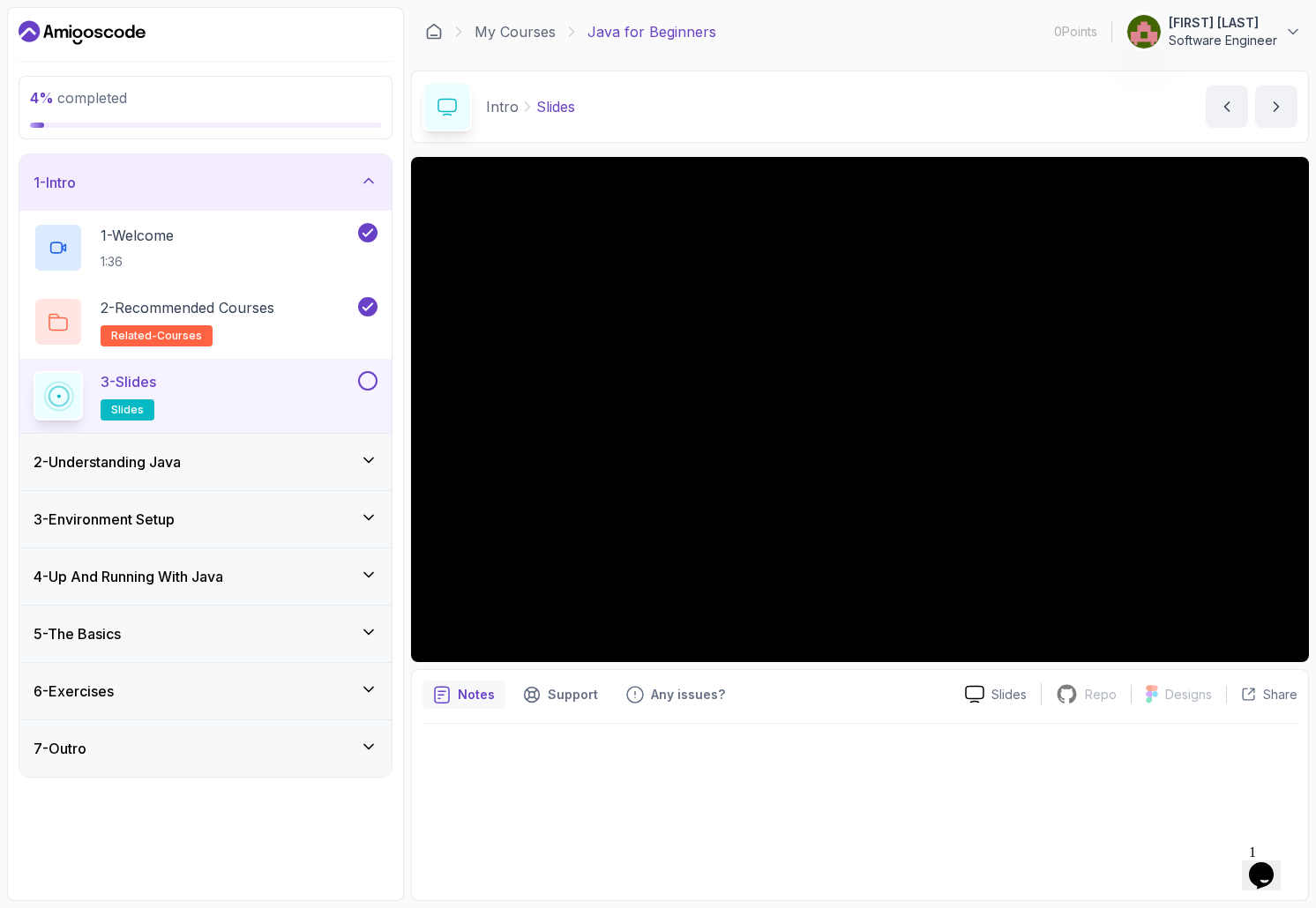 click at bounding box center [860, 409] 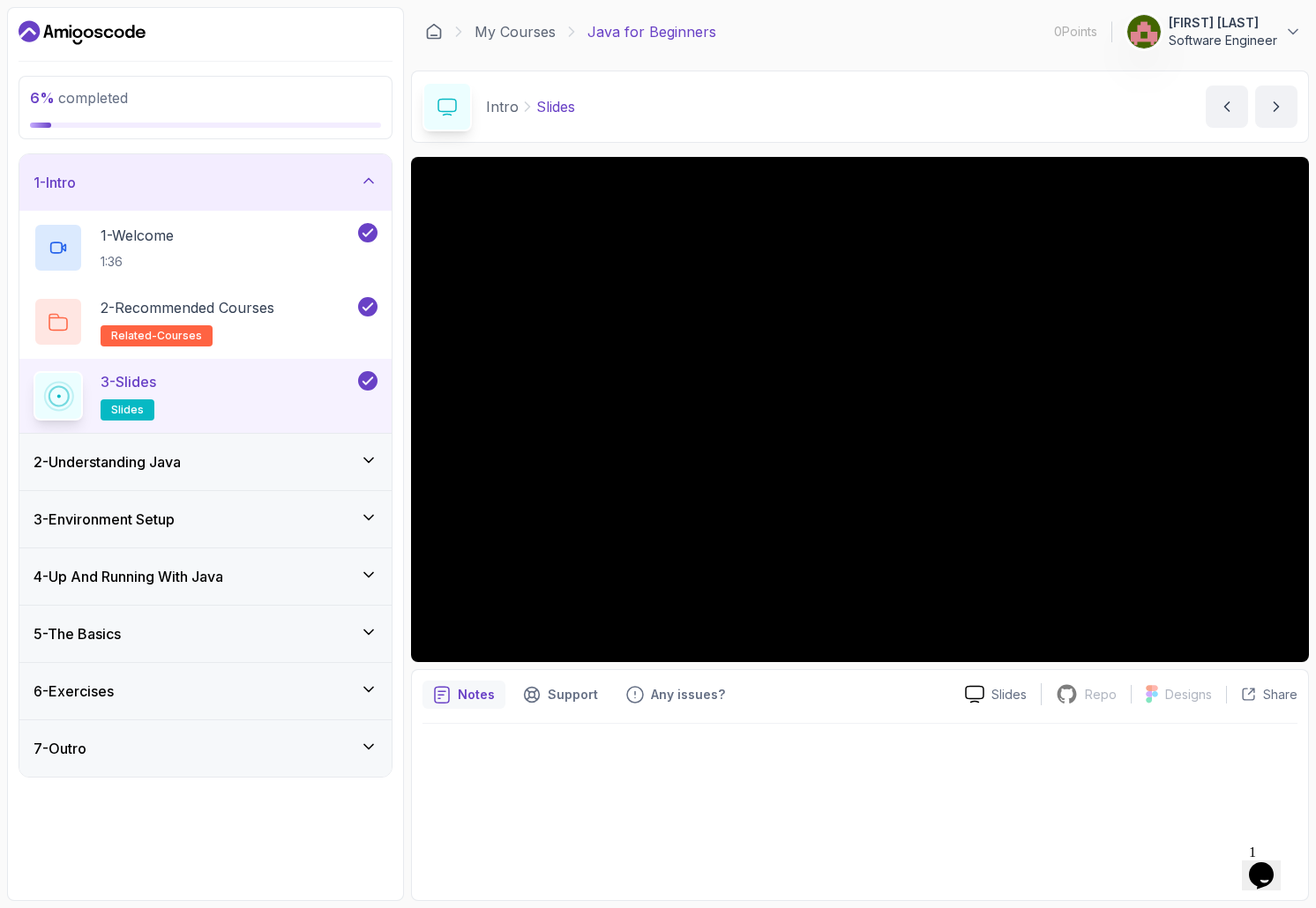 click 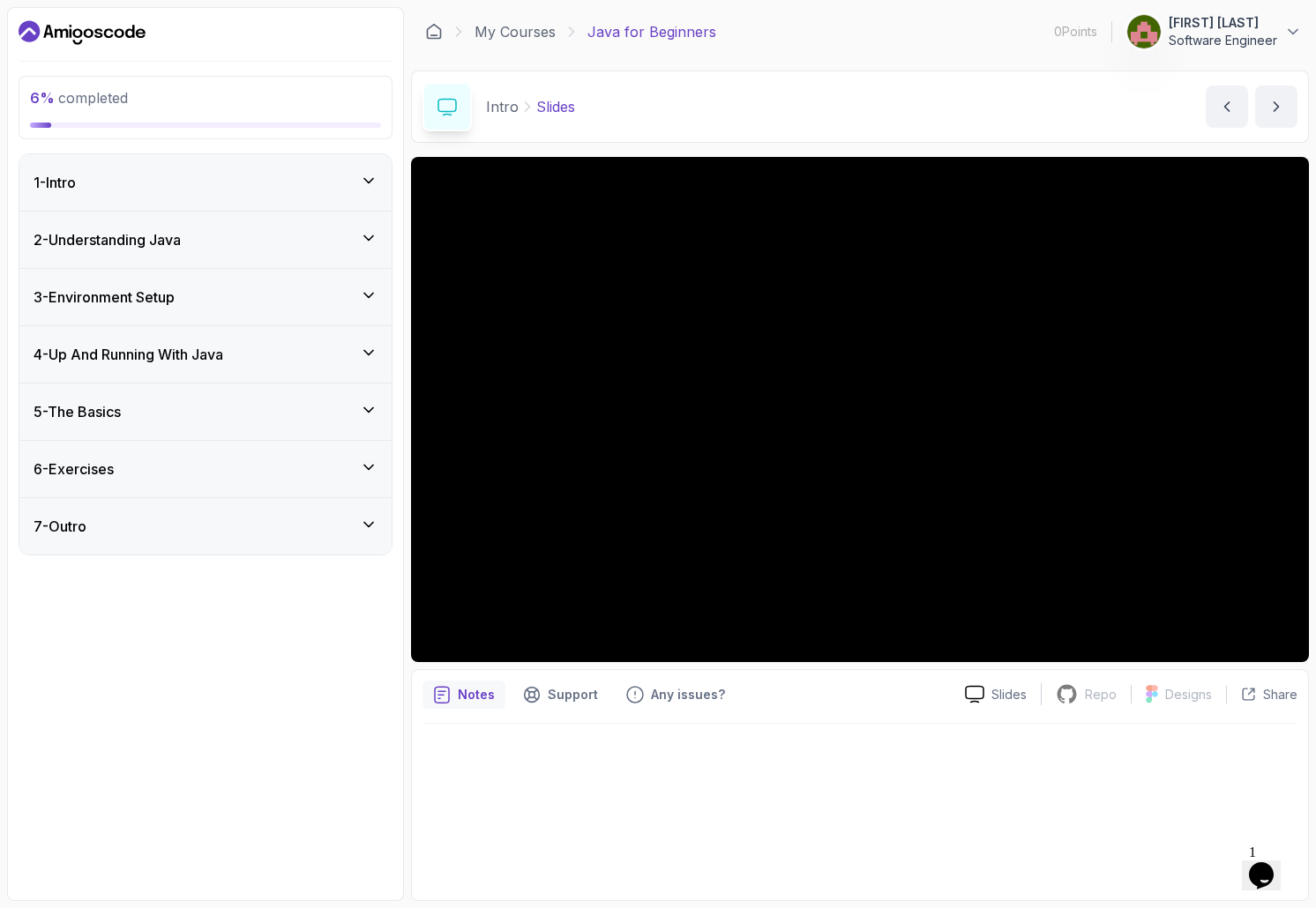 click on "2  -  Understanding Java" at bounding box center (206, 240) 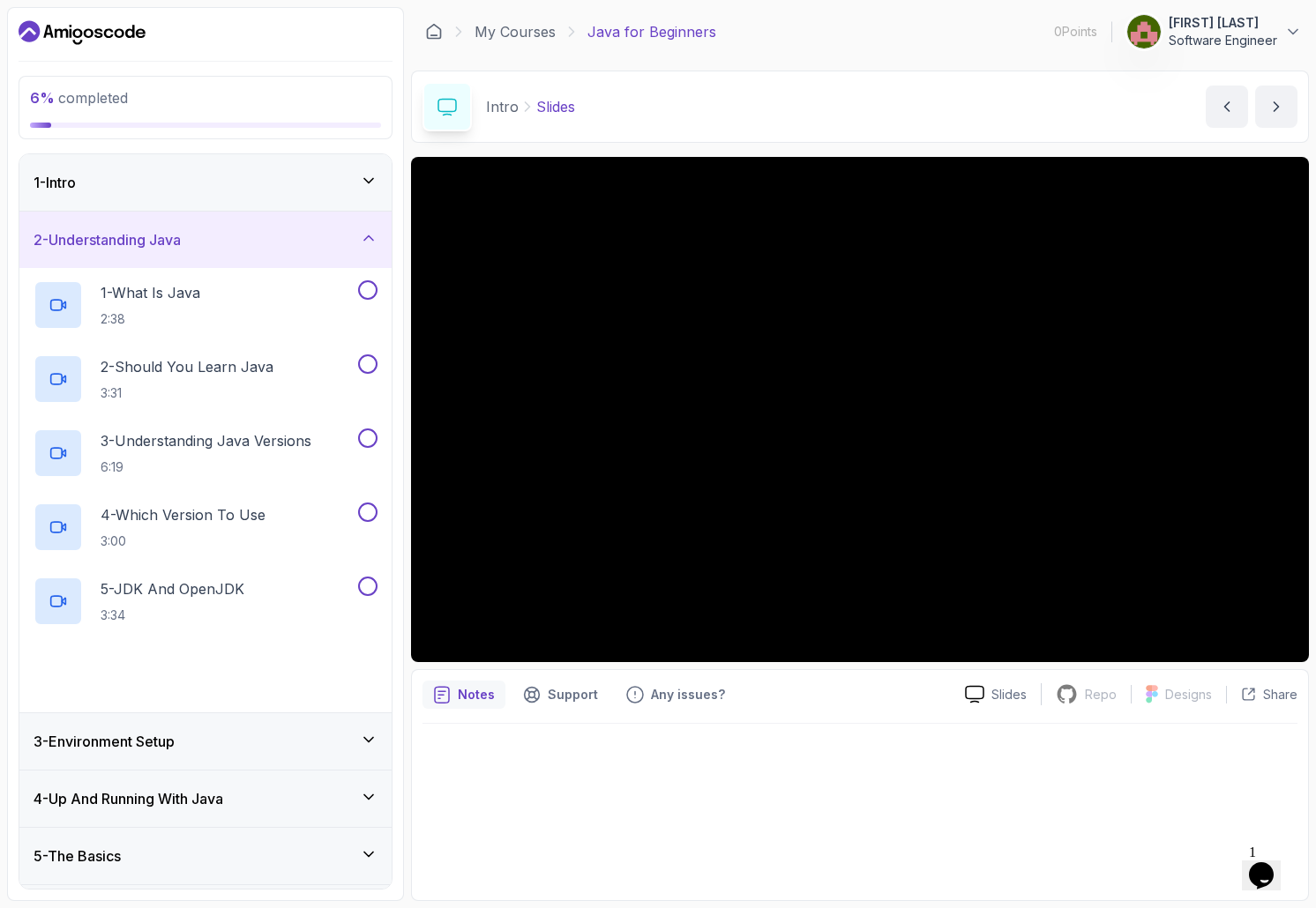 click on "2:38" at bounding box center (150, 319) 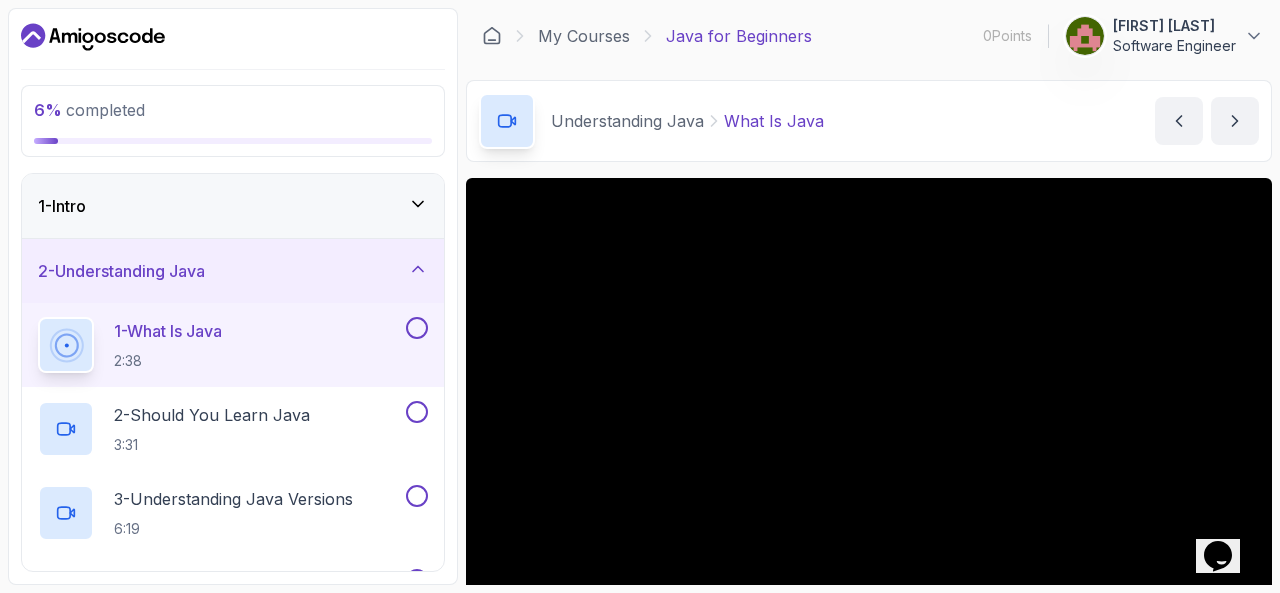 click on "6 % completed 1  -  Intro 2  -  Understanding Java 1  -  What Is Java 2:38 2  -  Should You Learn Java 3:31 3  -  Understanding Java Versions 6:19 4  -  Which Version To Use 3:00 5  -  JDK And OpenJDK 3:34 6  -  Quiz Required- quiz 3  -  Environment Setup 4  -  Up And Running With Java 5  -  The Basics 6  -  Exercises 7  -  Outro My Courses Java for Beginners 0  Points 1 [FIRST] [LAST] Software Engineer 2 - Understanding Java  6 % completed Understanding Java What Is Java What Is Java by  nelson Slides Repo Repository not available Designs Design not available Share Notes Support Any issues? Slides Repo Repository not available Designs Design not available Share ~1 min read Platform Independent
Java is a platform-independent language. This means that Java code can run on any platform that has a Java Virtual Machine (JVM) installed.
Object Oriented
Java is an object-oriented language. This means that Java code is organized around objects, which are instances of classes.
Strongly Typed" at bounding box center (640, 296) 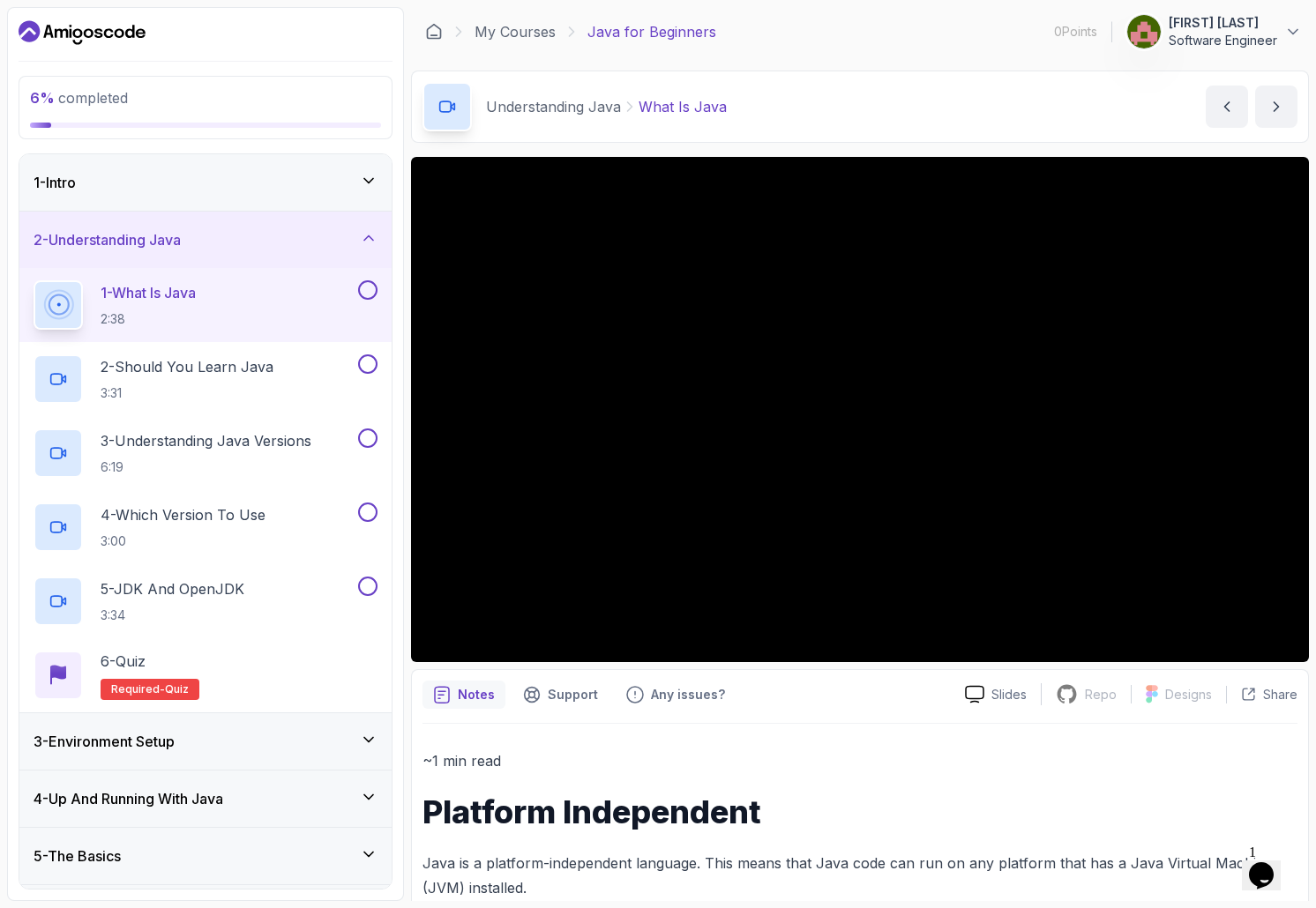 click on "6  -  Quiz" at bounding box center [123, 661] 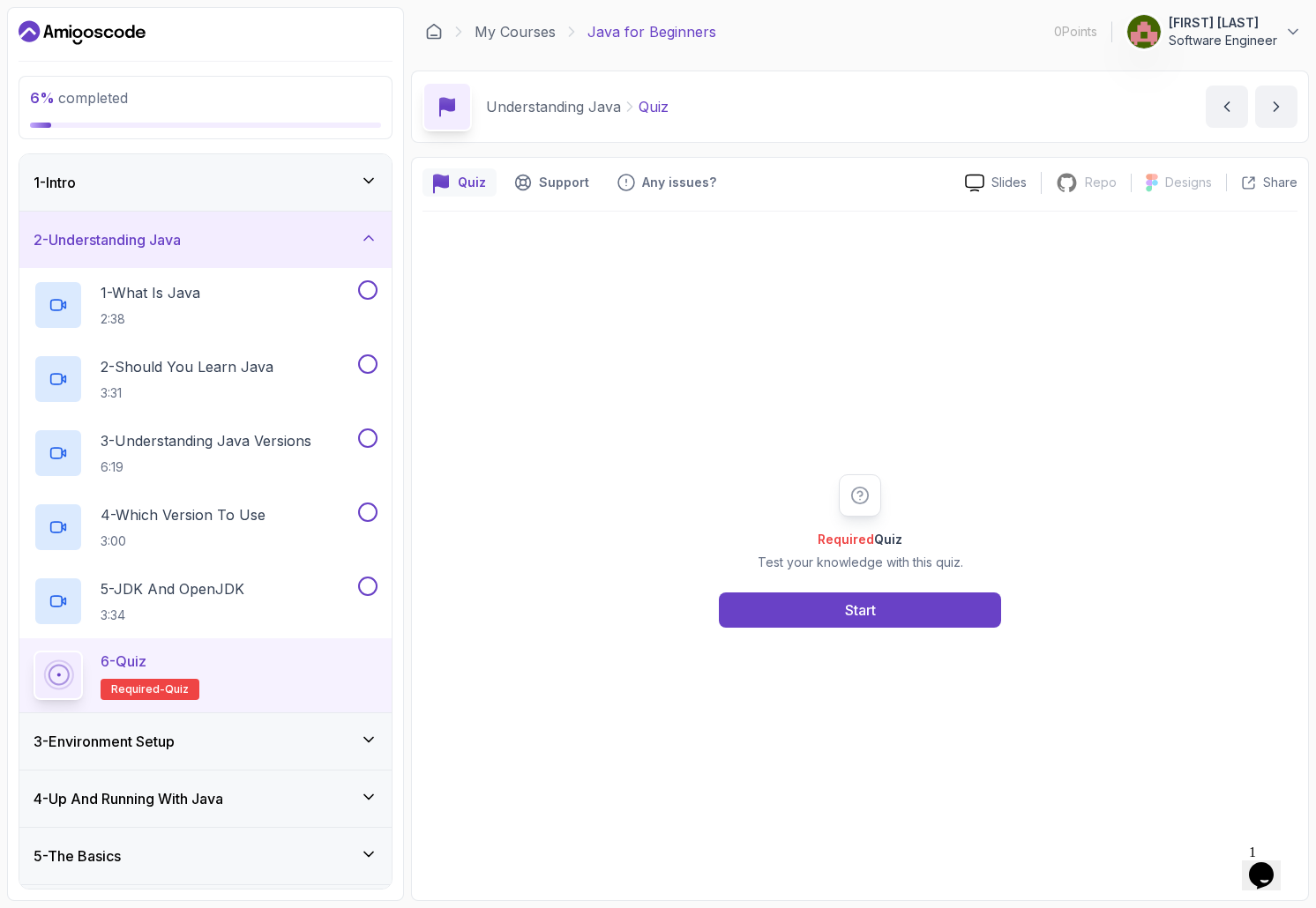 click on "Start" at bounding box center (860, 610) 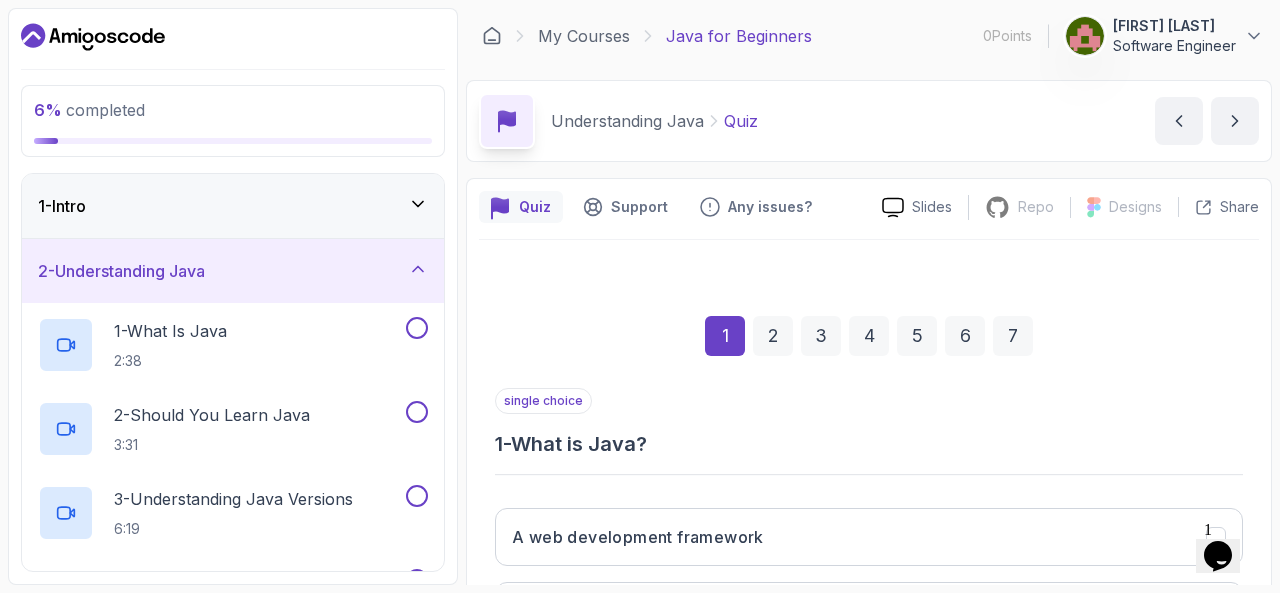 click on "1 2 3 4 5 6 7" at bounding box center (869, 336) 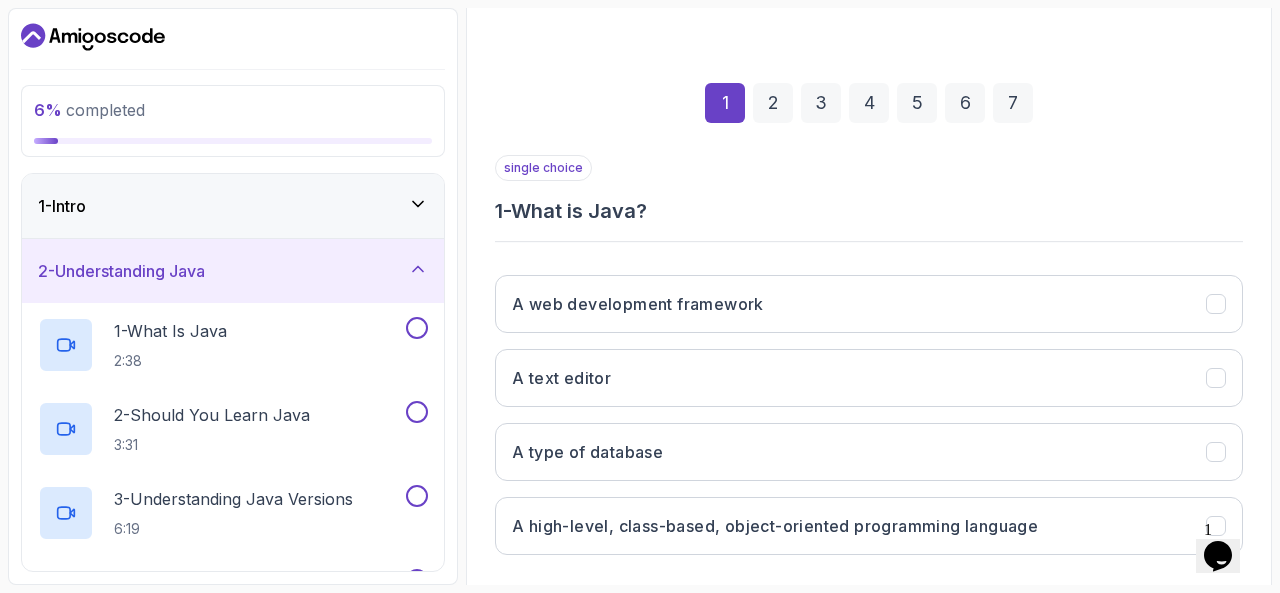 scroll, scrollTop: 327, scrollLeft: 0, axis: vertical 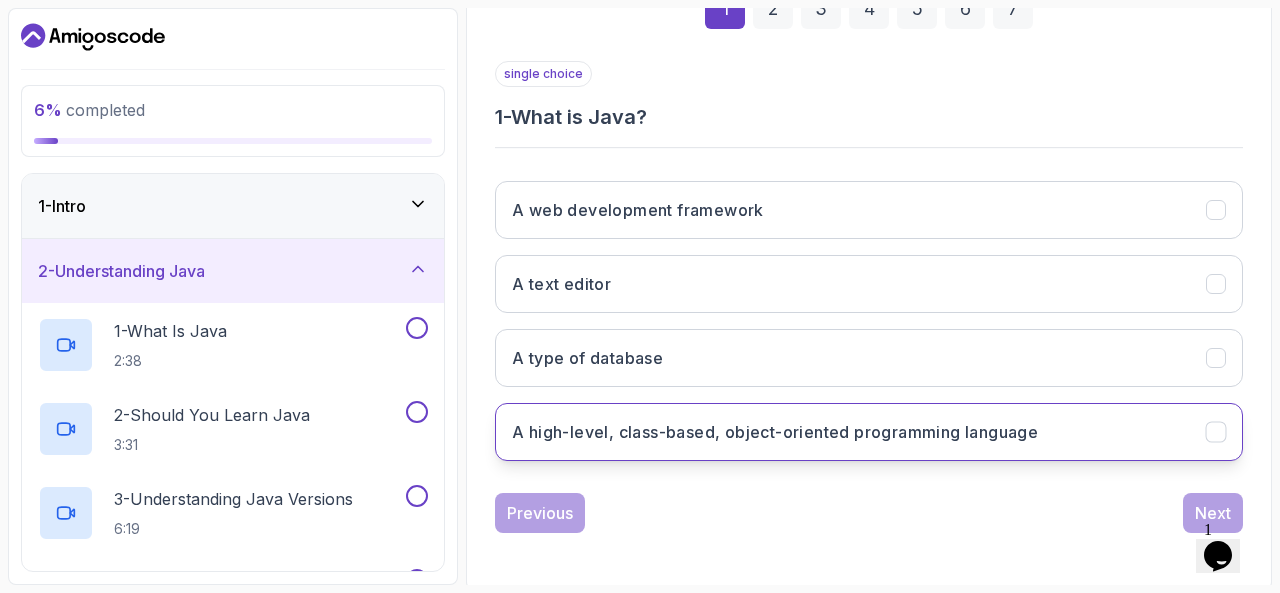 drag, startPoint x: 514, startPoint y: 437, endPoint x: 1083, endPoint y: 422, distance: 569.1977 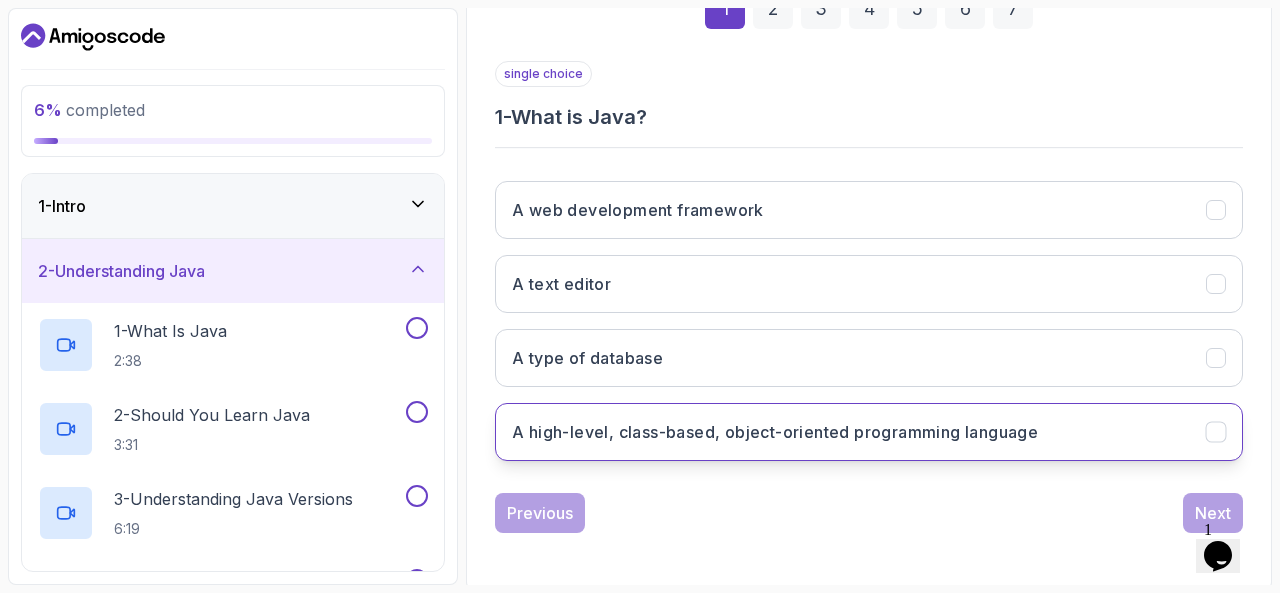 click on "single choice 1  -  What is Java? A web development framework A text editor A type of database A high-level, class-based, object-oriented programming language" at bounding box center (869, 269) 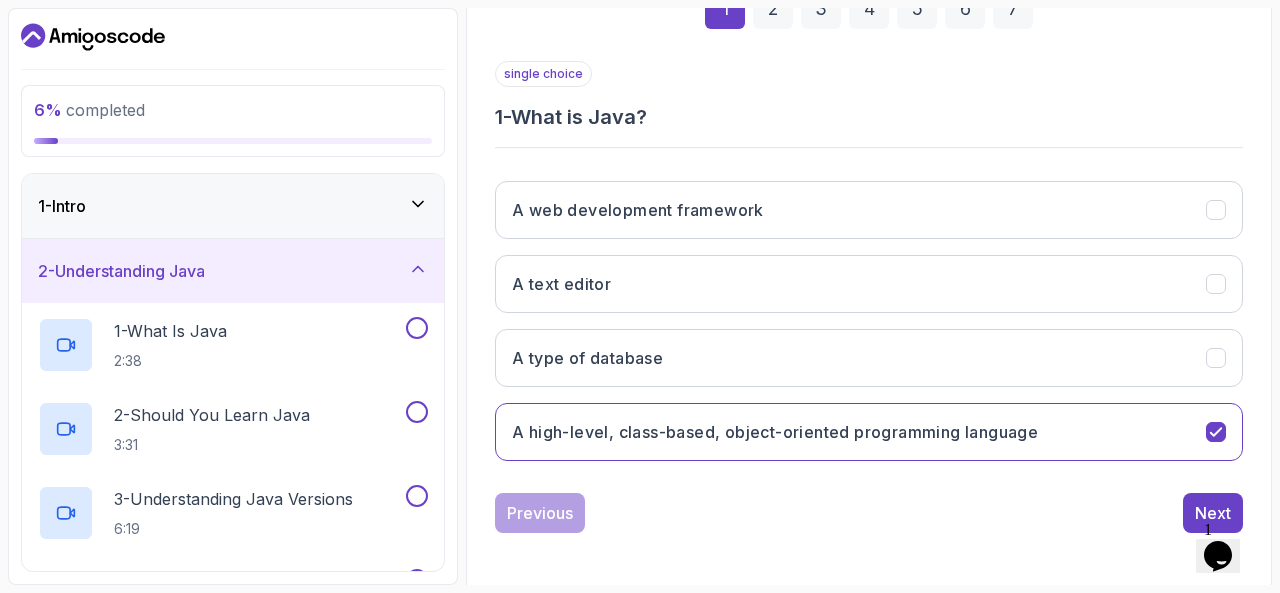 click on "single choice 1  -  What is Java? A web development framework A text editor A type of database A high-level, class-based, object-oriented programming language Previous Next" at bounding box center [869, 297] 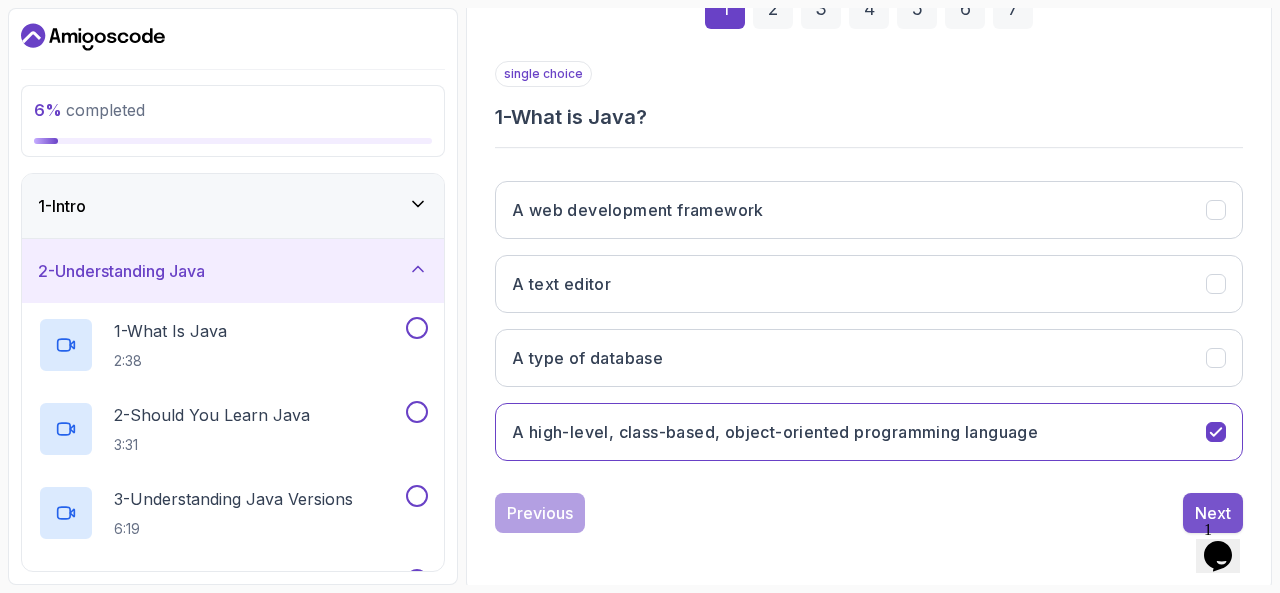 click on "Next" at bounding box center (1213, 513) 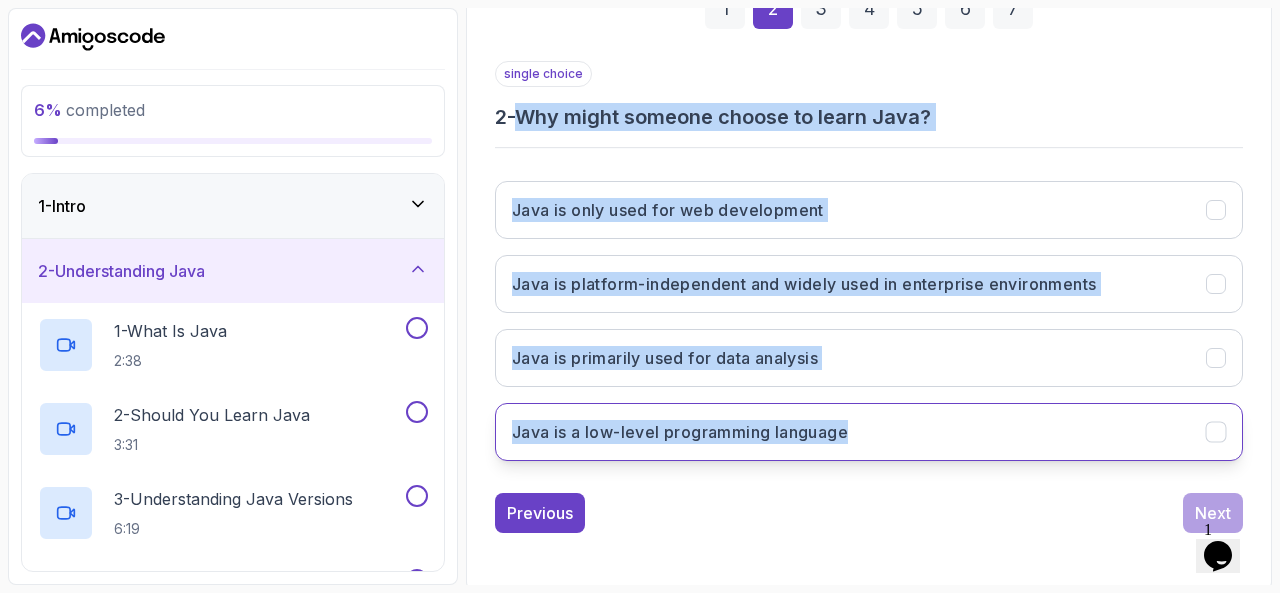 drag, startPoint x: 527, startPoint y: 111, endPoint x: 1023, endPoint y: 428, distance: 588.6467 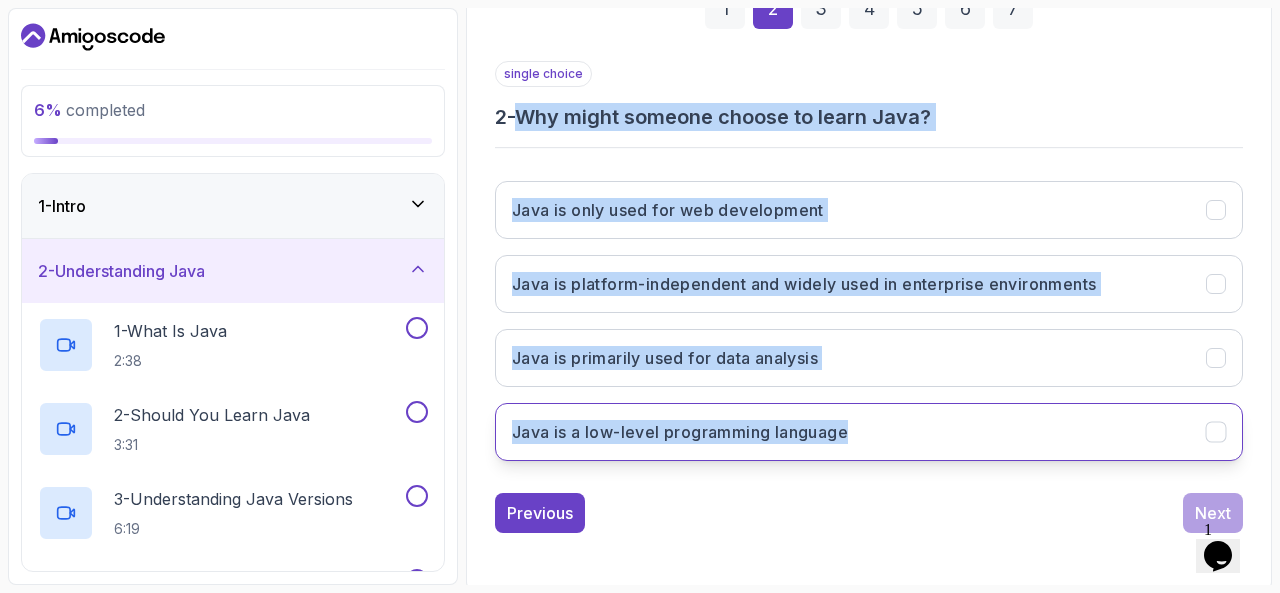 click on "single choice 2  -  Why might someone choose to learn Java? Java is only used for web development Java is platform-independent and widely used in enterprise environments Java is primarily used for data analysis Java is a low-level programming language" at bounding box center [869, 269] 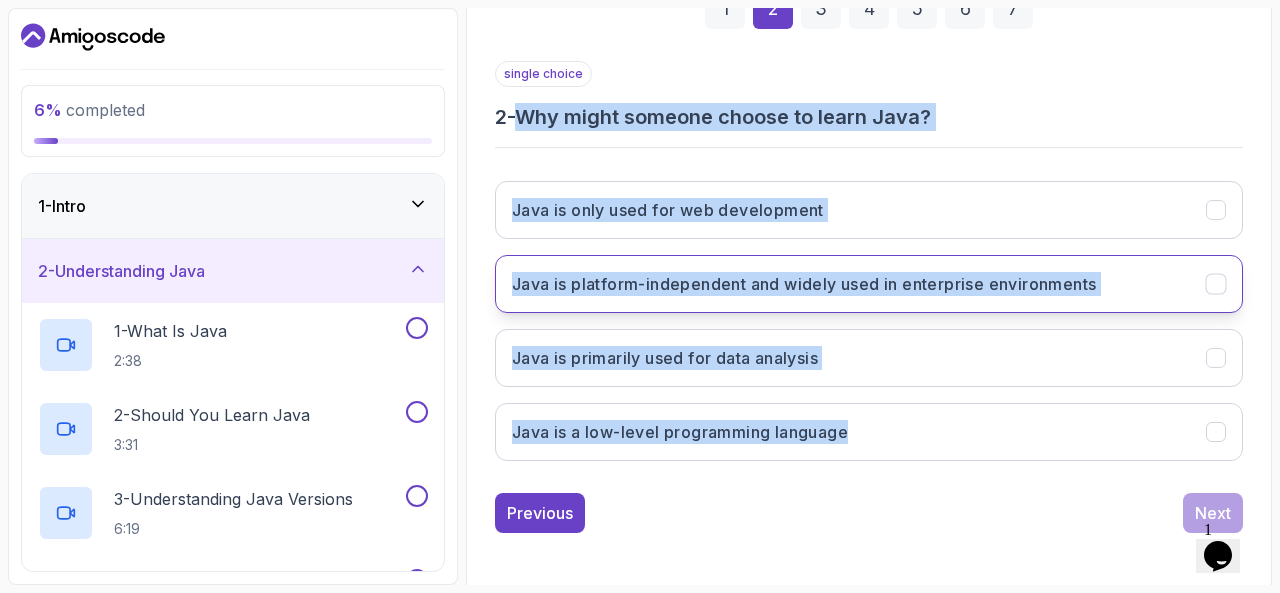 click on "Java is platform-independent and widely used in enterprise environments" at bounding box center (804, 284) 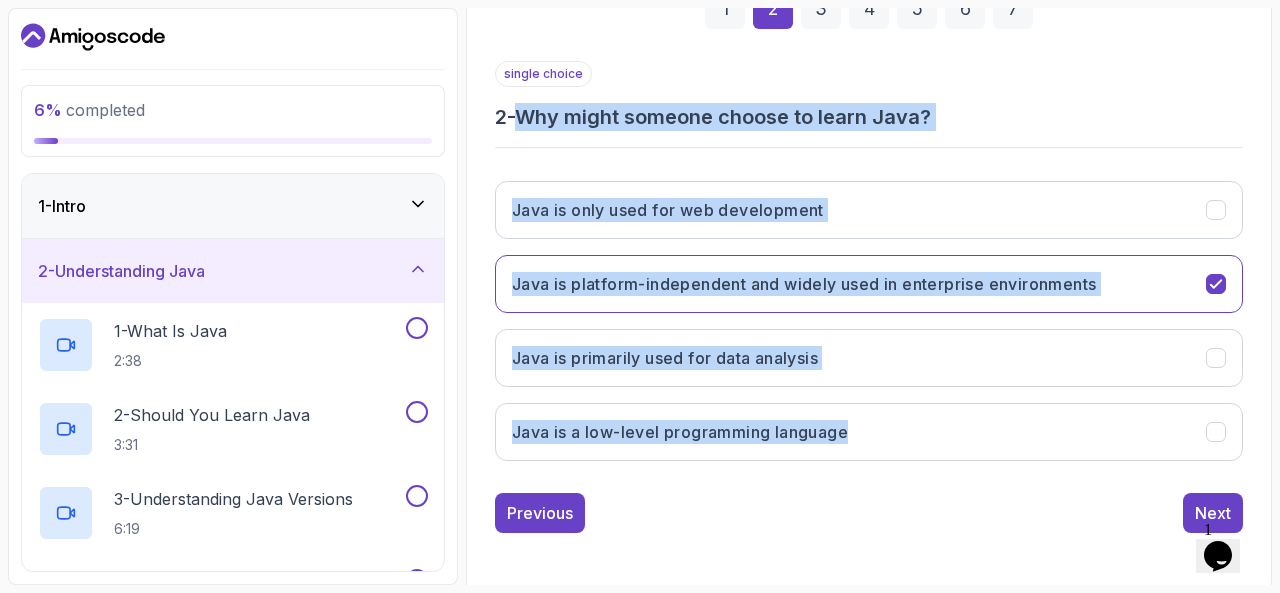 click on "Previous Next" at bounding box center [869, 513] 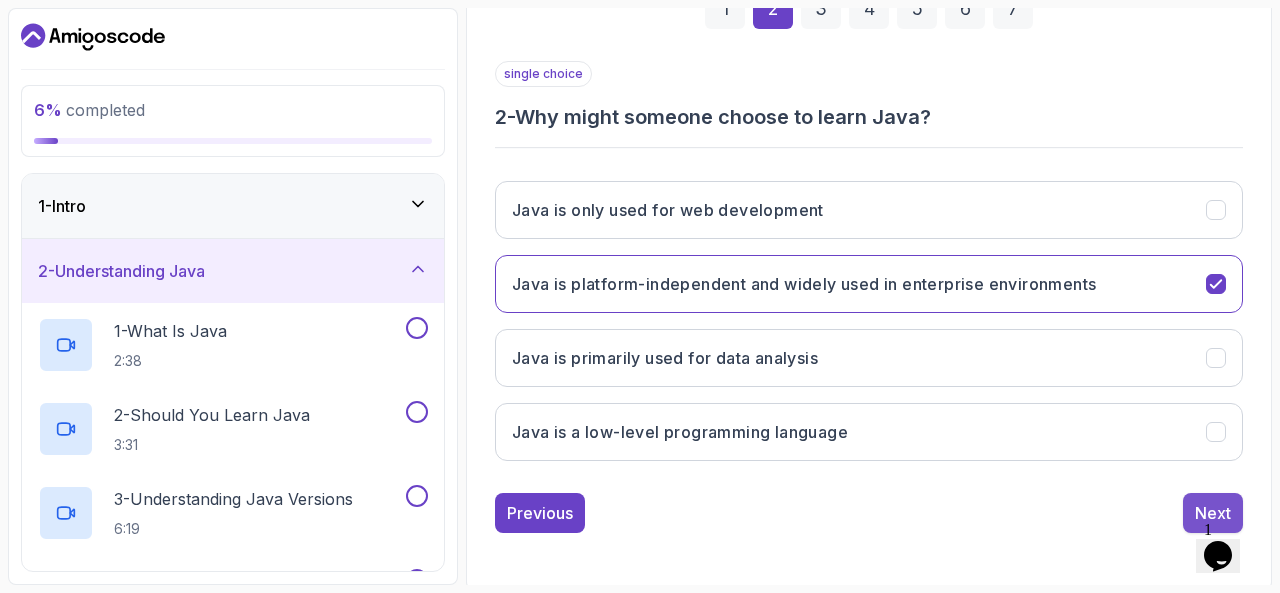 click on "Next" at bounding box center [1213, 513] 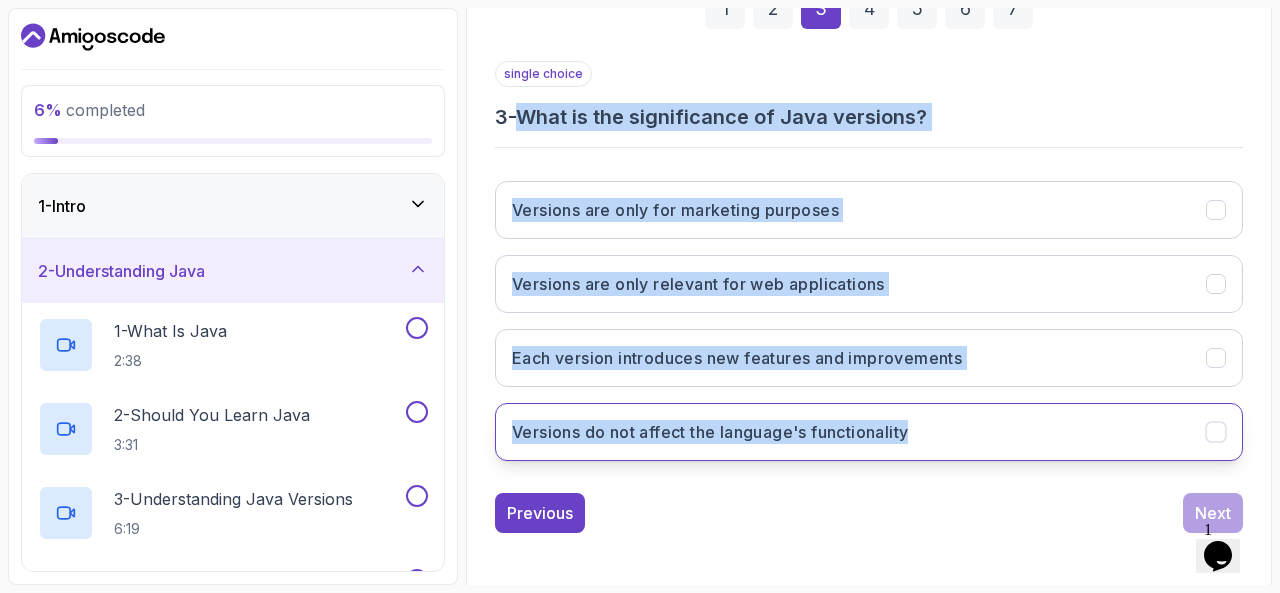 drag, startPoint x: 526, startPoint y: 108, endPoint x: 939, endPoint y: 418, distance: 516.4 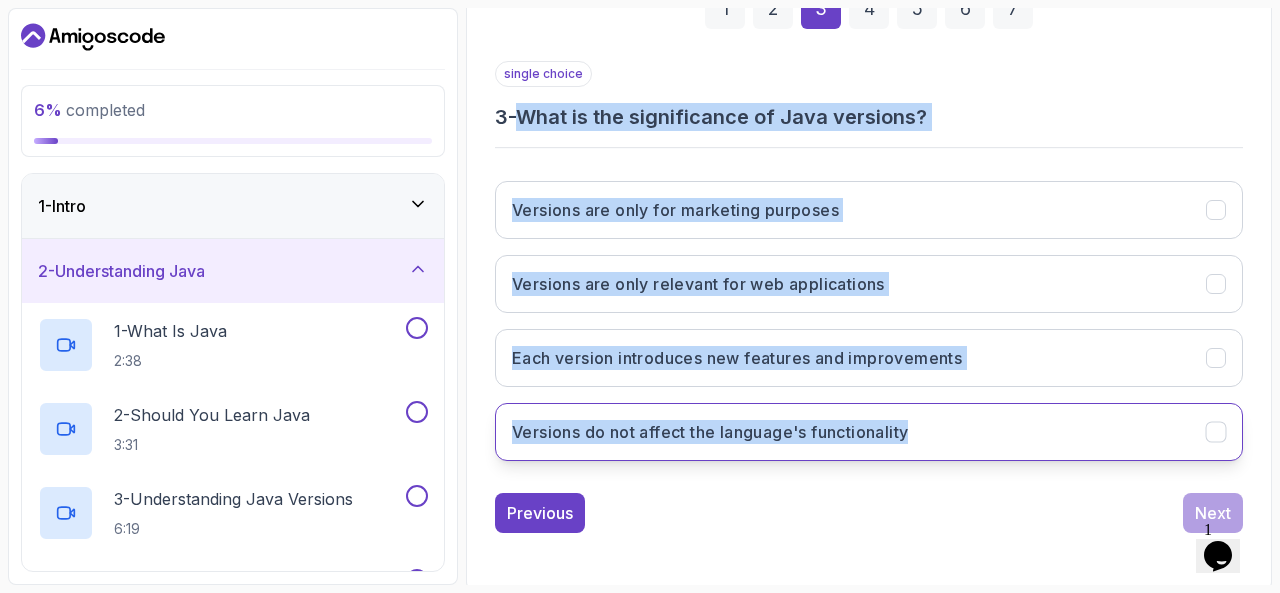 click on "single choice 3  -  What is the significance of Java versions? Versions are only for marketing purposes Versions are only relevant for web applications Each version introduces new features and improvements Versions do not affect the language's functionality" at bounding box center (869, 269) 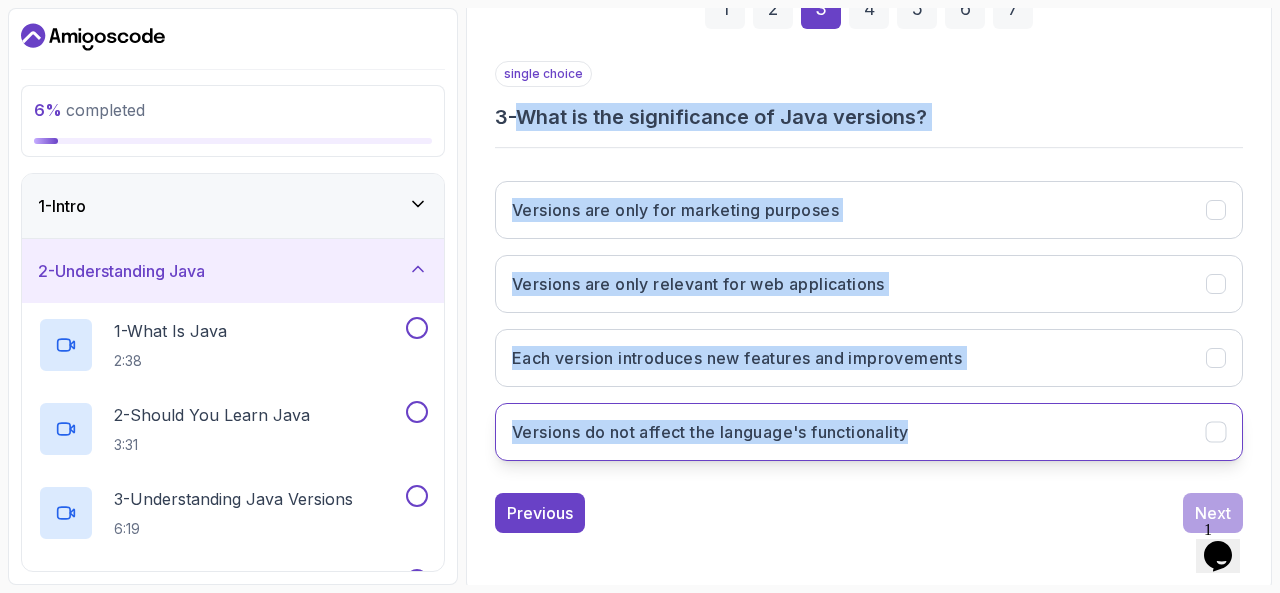 copy on "What is the significance of Java versions? Versions are only for marketing purposes Versions are only relevant for web applications Each version introduces new features and improvements Versions do not affect the language's functionality" 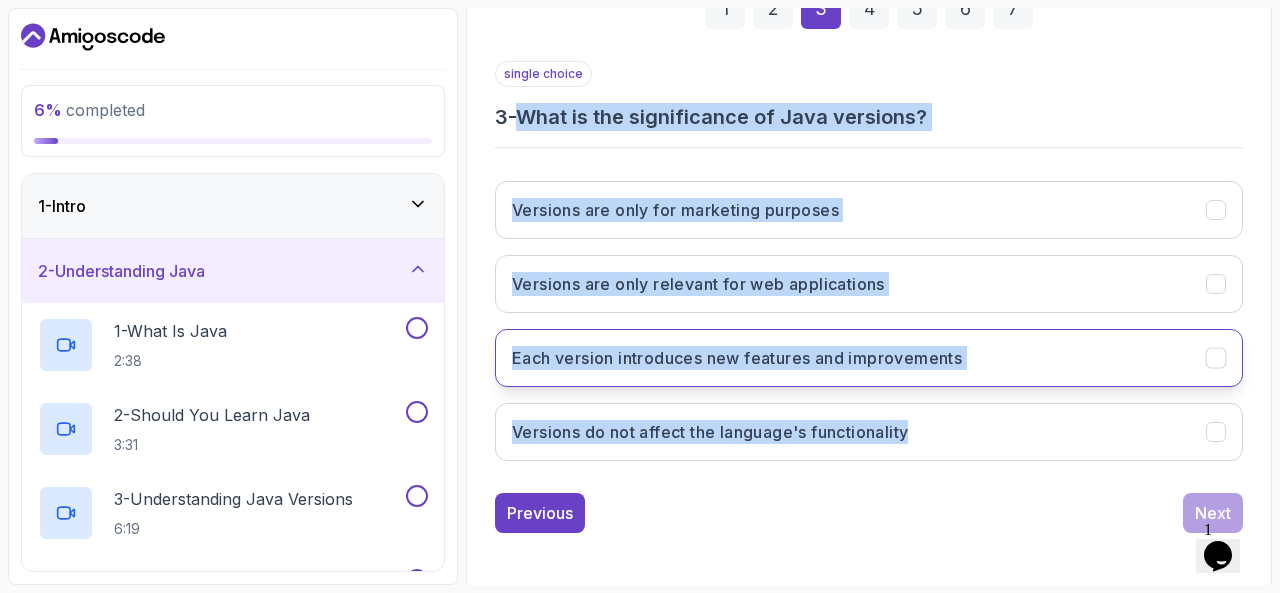 click on "Each version introduces new features and improvements" at bounding box center [737, 358] 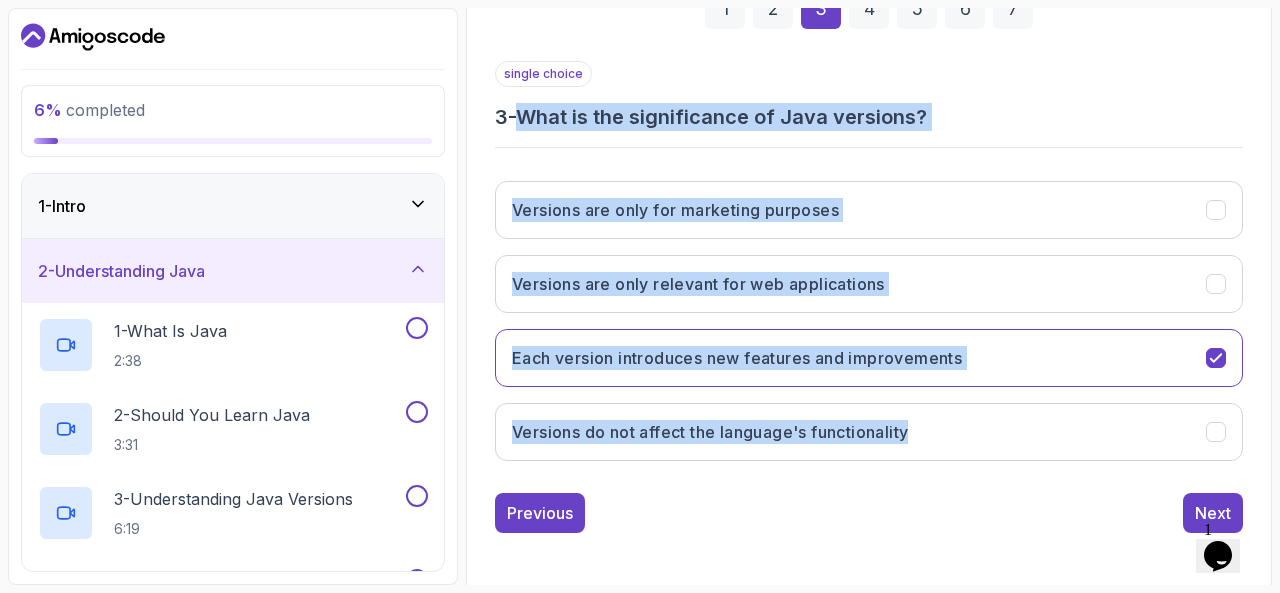 click on "1 2 3 4 5 6 7 single choice 3  -  What is the significance of Java versions? Versions are only for marketing purposes Versions are only relevant for web applications Each version introduces new features and improvements Versions do not affect the language's functionality Previous Next" at bounding box center [869, 245] 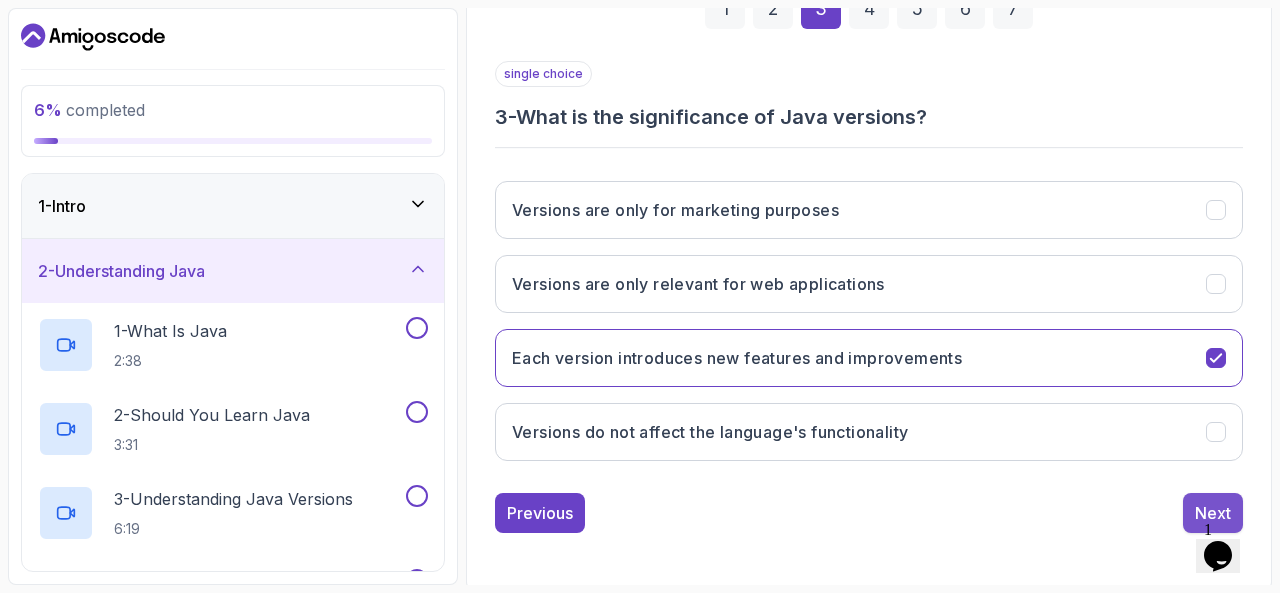 click on "Next" at bounding box center (1213, 513) 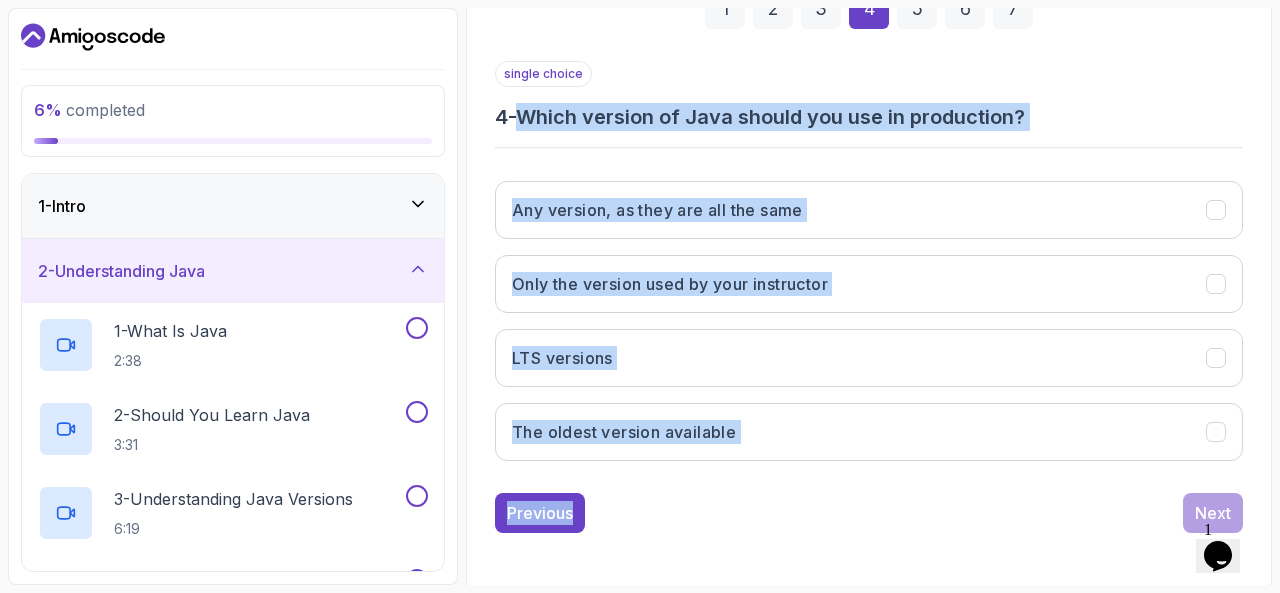 drag, startPoint x: 529, startPoint y: 110, endPoint x: 814, endPoint y: 483, distance: 469.4188 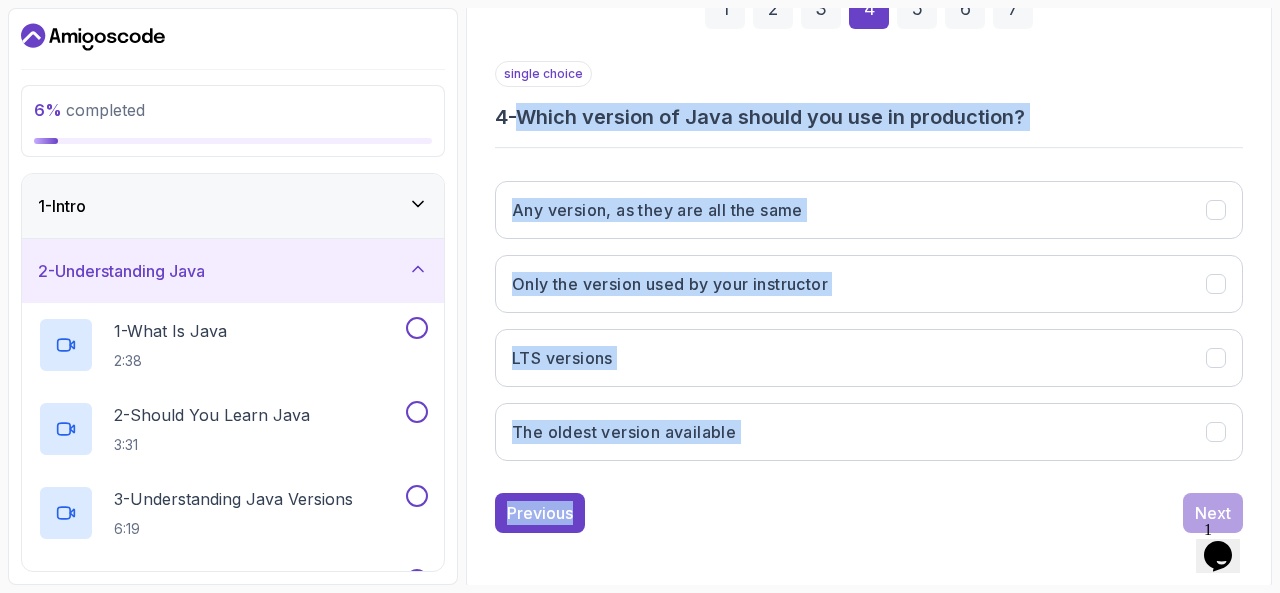 click on "single choice 4  -  Which version of Java should you use in production? Any version, as they are all the same Only the version used by your instructor LTS versions The oldest version available Previous Next" at bounding box center [869, 297] 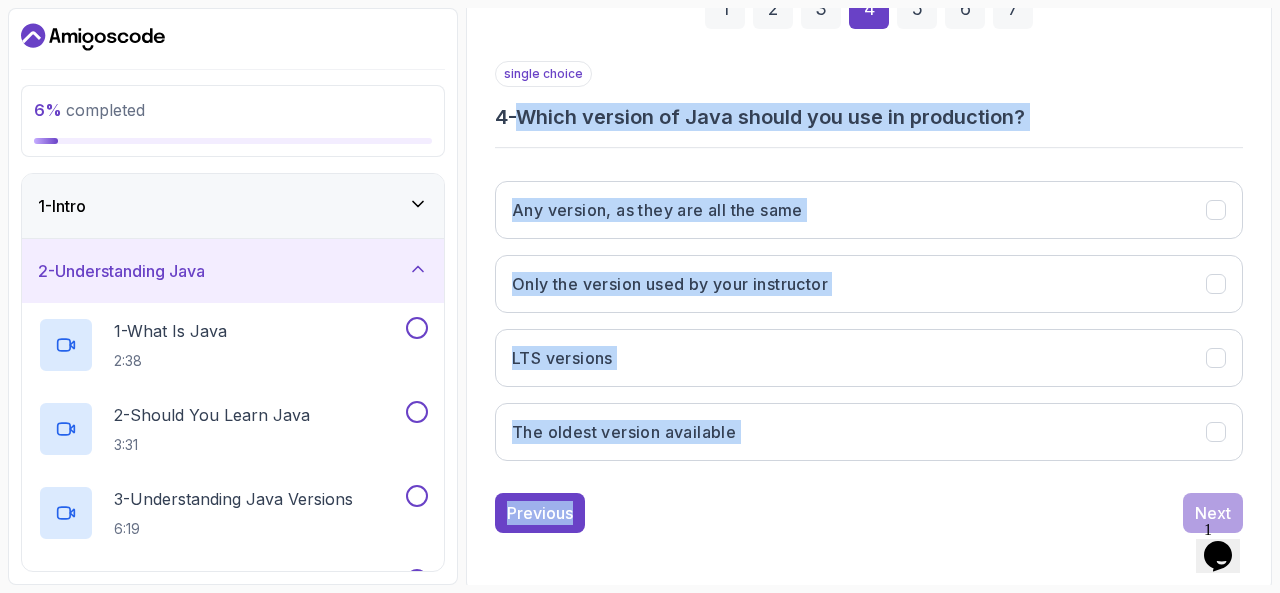 copy on "Which version of Java should you use in production? Any version, as they are all the same Only the version used by your instructor LTS versions The oldest version available Previous" 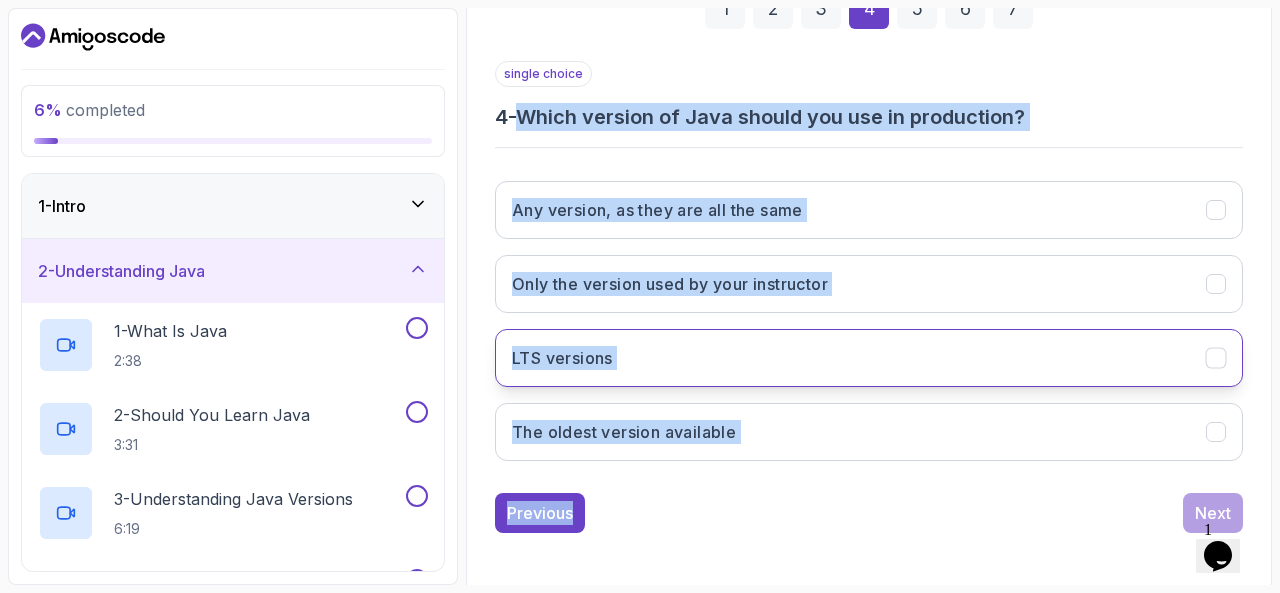 click on "LTS versions" at bounding box center [869, 358] 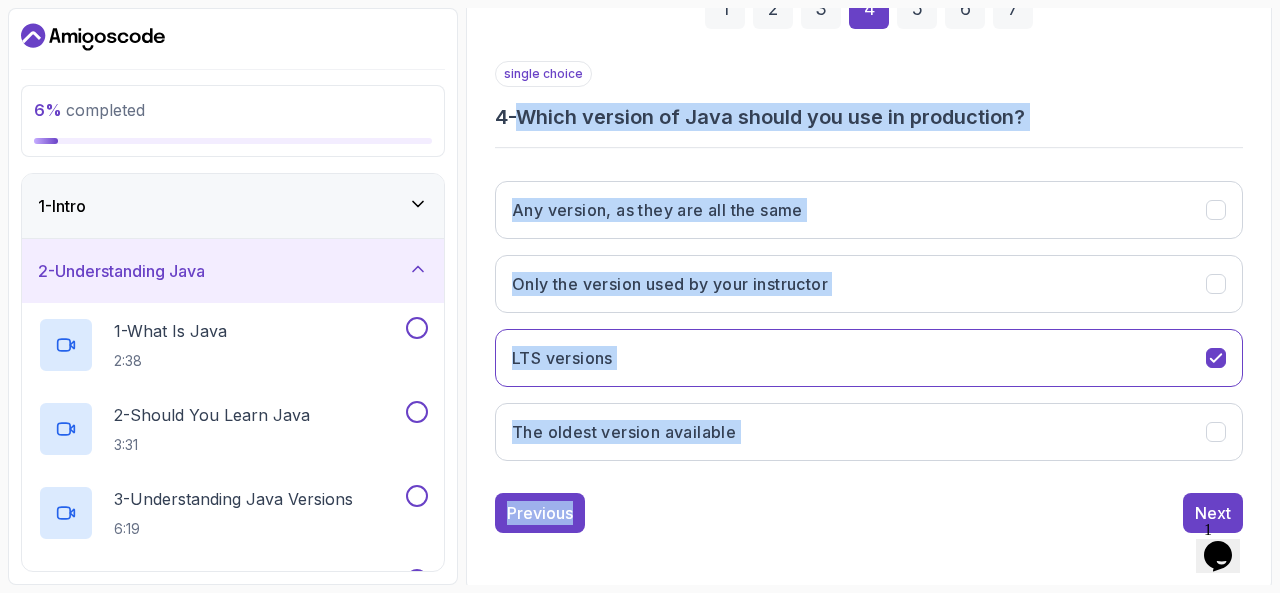click on "1 2 3 4 5 6 7 single choice 4  -  Which version of Java should you use in production? Any version, as they are all the same Only the version used by your instructor LTS versions The oldest version available Previous Next" at bounding box center (869, 245) 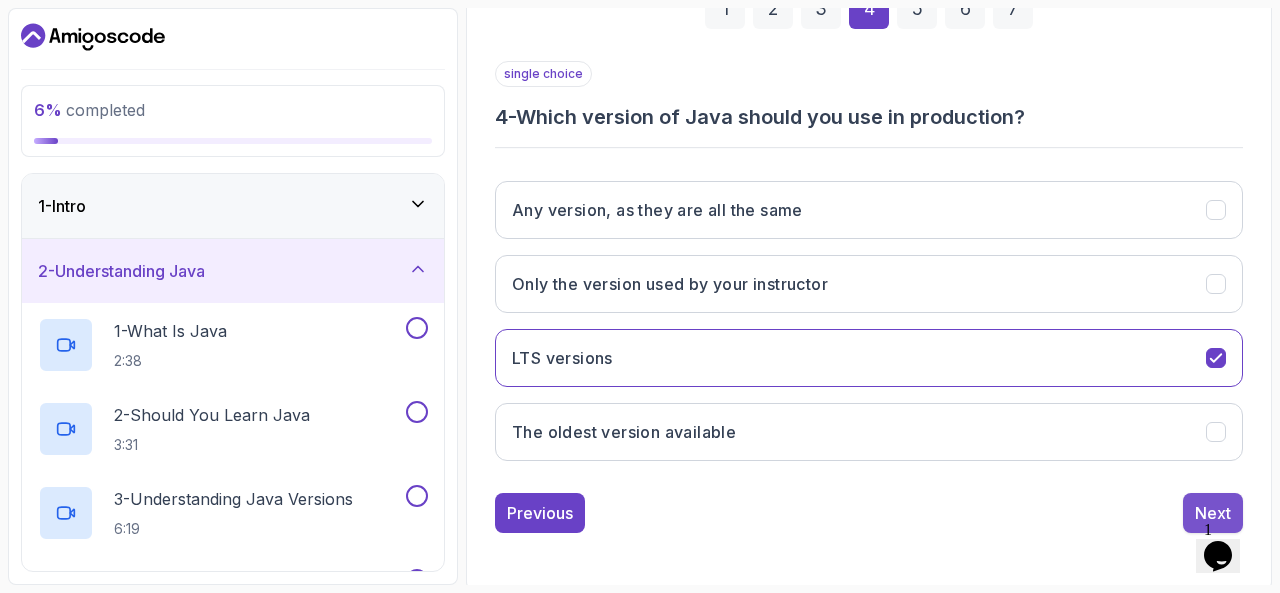 click on "Next" at bounding box center (1213, 513) 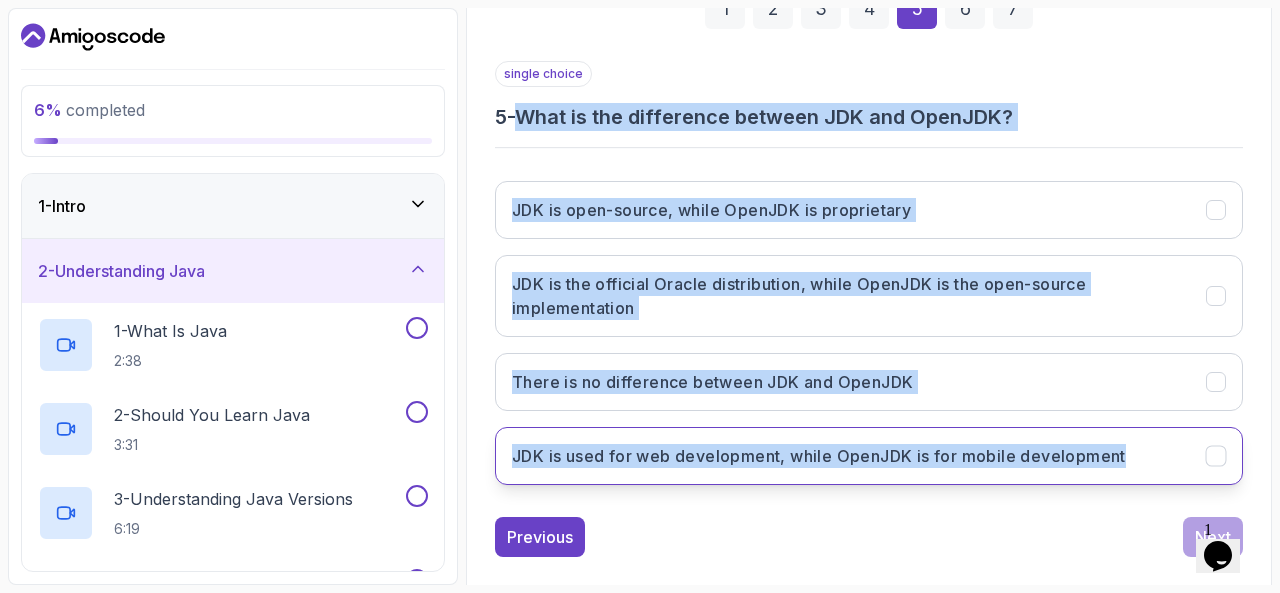 drag, startPoint x: 512, startPoint y: 117, endPoint x: 1154, endPoint y: 470, distance: 732.64795 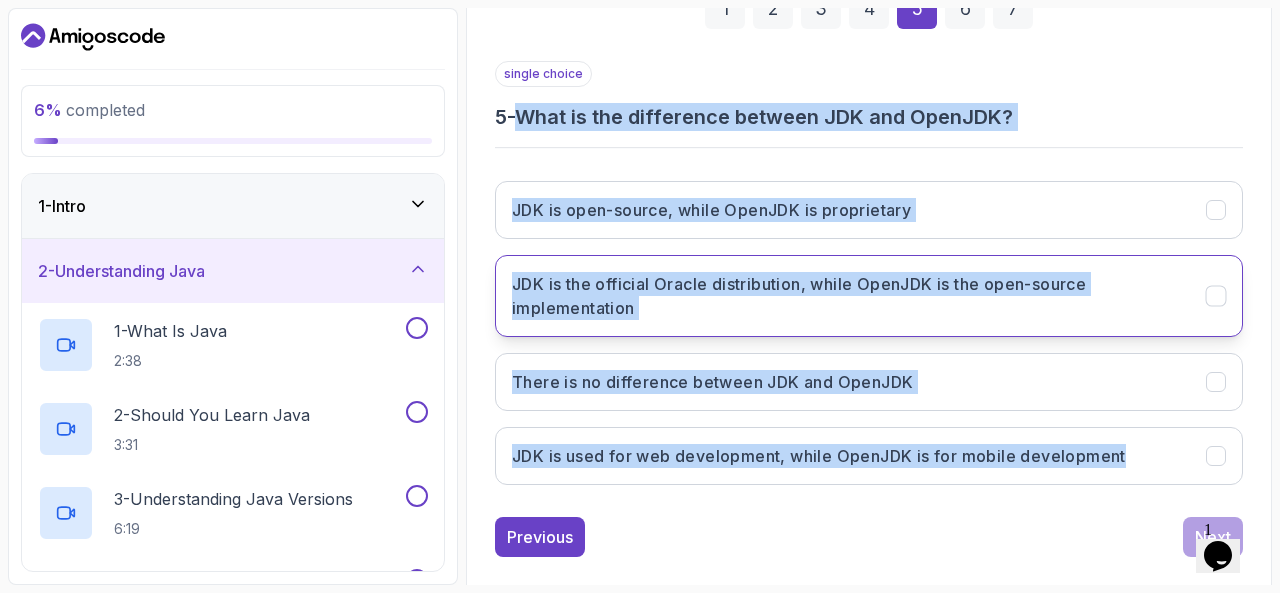 click on "JDK is the official Oracle distribution, while OpenJDK is the open-source implementation" at bounding box center (847, 296) 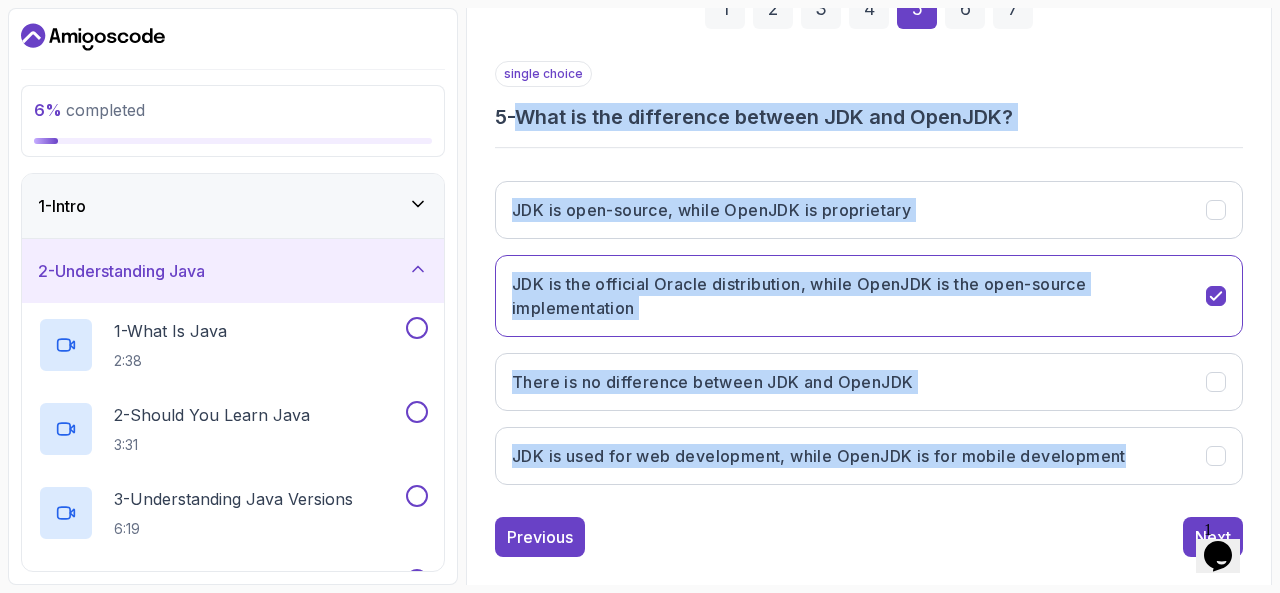 click on "Previous Next" at bounding box center [869, 537] 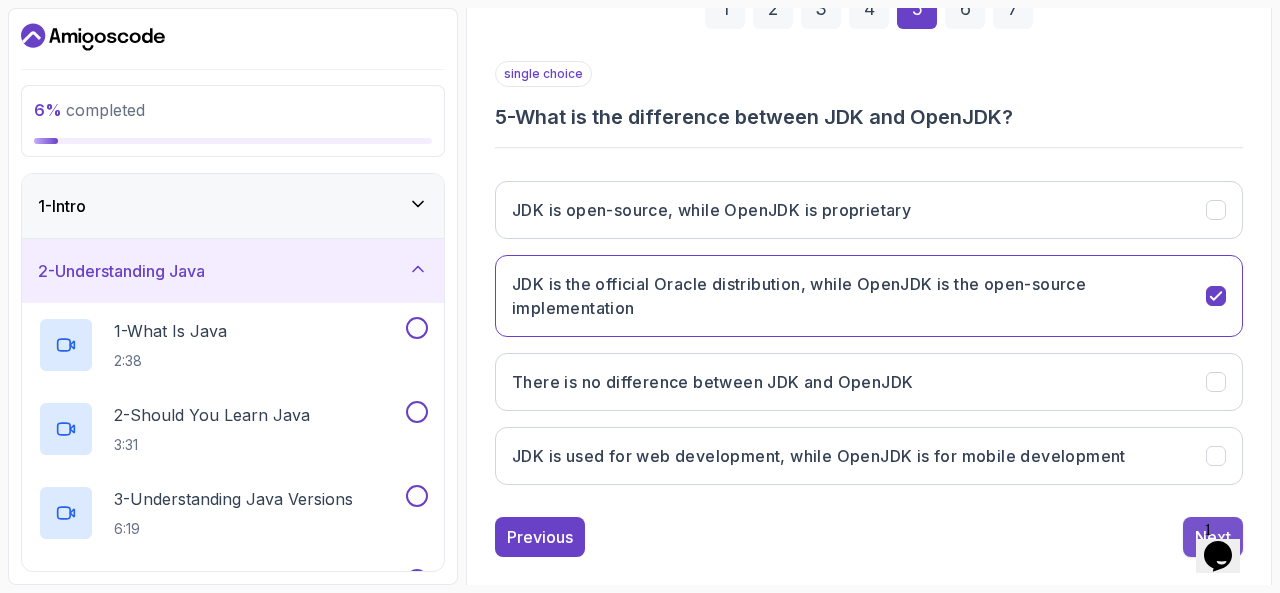 click on "Next" at bounding box center [1213, 537] 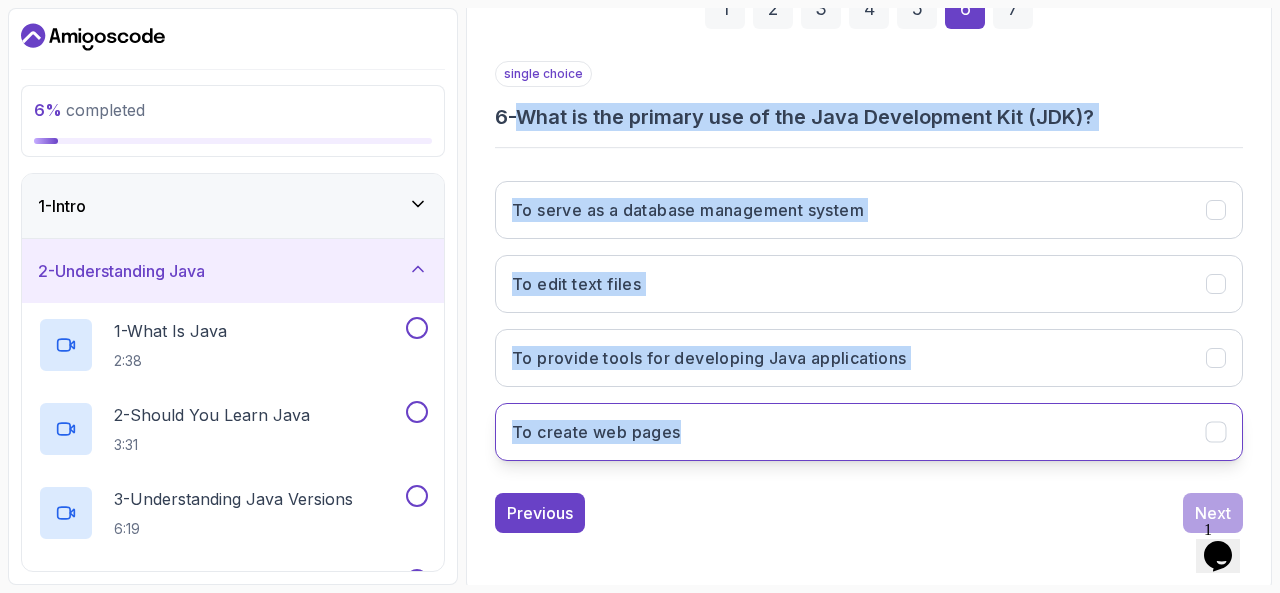 drag, startPoint x: 533, startPoint y: 106, endPoint x: 794, endPoint y: 419, distance: 407.5414 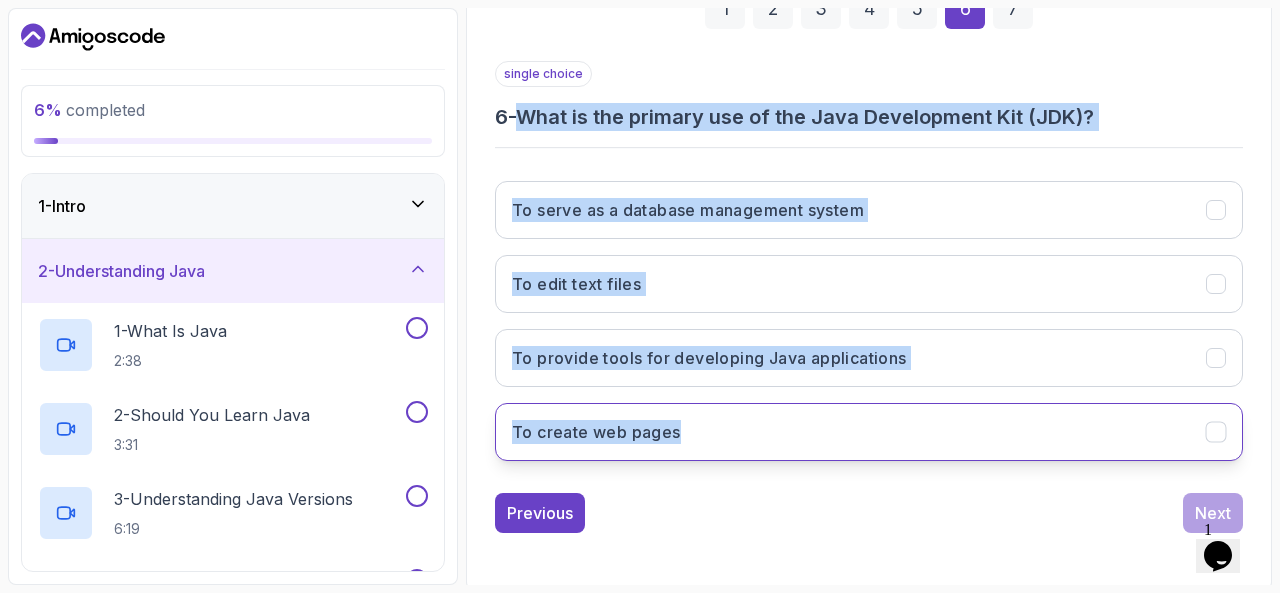 click on "single choice 6  -  What is the primary use of the Java Development Kit (JDK)? To serve as a database management system To edit text files To provide tools for developing Java applications To create web pages" at bounding box center (869, 269) 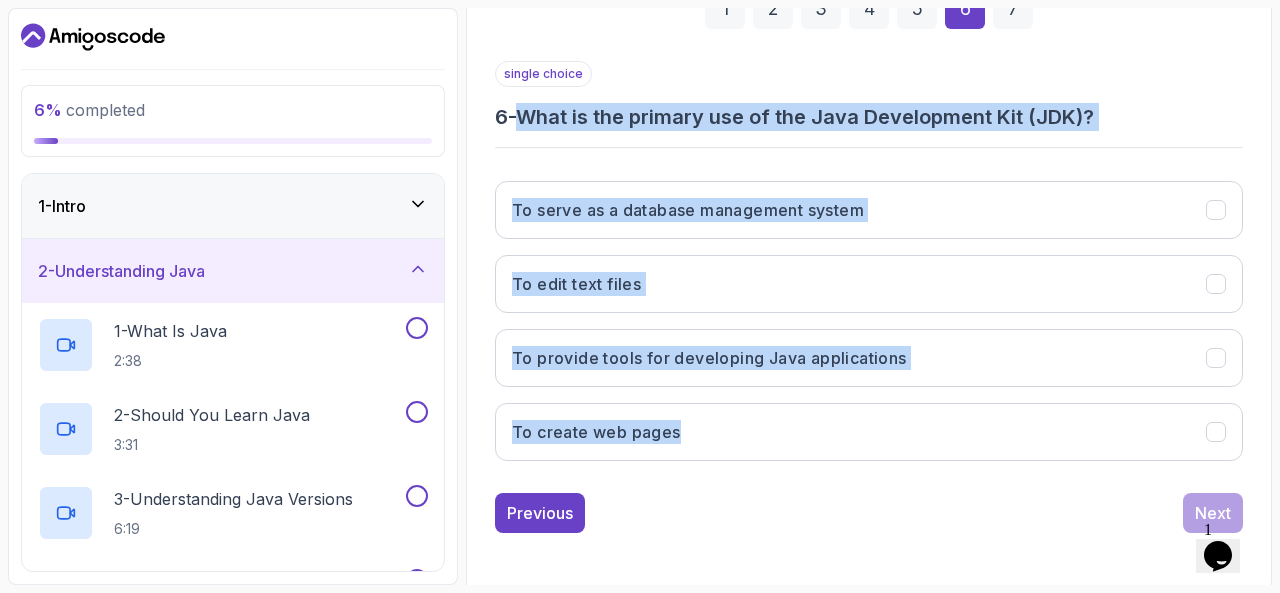 click on "6  -  What is the primary use of the Java Development Kit (JDK)?" at bounding box center [869, 117] 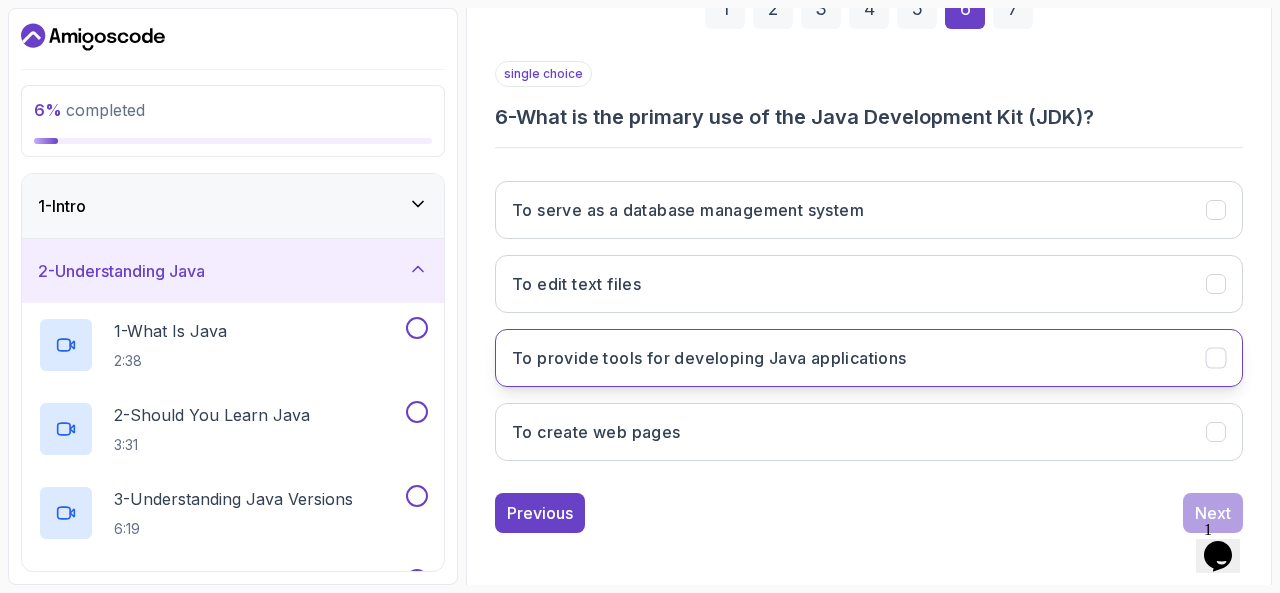 click on "To provide tools for developing Java applications" at bounding box center (709, 358) 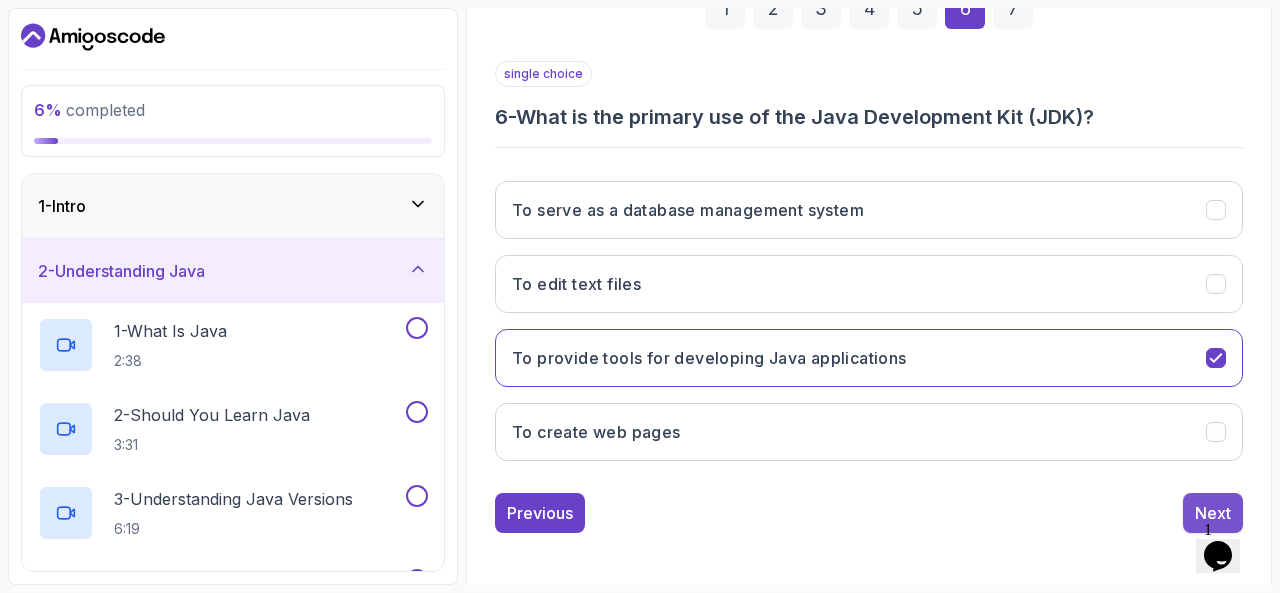 click on "Next" at bounding box center (1213, 513) 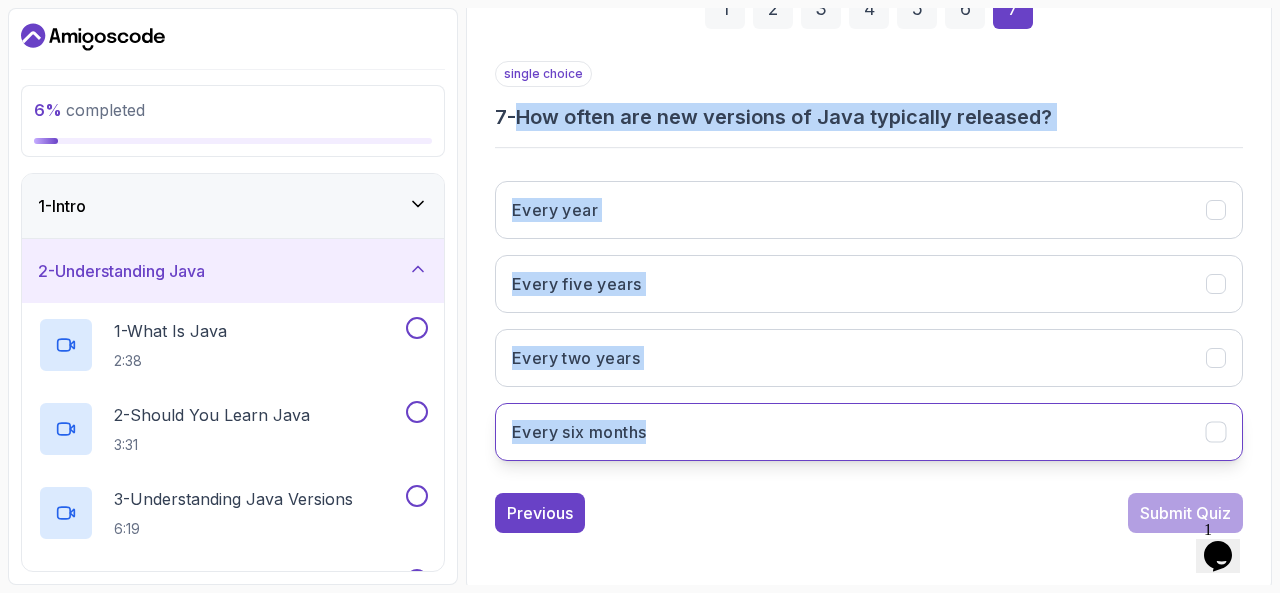 drag, startPoint x: 527, startPoint y: 109, endPoint x: 803, endPoint y: 443, distance: 433.28052 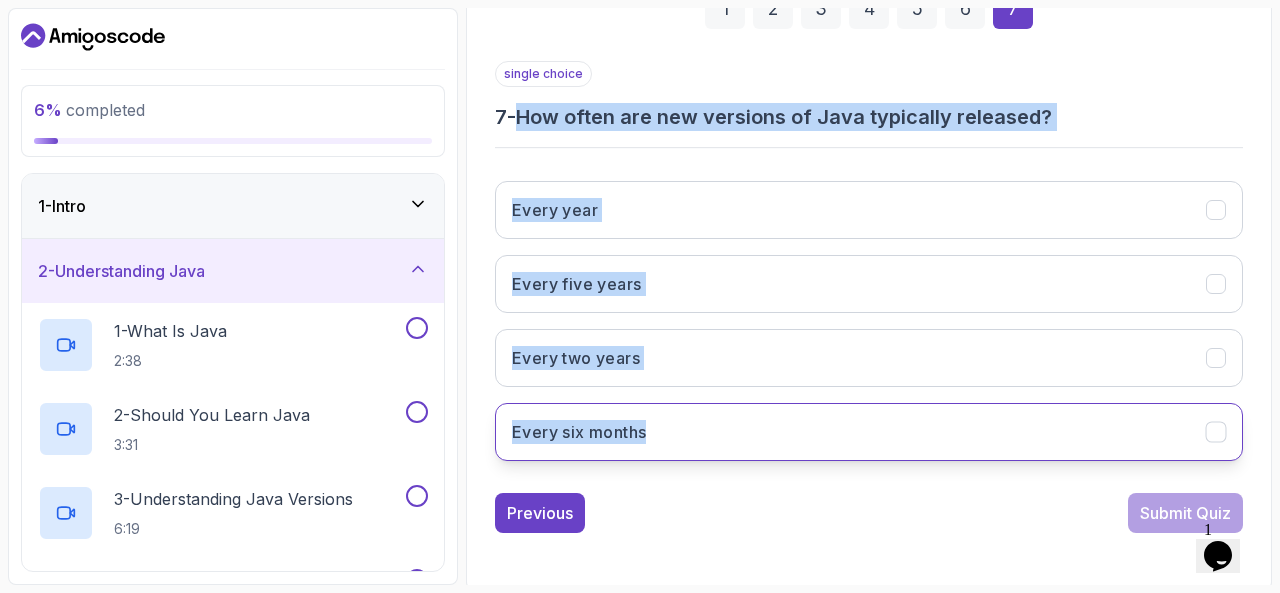 click on "single choice 7  -  How often are new versions of Java typically released? Every year Every five years Every two years Every six months" at bounding box center [869, 269] 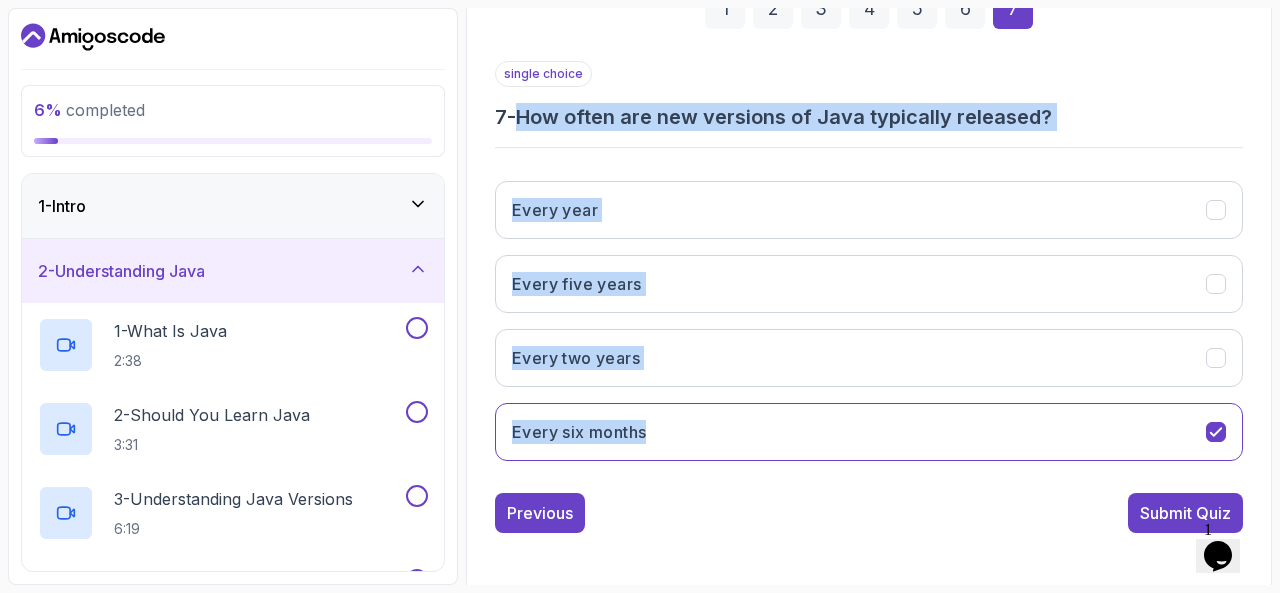 click on "Previous Submit Quiz" at bounding box center [869, 513] 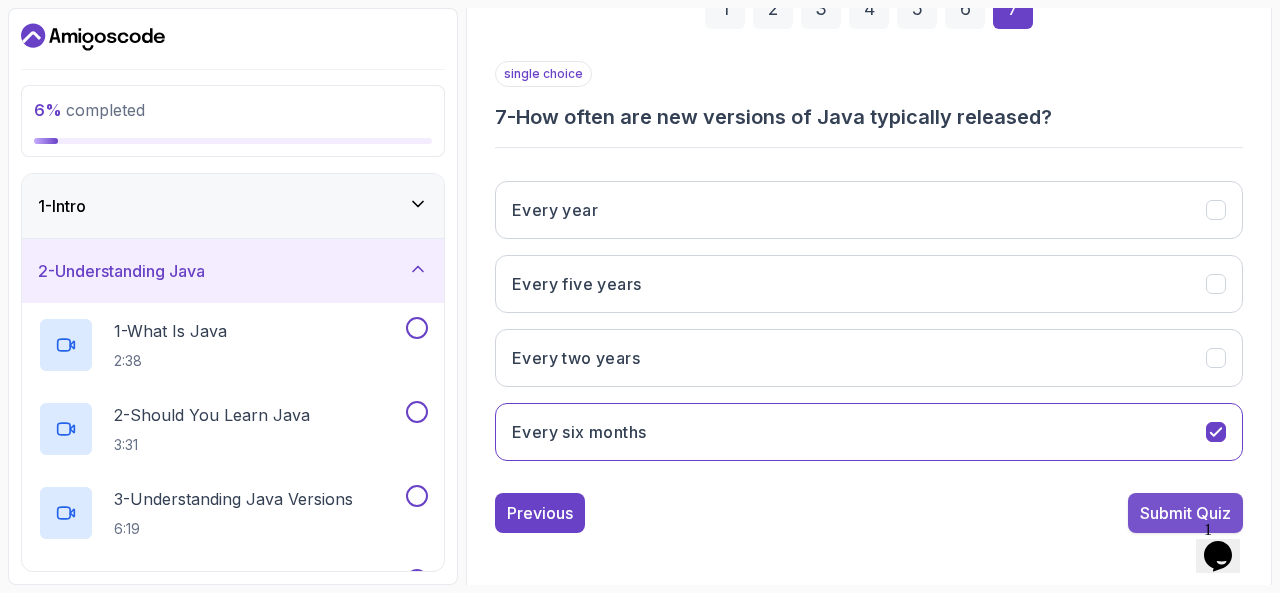 click on "Submit Quiz" at bounding box center (1185, 513) 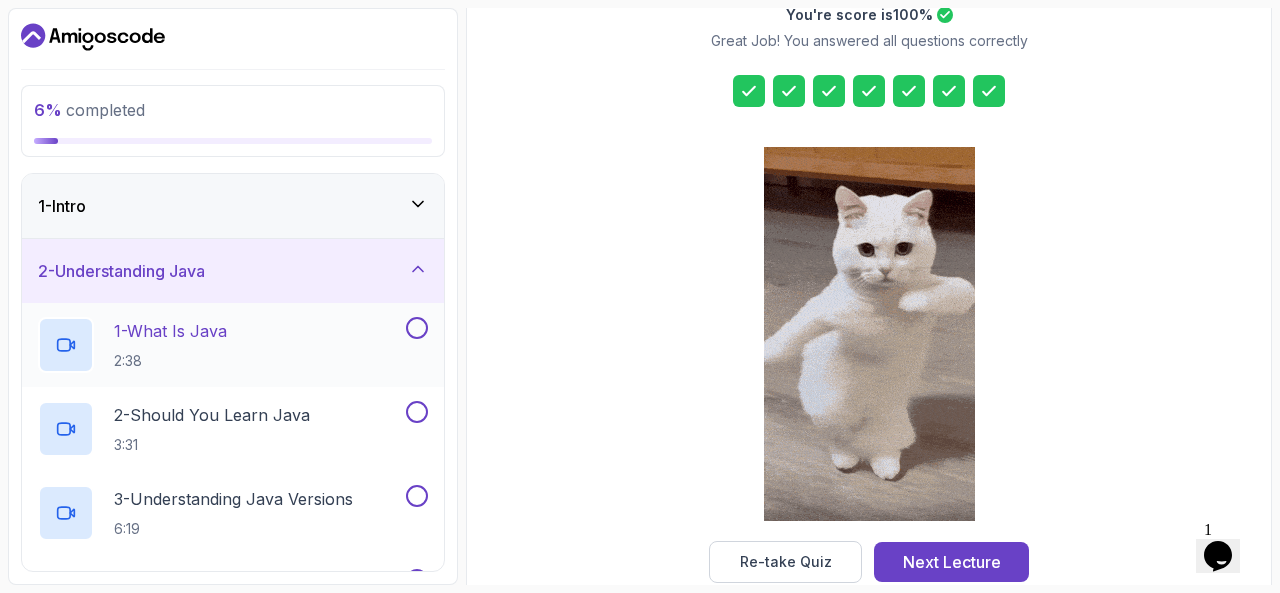 click at bounding box center [417, 328] 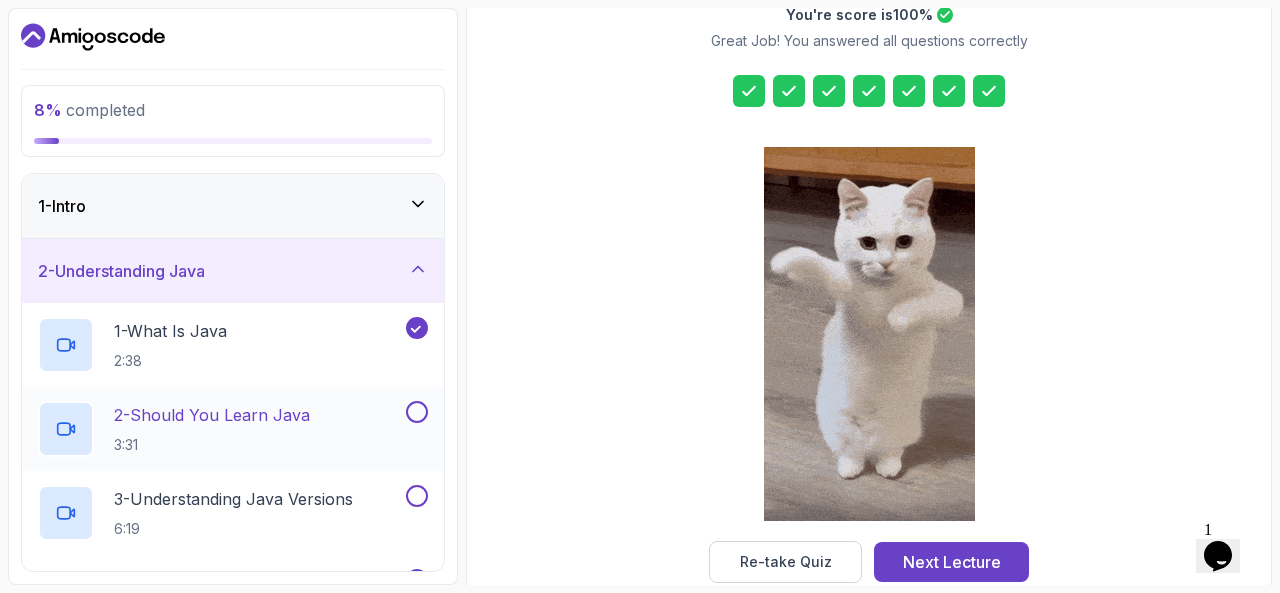 click at bounding box center [417, 412] 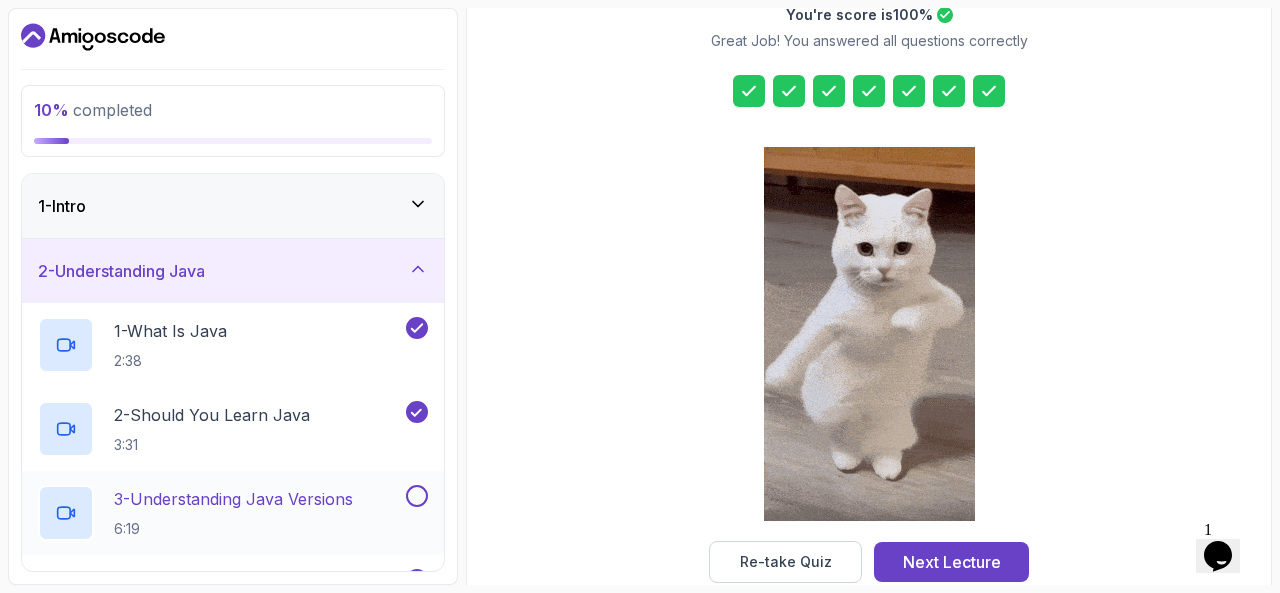 click at bounding box center [417, 496] 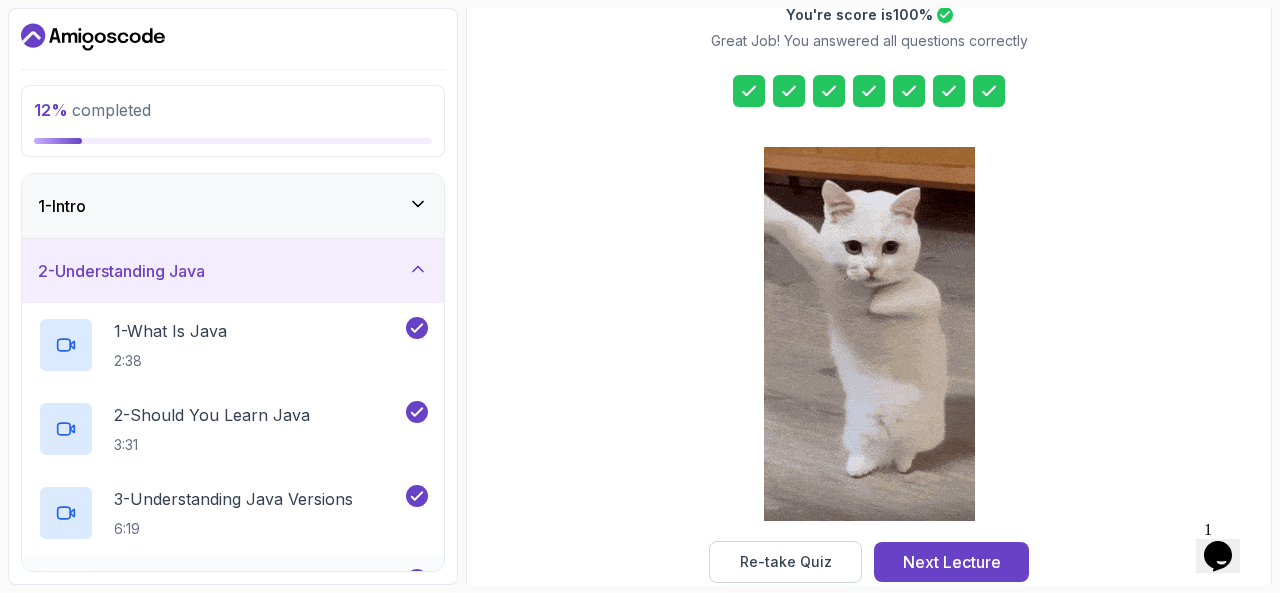 click at bounding box center (415, 580) 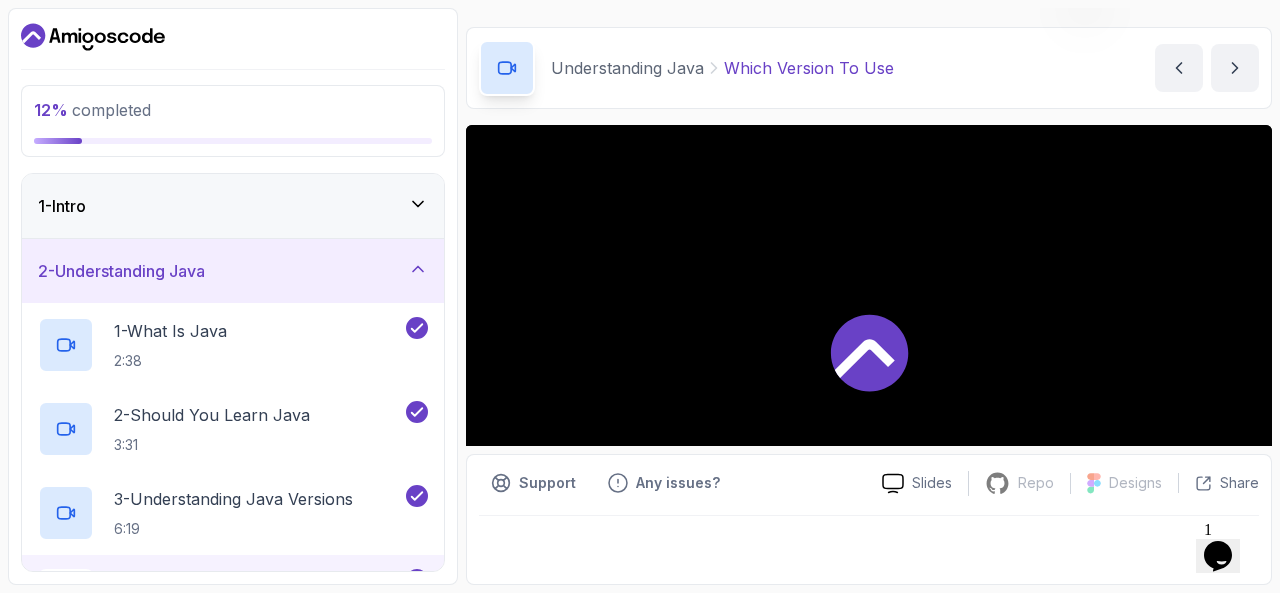 scroll, scrollTop: 0, scrollLeft: 0, axis: both 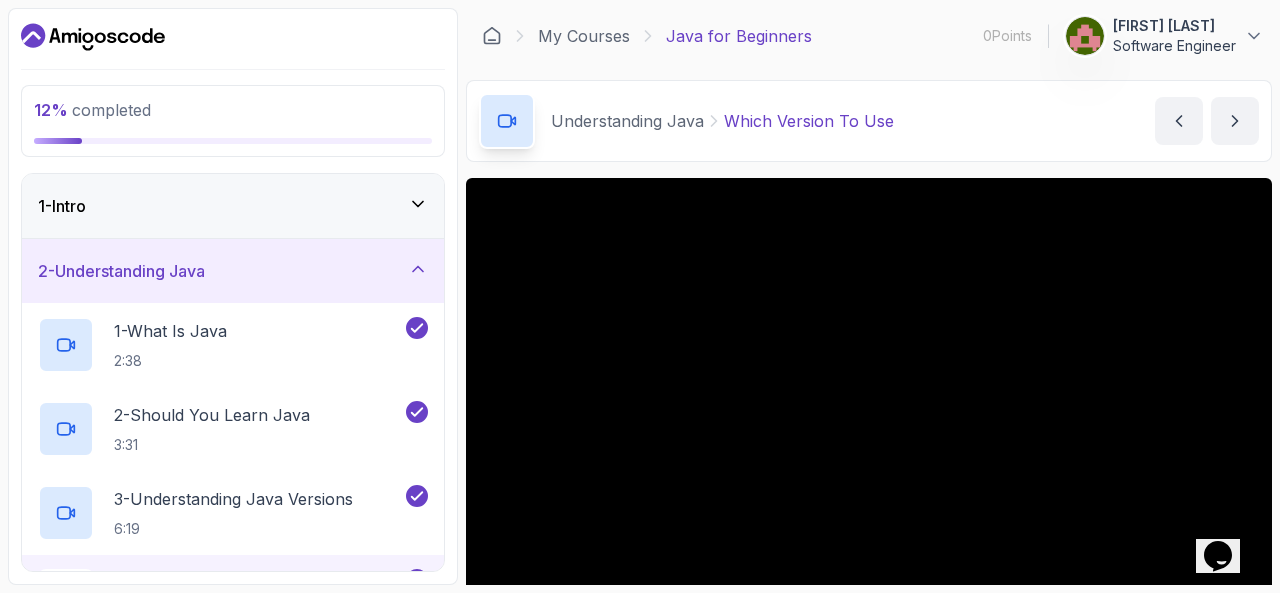 click on "4  -  Which Version To Use 3:00" at bounding box center [233, 597] 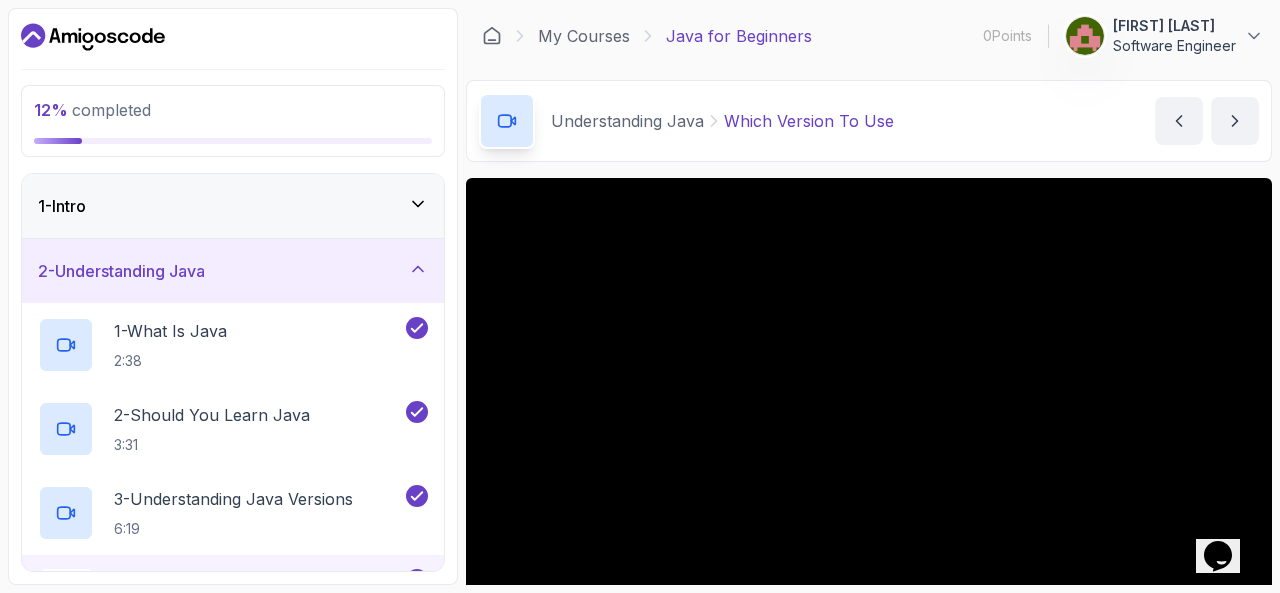 click at bounding box center [417, 580] 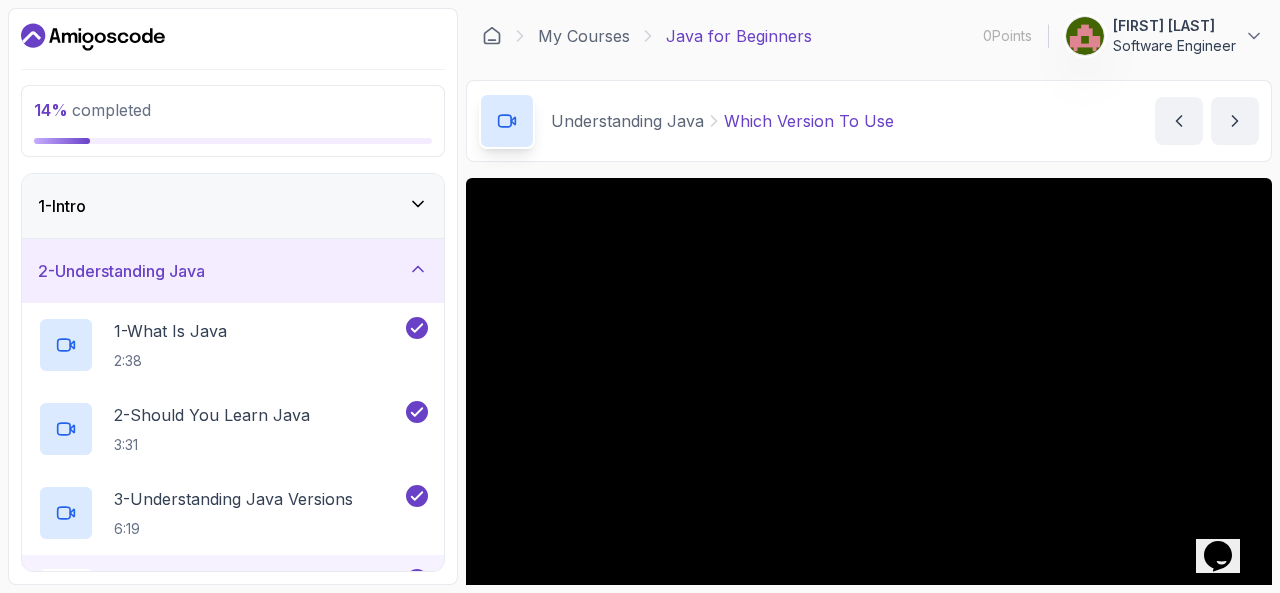 click on "14 % completed 1  -  Intro 2  -  Understanding Java 1  -  What Is Java 2:38 2  -  Should You Learn Java 3:31 3  -  Understanding Java Versions 6:19 4  -  Which Version To Use 3:00 5  -  JDK And OpenJDK 3:34 6  -  Quiz Required- quiz 3  -  Environment Setup 4  -  Up And Running With Java 5  -  The Basics 6  -  Exercises 7  -  Outro My Courses Java for Beginners 0  Points 1 [FIRST] [LAST] Software Engineer 2 - Understanding Java  14 % completed Understanding Java Which Version To Use Which Version To Use by  nelson Slides Repo Repository not available Designs Design not available Share Notes Support Any issues? Slides Repo Repository not available Designs Design not available Share" at bounding box center (640, 296) 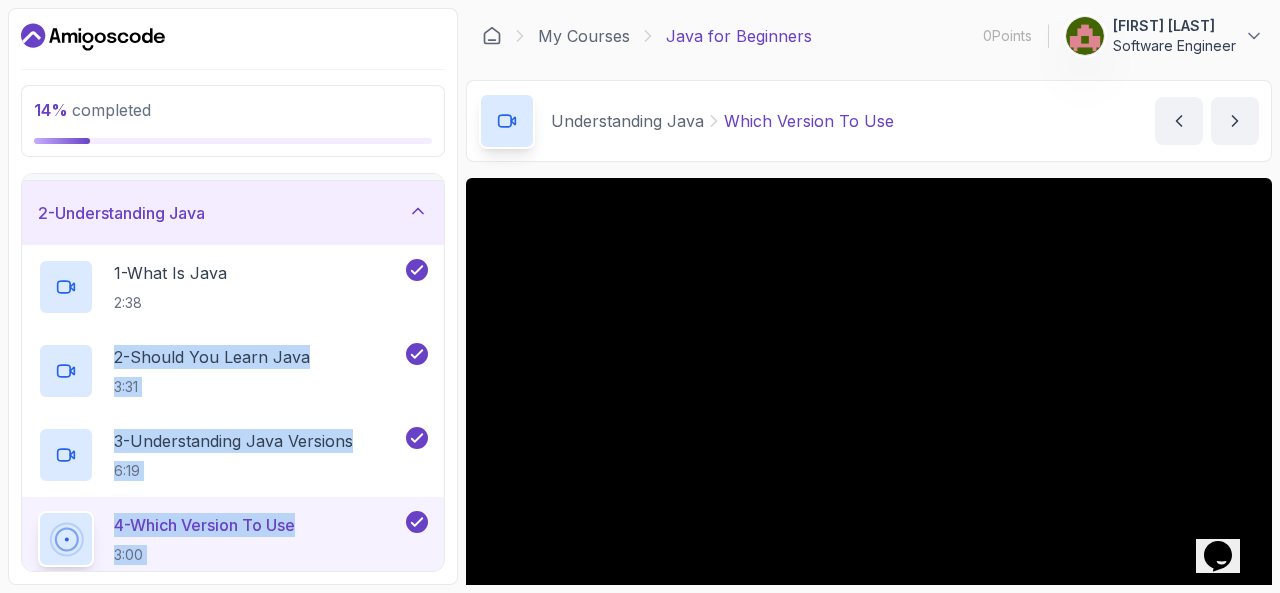 scroll, scrollTop: 304, scrollLeft: 0, axis: vertical 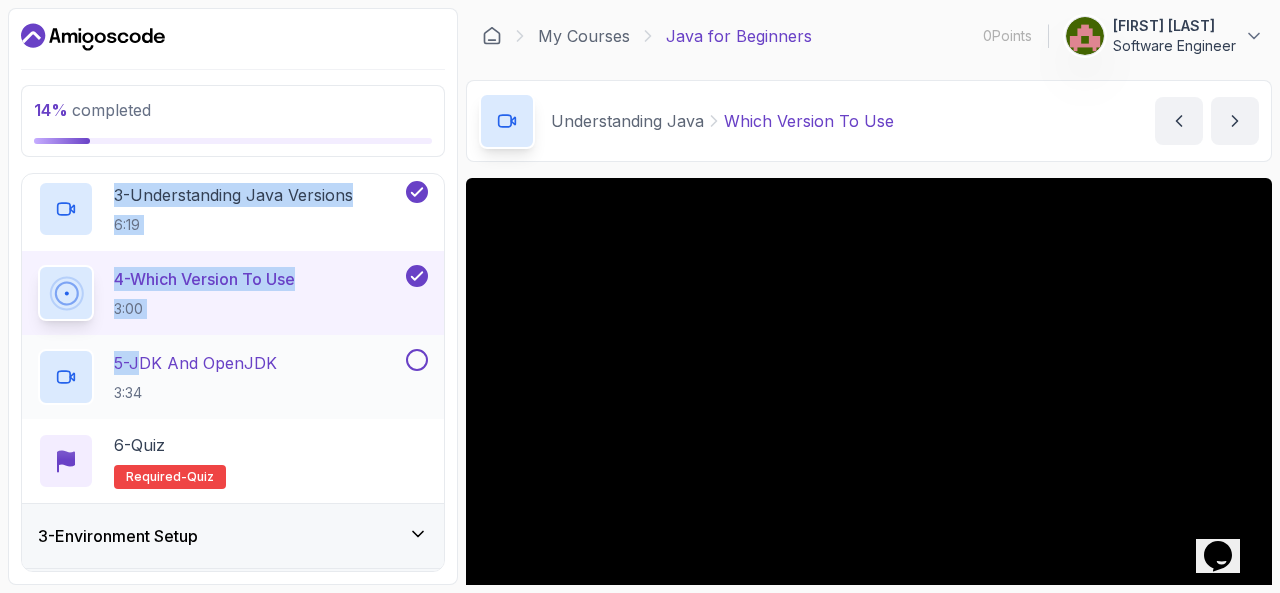 drag, startPoint x: 0, startPoint y: 394, endPoint x: 148, endPoint y: 367, distance: 150.44267 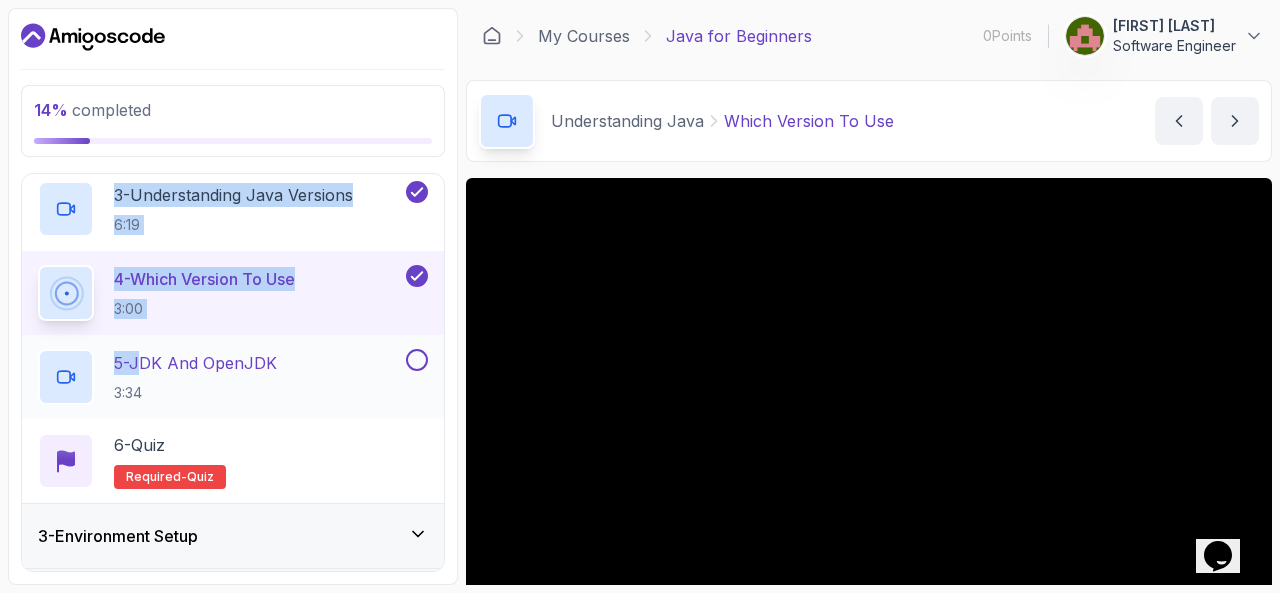 click on "14 % completed 1  -  Intro 2  -  Understanding Java 1  -  What Is Java 2:38 2  -  Should You Learn Java 3:31 3  -  Understanding Java Versions 6:19 4  -  Which Version To Use 3:00 5  -  JDK And OpenJDK 3:34 6  -  Quiz Required- quiz 3  -  Environment Setup 4  -  Up And Running With Java 5  -  The Basics 6  -  Exercises 7  -  Outro My Courses Java for Beginners 0  Points 1 [FIRST] [LAST] Software Engineer 2 - Understanding Java  14 % completed Understanding Java Which Version To Use Which Version To Use by  nelson Slides Repo Repository not available Designs Design not available Share Notes Support Any issues? Slides Repo Repository not available Designs Design not available Share" at bounding box center [640, 296] 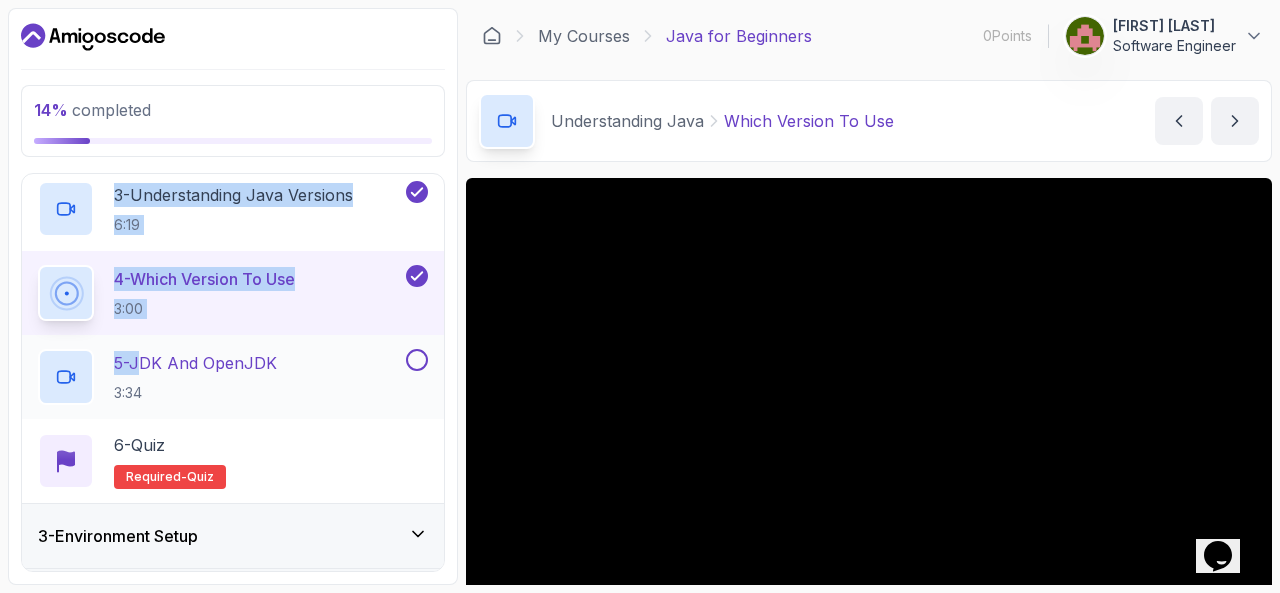 click at bounding box center [417, 360] 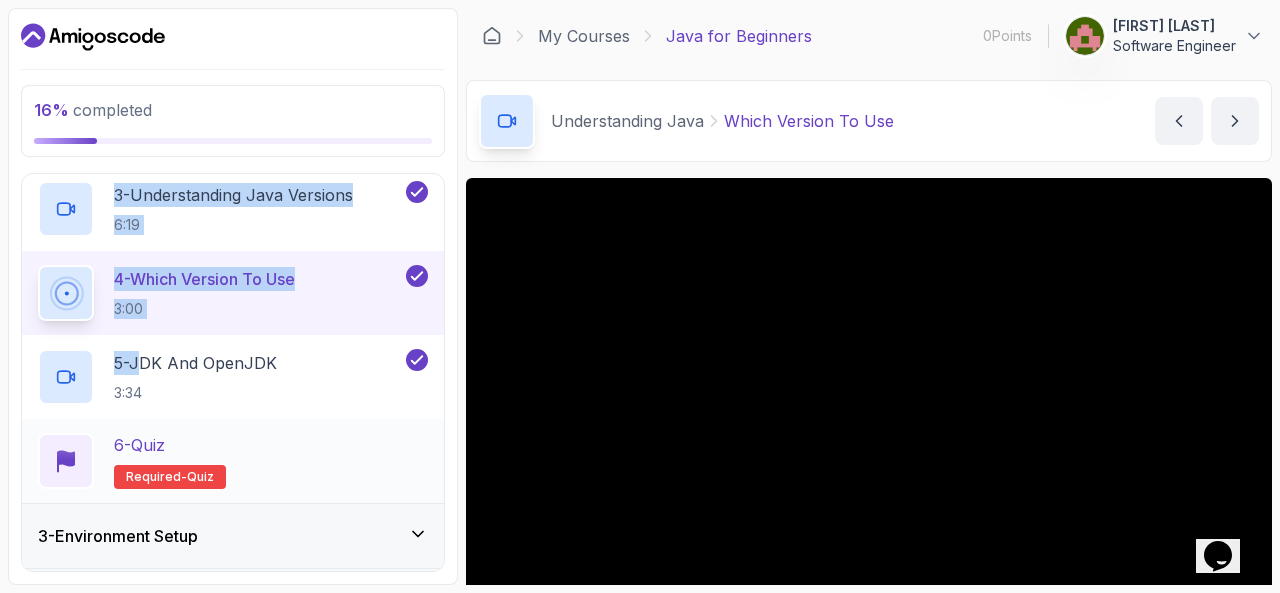click on "6  -  Quiz Required- quiz" at bounding box center [233, 461] 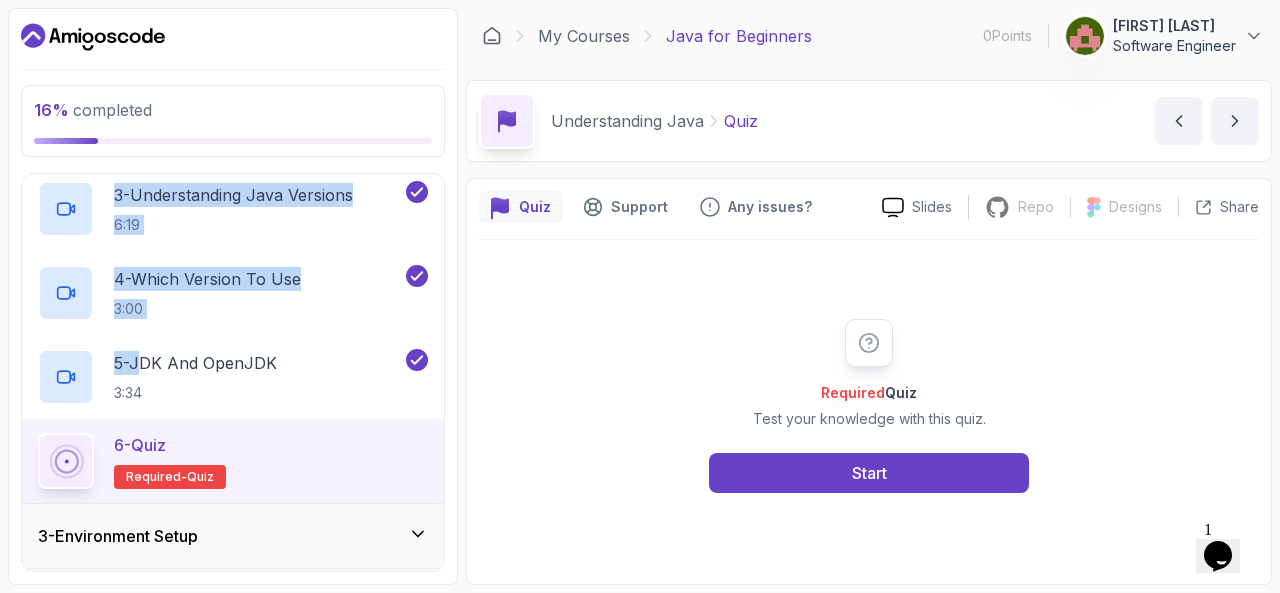 click on "Required   Quiz Test your knowledge with this quiz. Start" at bounding box center [869, 406] 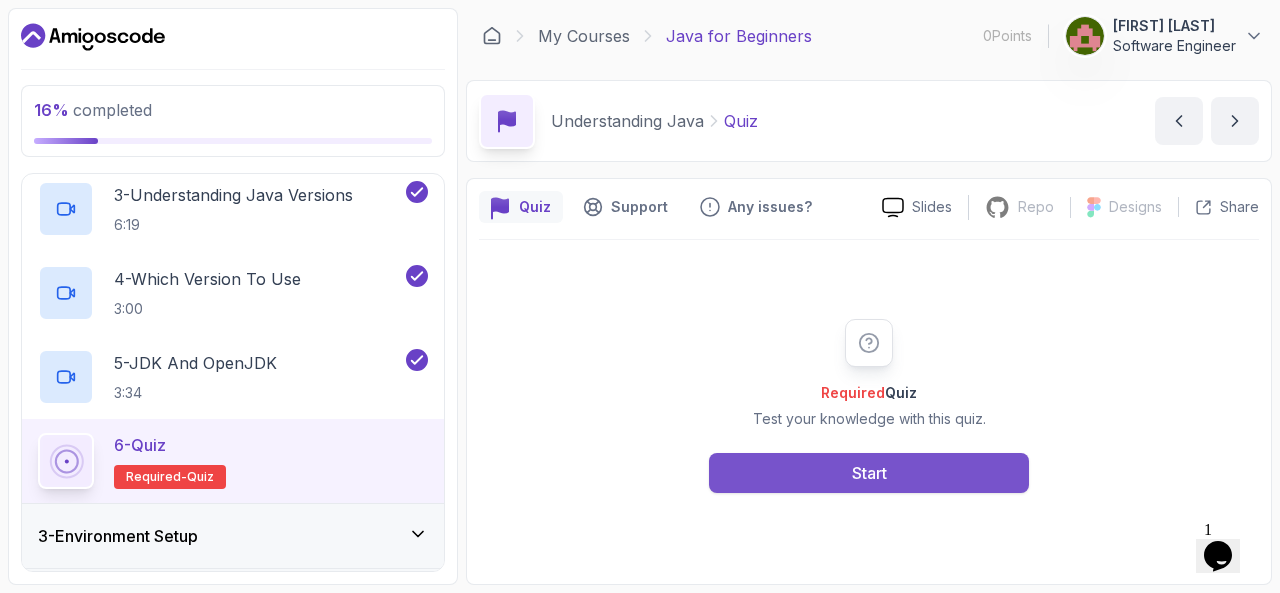 click on "Start" at bounding box center [869, 473] 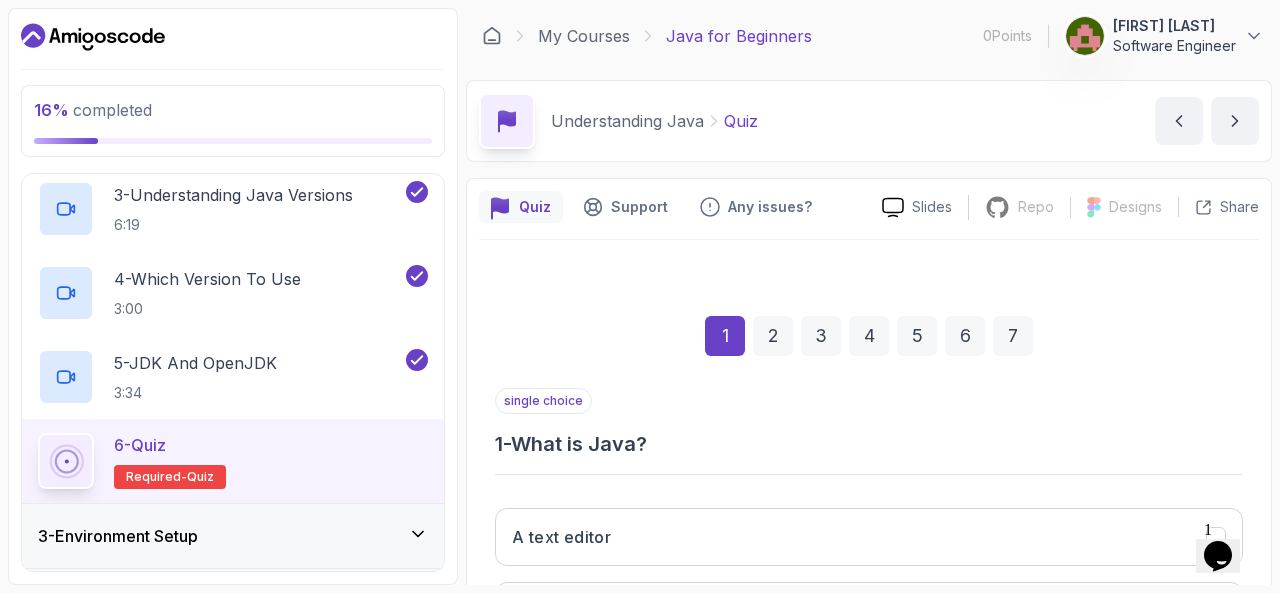 click on "1 2 3 4 5 6 7" at bounding box center [869, 336] 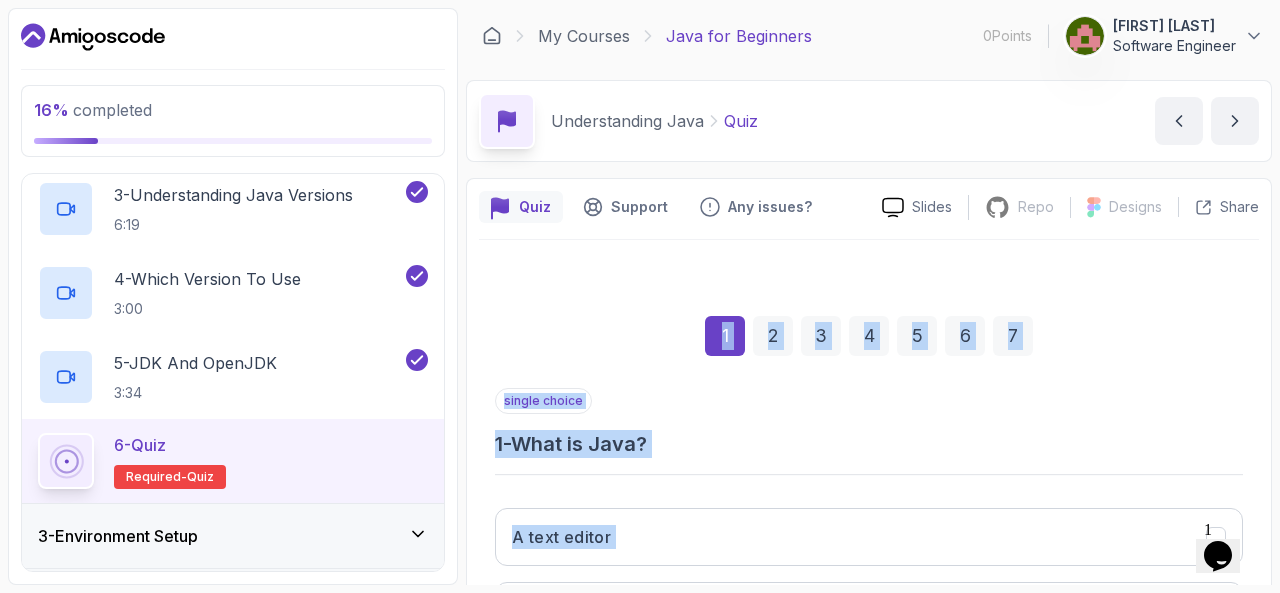 scroll, scrollTop: 327, scrollLeft: 0, axis: vertical 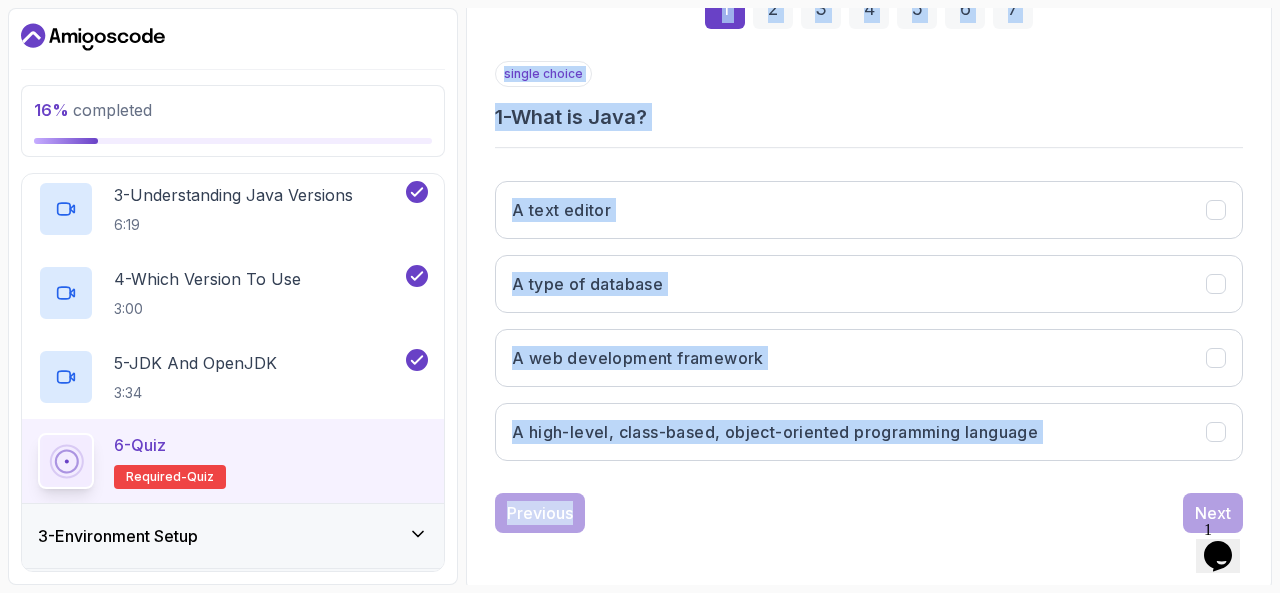 drag, startPoint x: 652, startPoint y: 367, endPoint x: 705, endPoint y: 520, distance: 161.91974 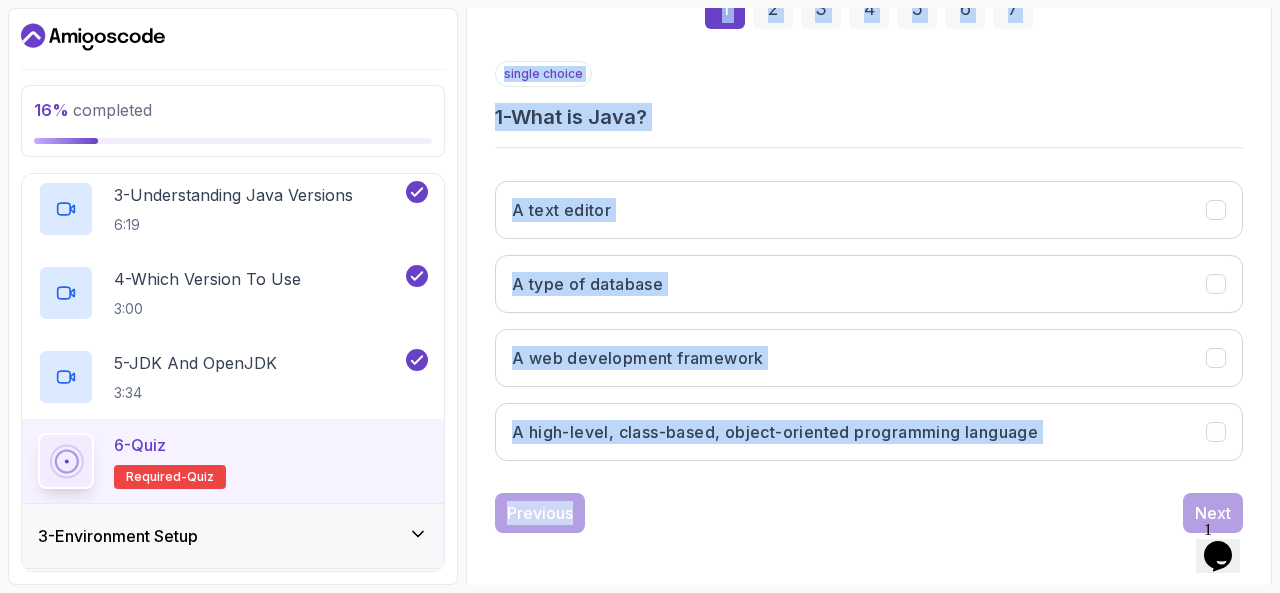 click on "1 2 3 4 5 6 7 single choice 1  -  What is Java? A text editor A type of database A web development framework A high-level, class-based, object-oriented programming language Previous Next" at bounding box center [869, 245] 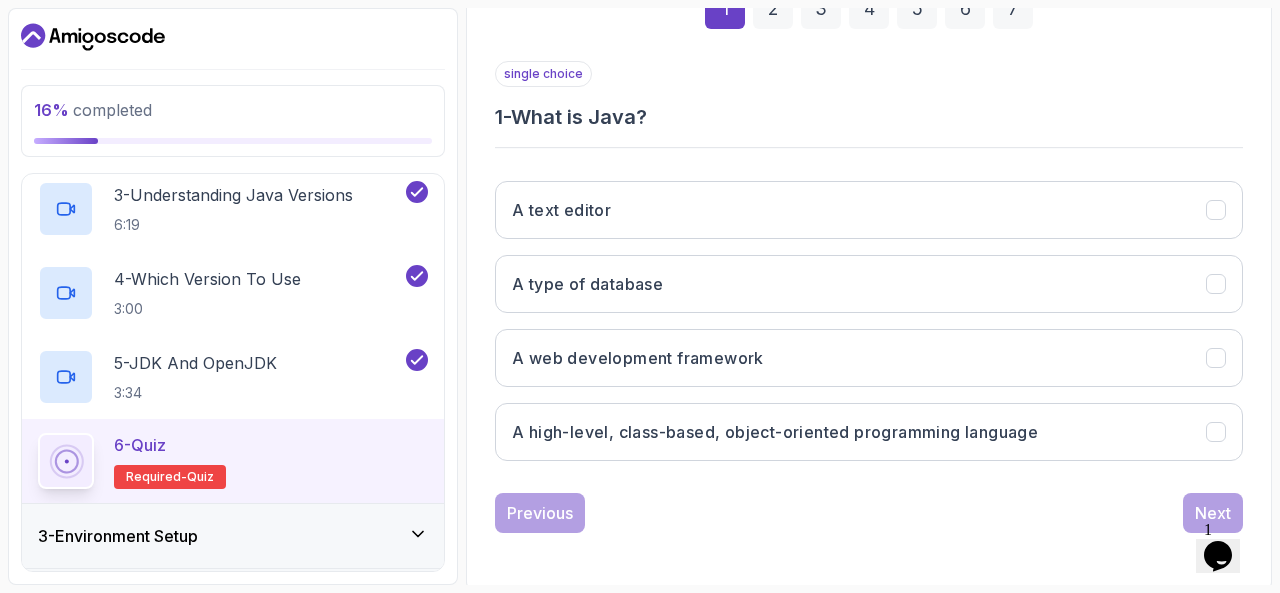 click on "16 % completed 1  -  Intro 2  -  Understanding Java 1  -  What Is Java 2:38 2  -  Should You Learn Java 3:31 3  -  Understanding Java Versions 6:19 4  -  Which Version To Use 3:00 5  -  JDK And OpenJDK 3:34 6  -  Quiz Required- quiz 3  -  Environment Setup 4  -  Up And Running With Java 5  -  The Basics 6  -  Exercises 7  -  Outro" at bounding box center [233, 296] 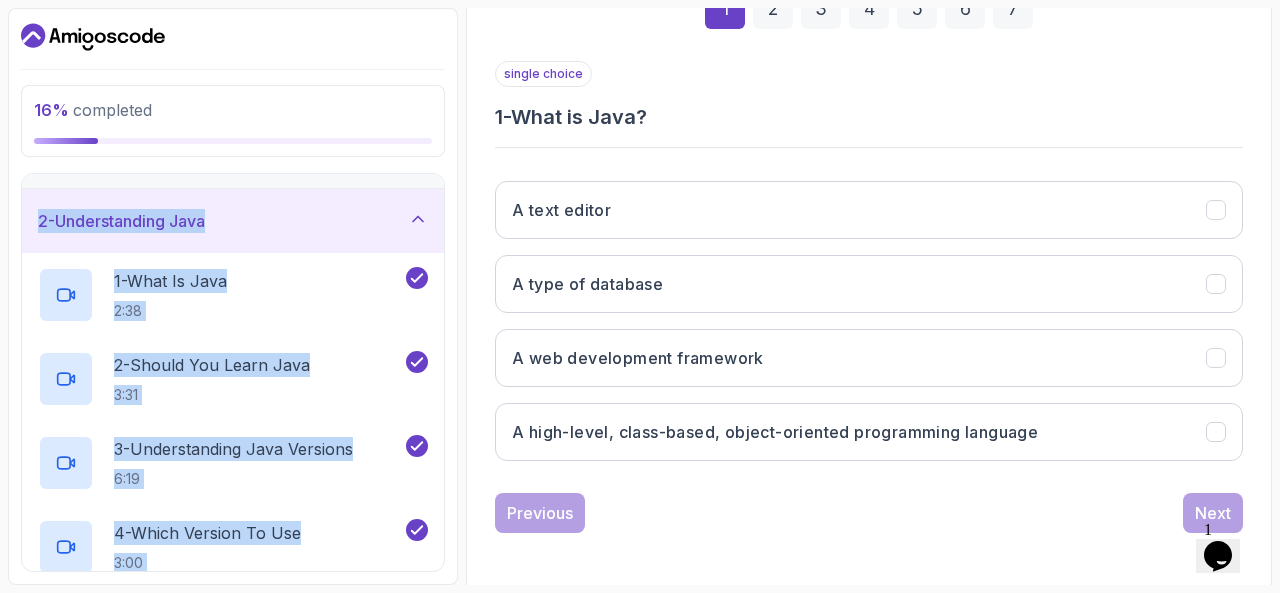 scroll, scrollTop: 0, scrollLeft: 0, axis: both 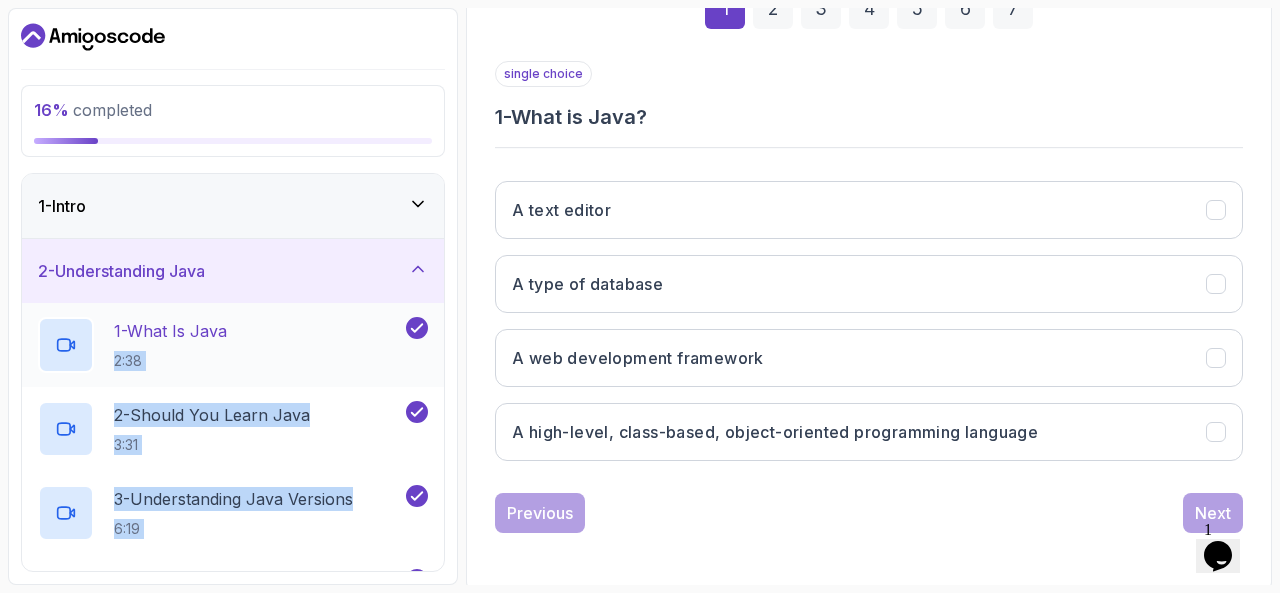 drag, startPoint x: 391, startPoint y: 253, endPoint x: 358, endPoint y: 331, distance: 84.693565 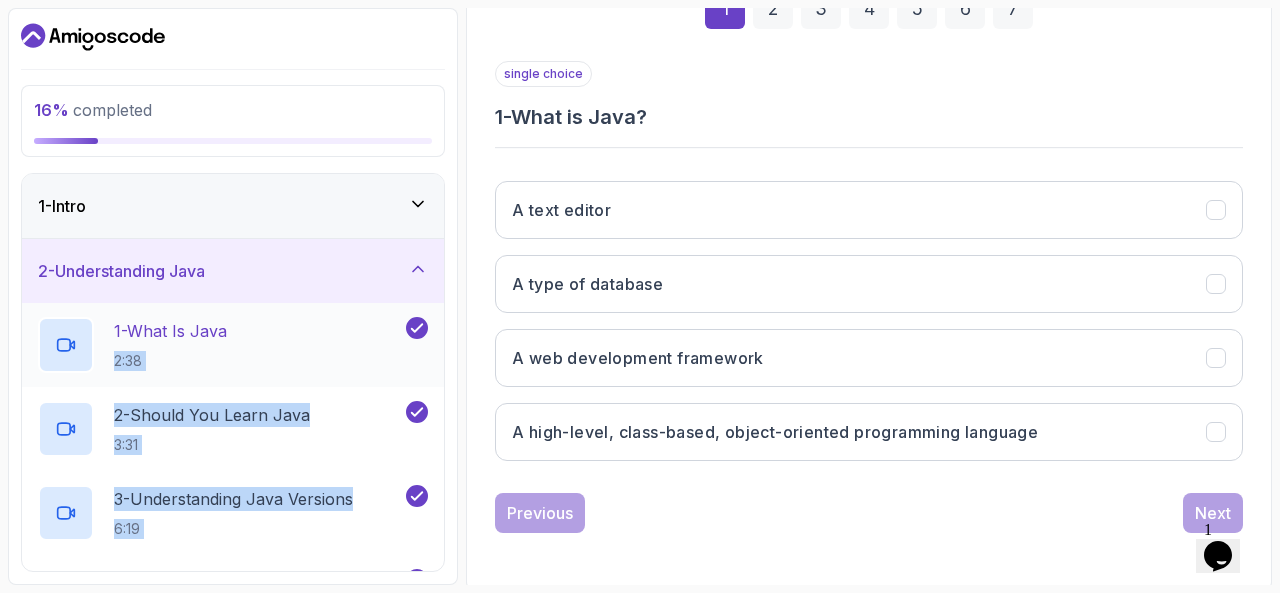click on "1  -  What Is Java 2:38 2  -  Should You Learn Java 3:31 3  -  Understanding Java Versions 6:19 4  -  Which Version To Use 3:00 5  -  JDK And OpenJDK 3:34 6  -  Quiz Required- quiz" at bounding box center (233, 555) 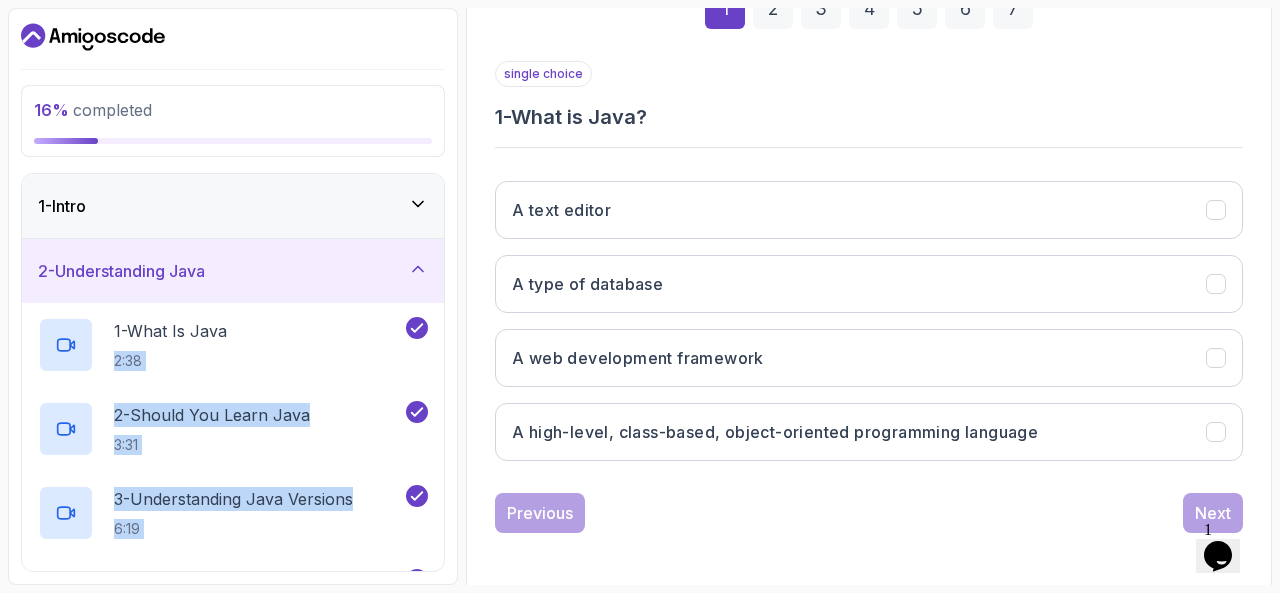 click on "2  -  Understanding Java" at bounding box center (233, 271) 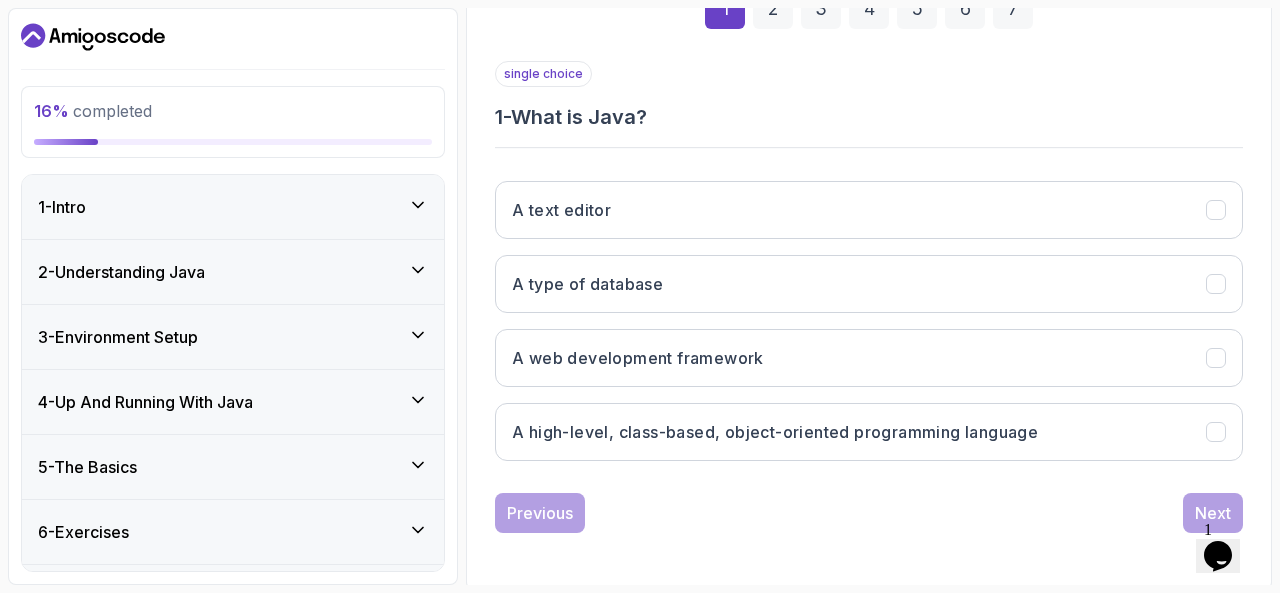 click on "3  -  Environment Setup" at bounding box center [233, 337] 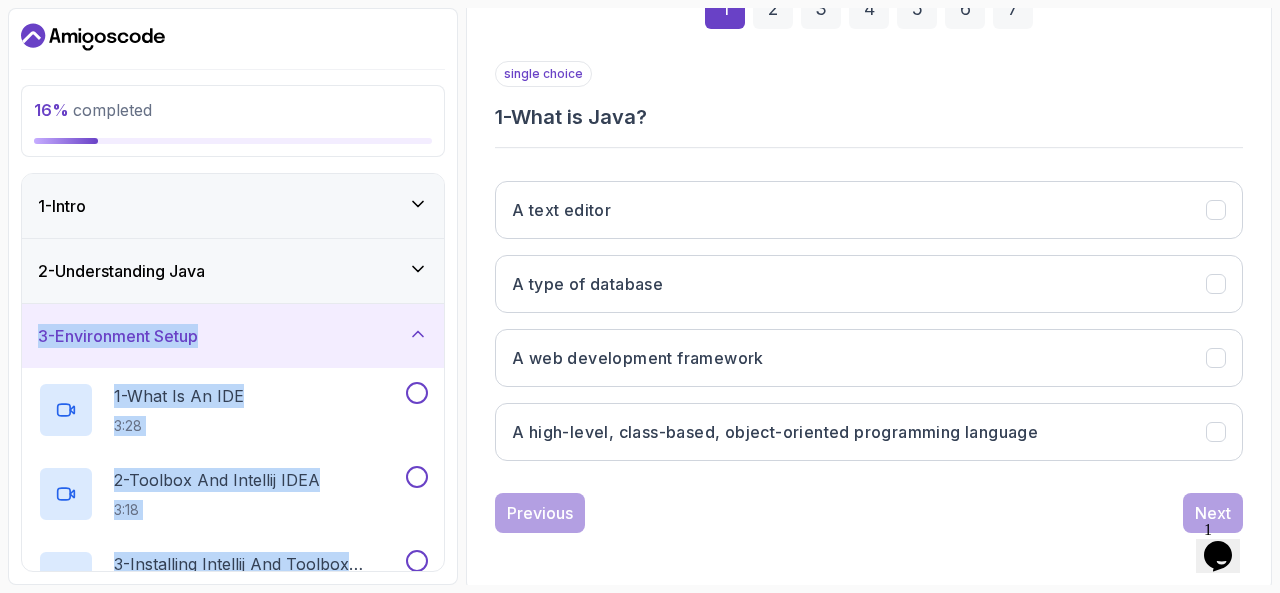drag, startPoint x: 64, startPoint y: 457, endPoint x: 129, endPoint y: 607, distance: 163.47783 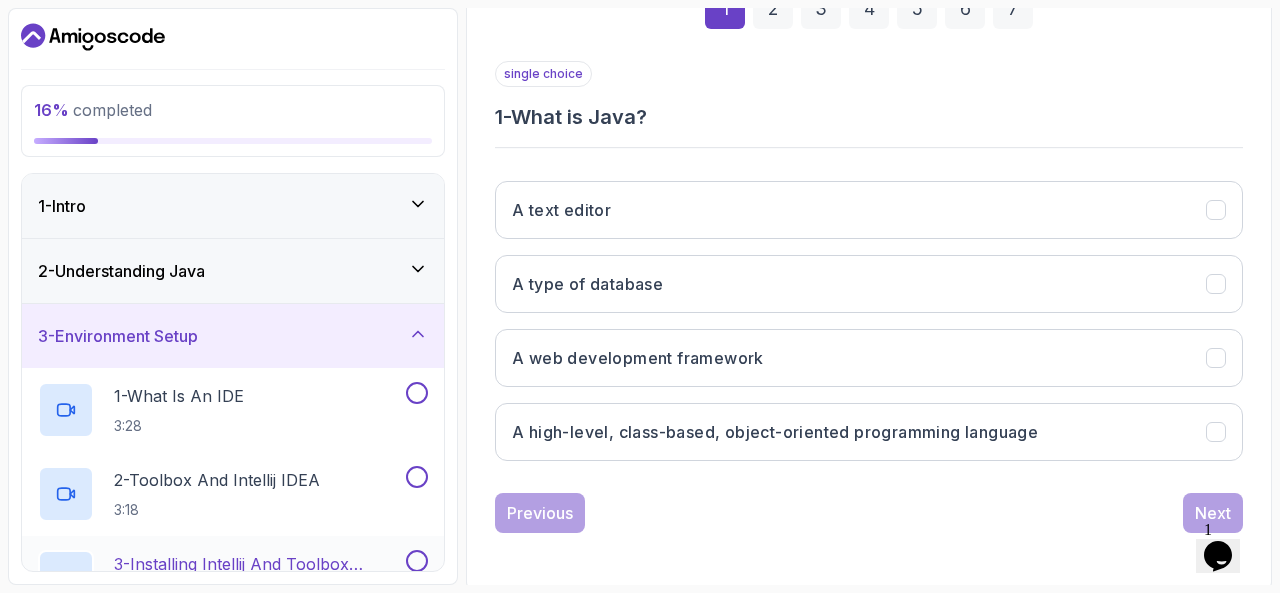 drag, startPoint x: 58, startPoint y: 433, endPoint x: 234, endPoint y: 562, distance: 218.2132 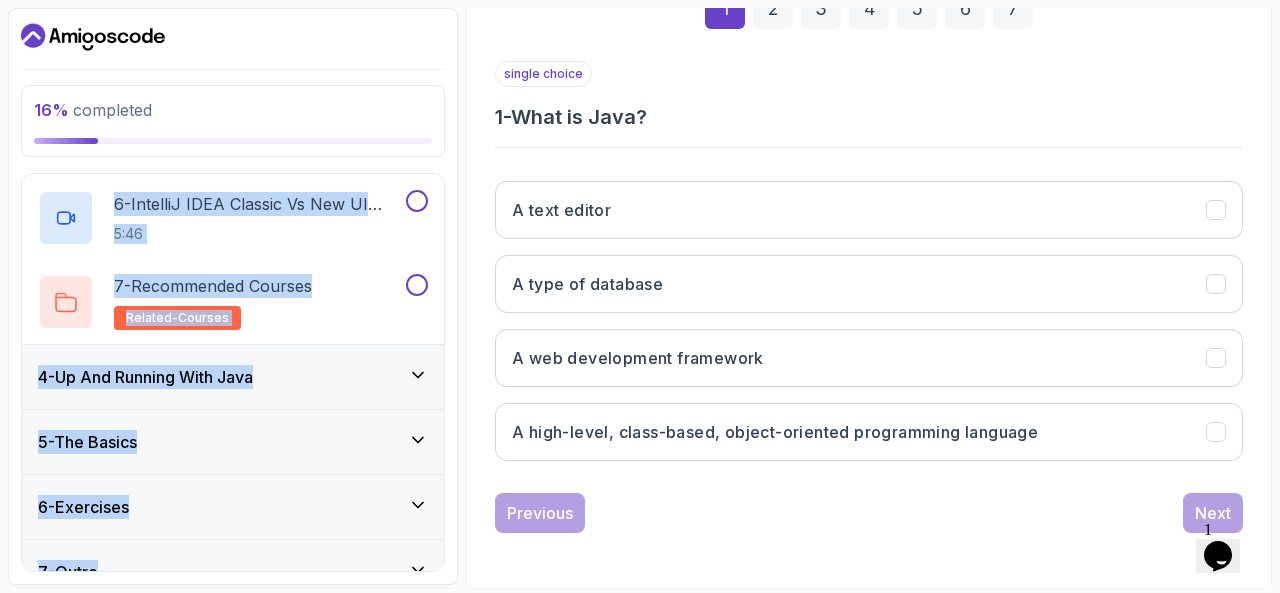 scroll, scrollTop: 641, scrollLeft: 0, axis: vertical 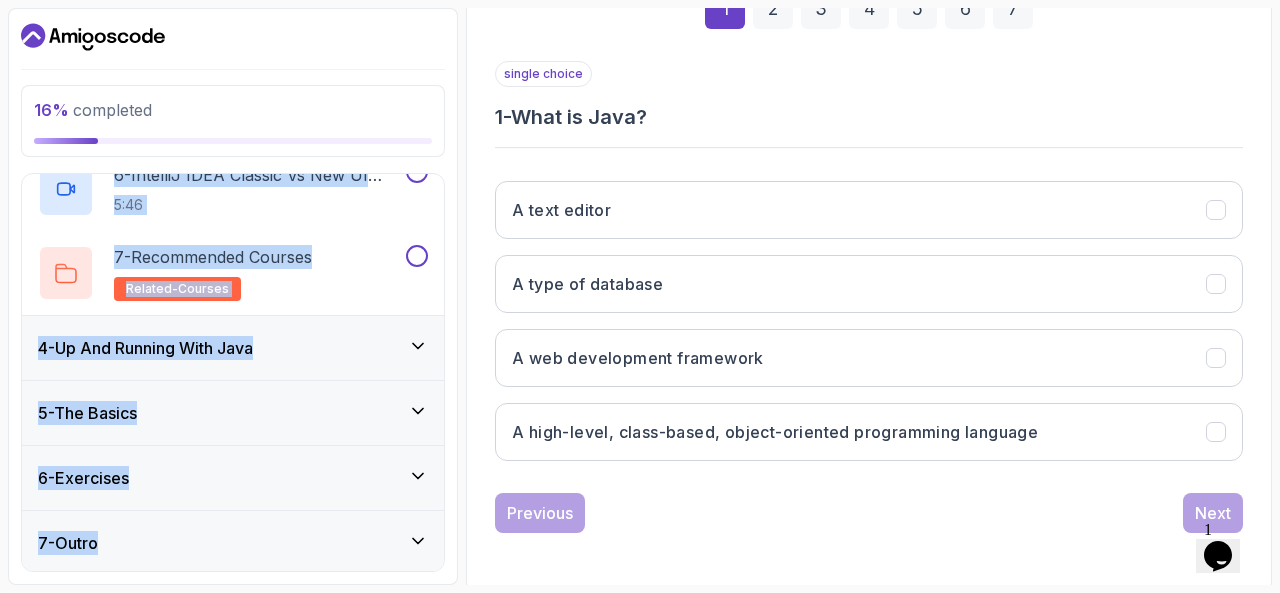 drag, startPoint x: 144, startPoint y: 537, endPoint x: 243, endPoint y: 625, distance: 132.45753 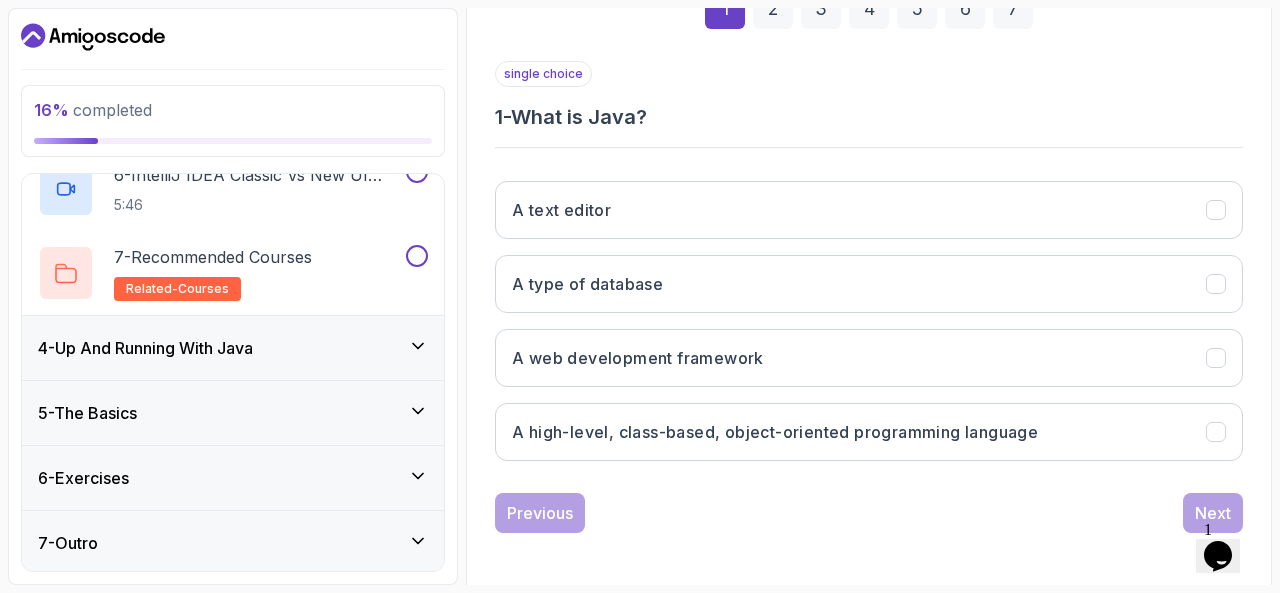 click on "7  -  Outro" at bounding box center [233, 543] 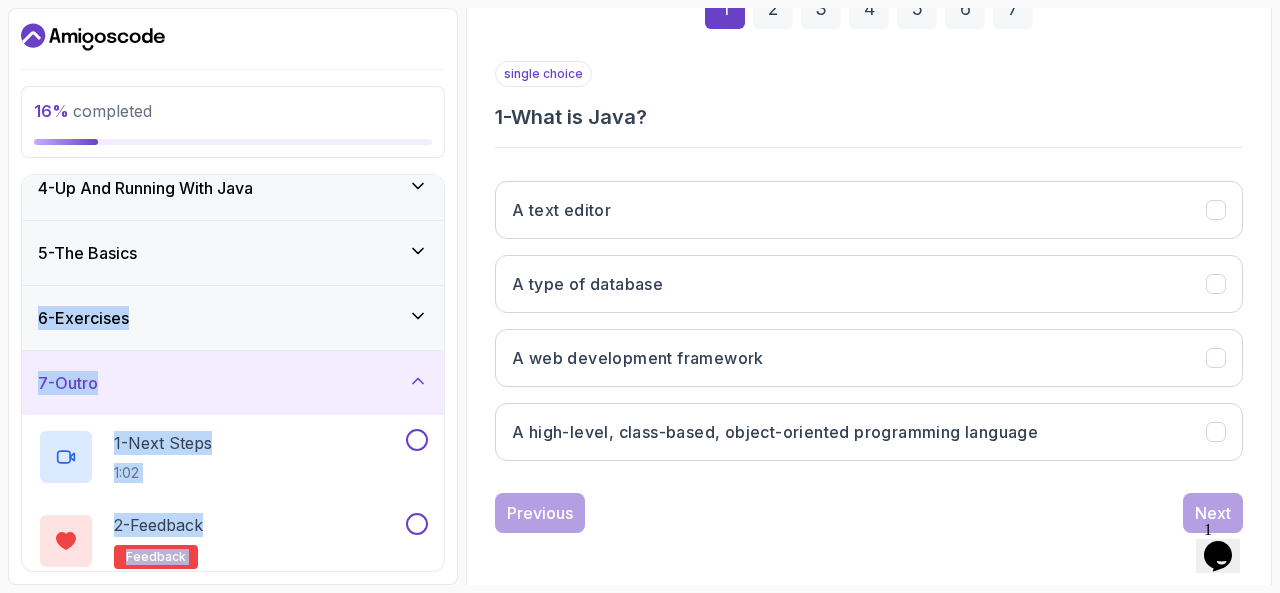 scroll, scrollTop: 305, scrollLeft: 0, axis: vertical 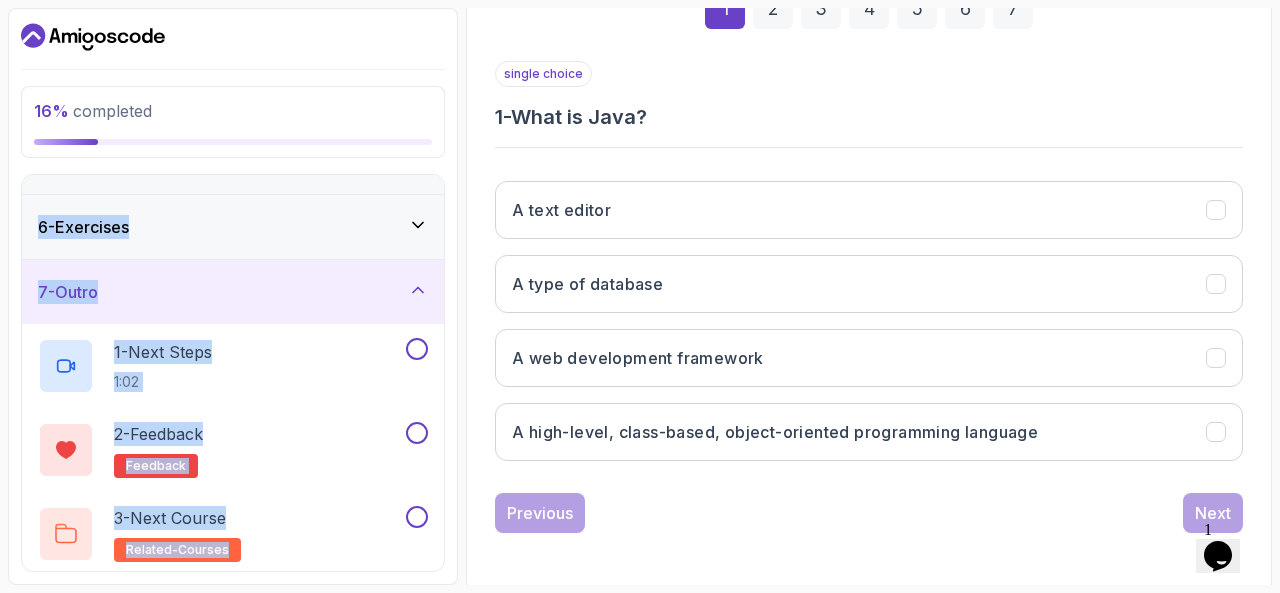 drag, startPoint x: 19, startPoint y: 481, endPoint x: 172, endPoint y: 589, distance: 187.27786 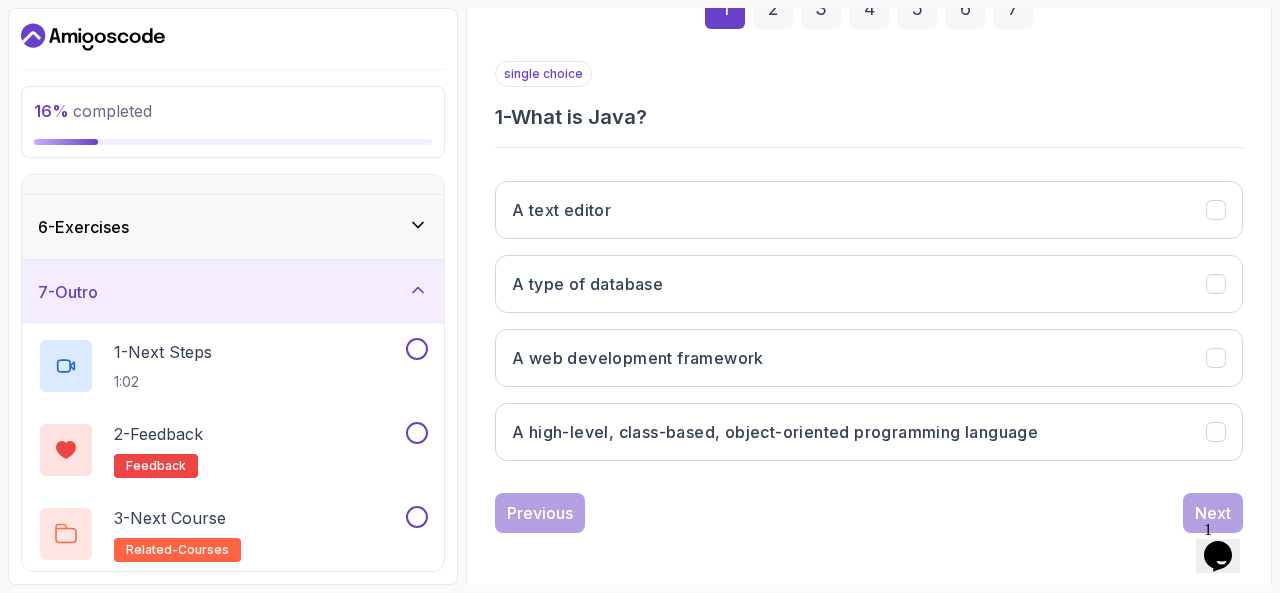 click 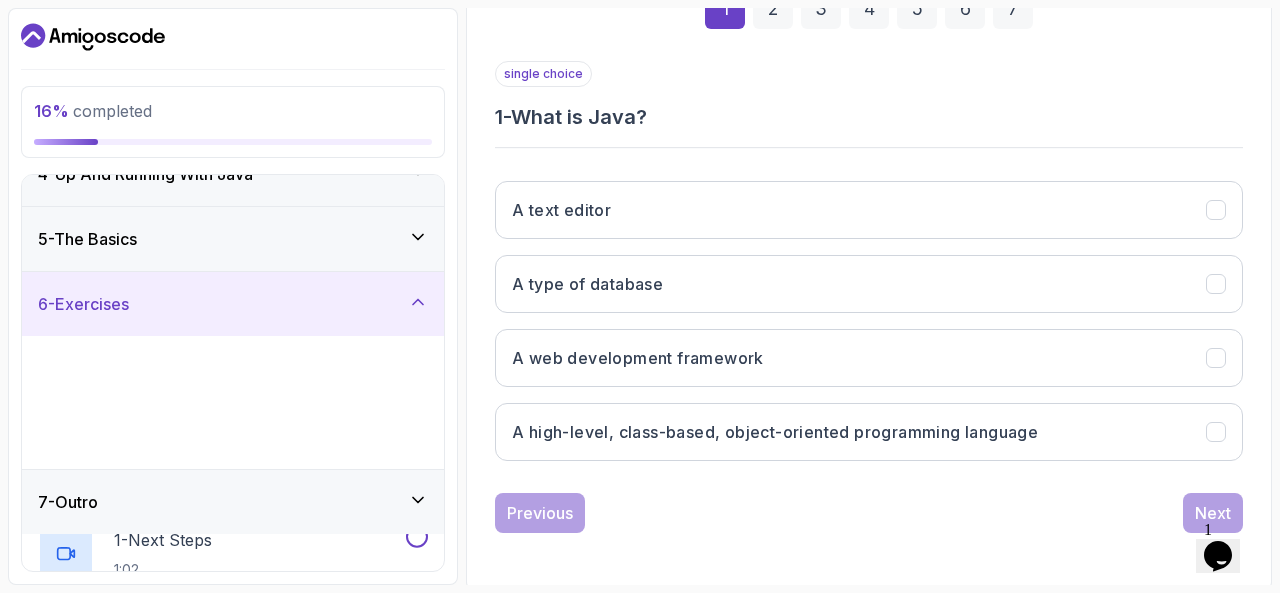 scroll, scrollTop: 221, scrollLeft: 0, axis: vertical 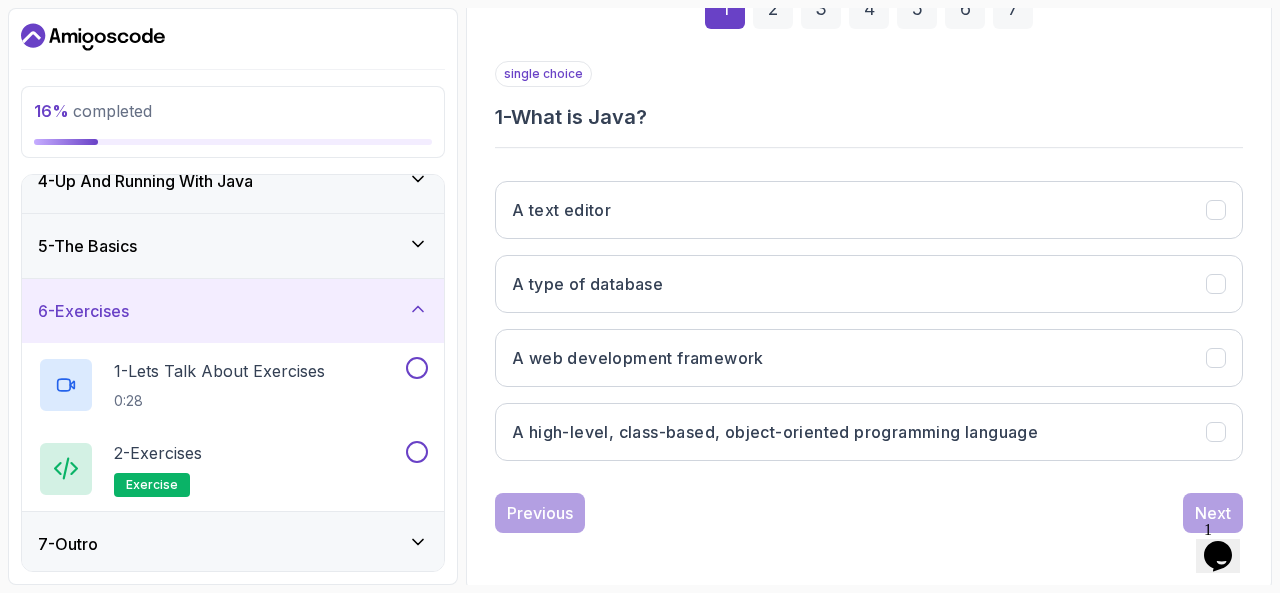 click on "5  -  The Basics" at bounding box center [233, 246] 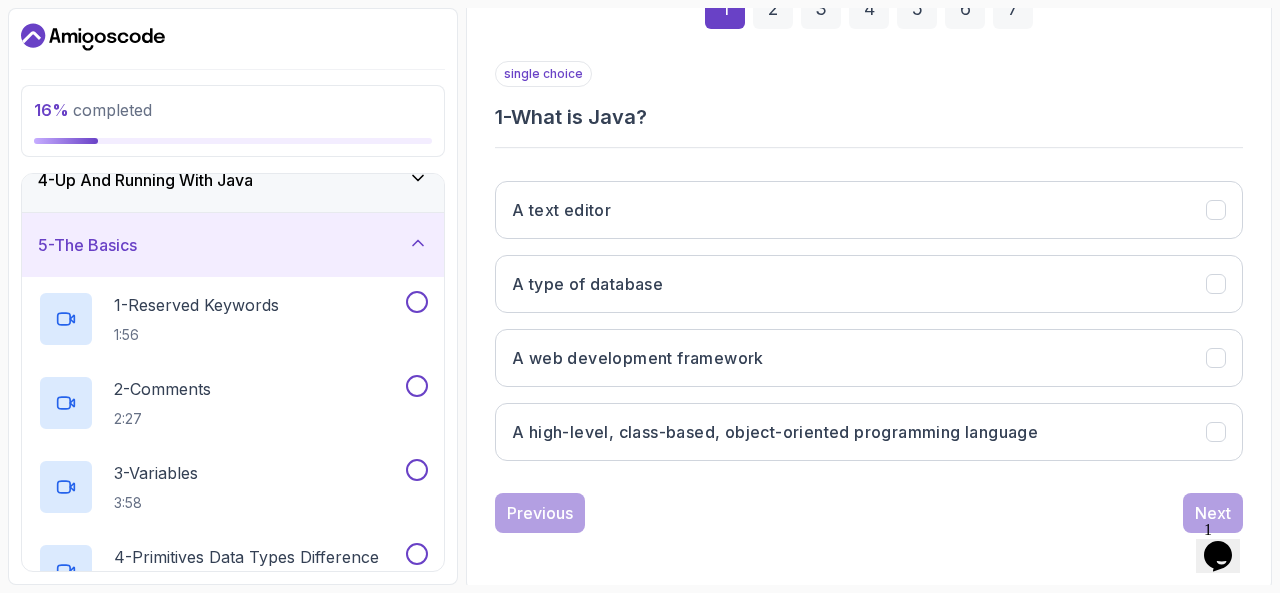 click on "16 % completed 1  -  Intro 2  -  Understanding Java 3  -  Environment Setup 4  -  Up And Running With Java 5  -  The Basics 1  -  Reserved Keywords 1:56 2  -  Comments 2:27 3  -  Variables 3:58 4  -  Primitives Data Types Difference 4:54 5  -  Numeric Literals With Underscore 1:42 6  -  Arithmetic Operators 3:04 7  -  Increment And Decrement Operators 4:37 8  -  Comparison Operators and Booleans 2:42 9  -  Short Hand Re Assignment 3:20 10  -  Naming Variables 3:08 11  -  Strings 6:37 12  -  String Api Documentation 2:07 13  -  Reference Types And Objects 5:03 14  -  Reference Types And Objects Diferences 6:15 15  -  Pass Py Value With Primitives 4:20 16  -  Pass Py Value With Reference Types 6:30 17  -  Arrays 7:42 18  -  0 And Null Values For Arrays 3:19 19  -  Quick Word On Arrays 1:47 20  -  Quiz Required- quiz 6  -  Exercises 7  -  Outro My Courses Java for Beginners 0  Points 1 [FIRST] [LAST] Software Engineer 2 - Understanding Java  16 % completed Understanding Java Quiz Quiz by  nelson Slides Repo Share" at bounding box center [640, 296] 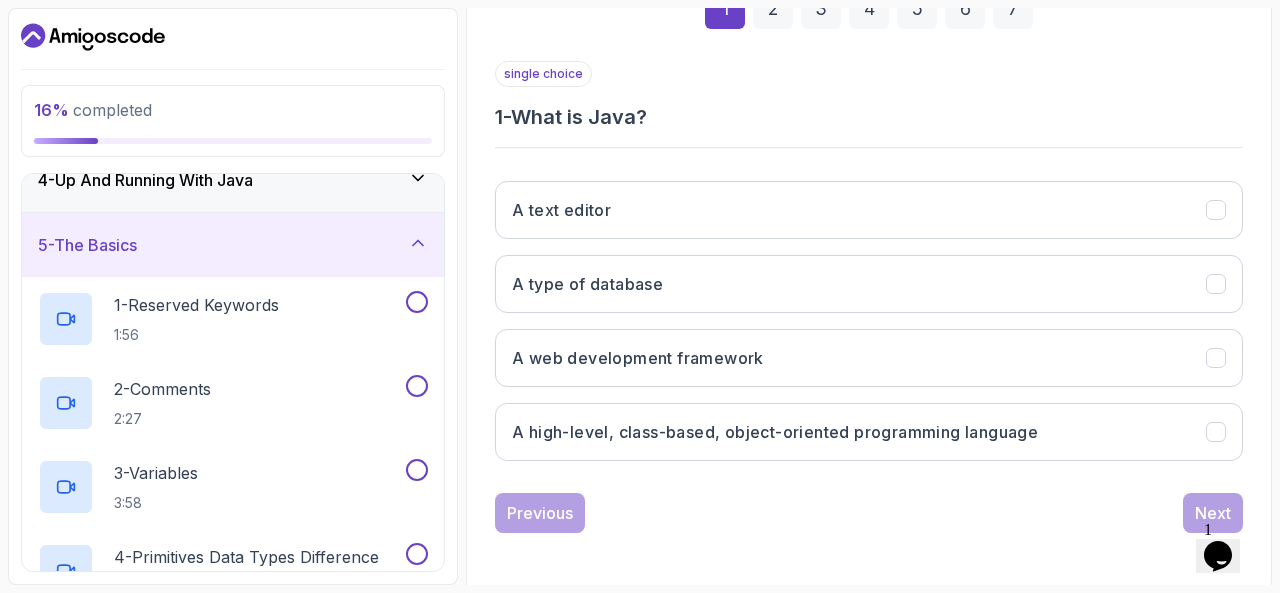 drag, startPoint x: 82, startPoint y: 291, endPoint x: 132, endPoint y: 105, distance: 192.60323 